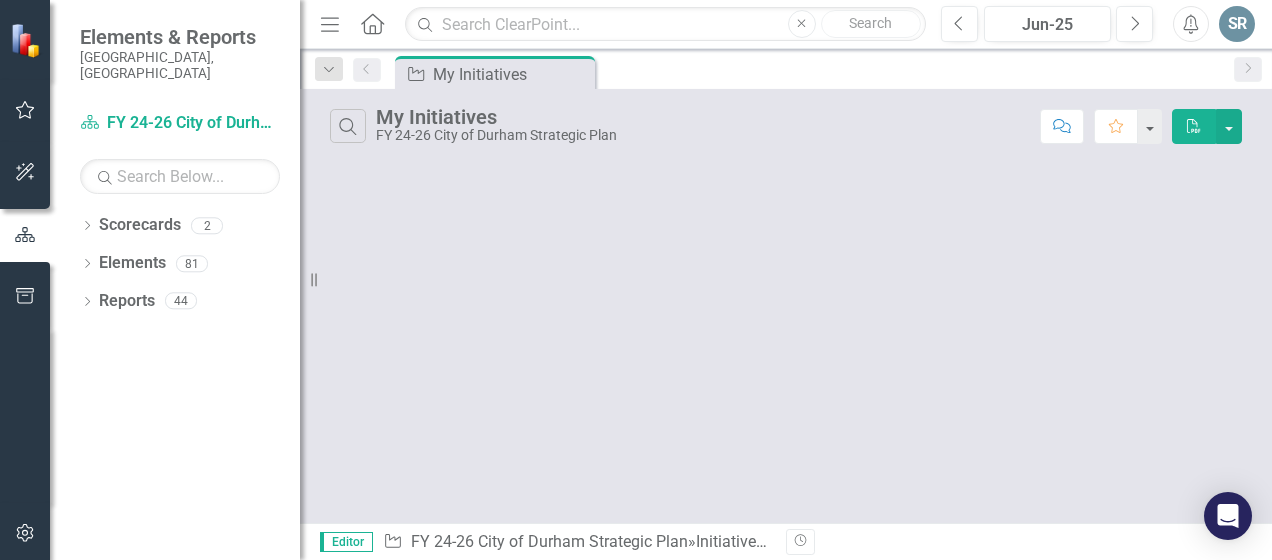 scroll, scrollTop: 0, scrollLeft: 0, axis: both 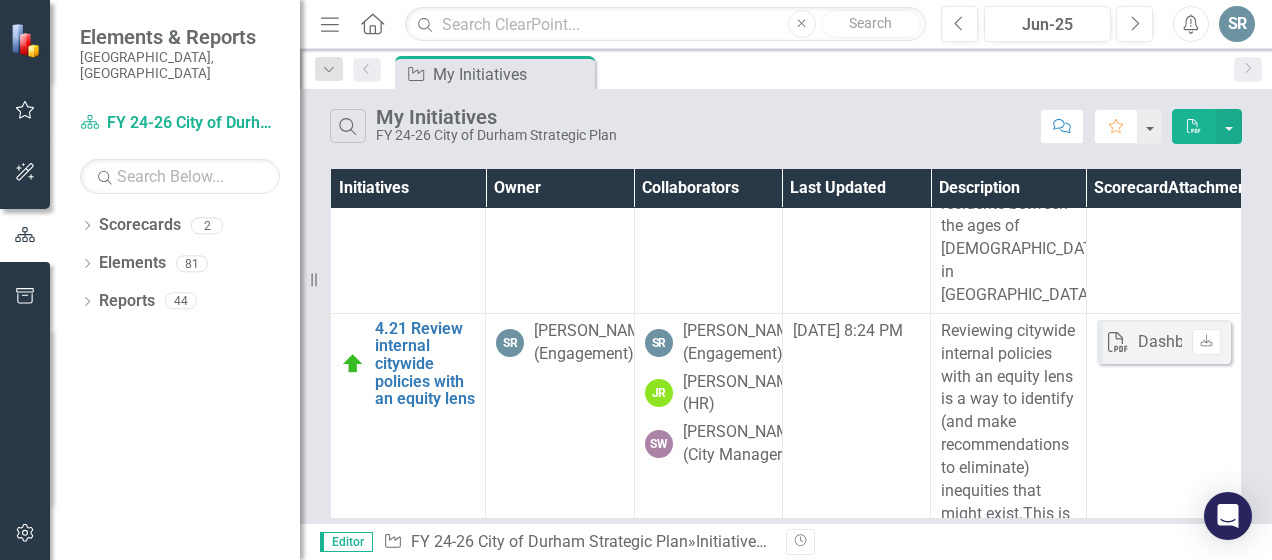 click 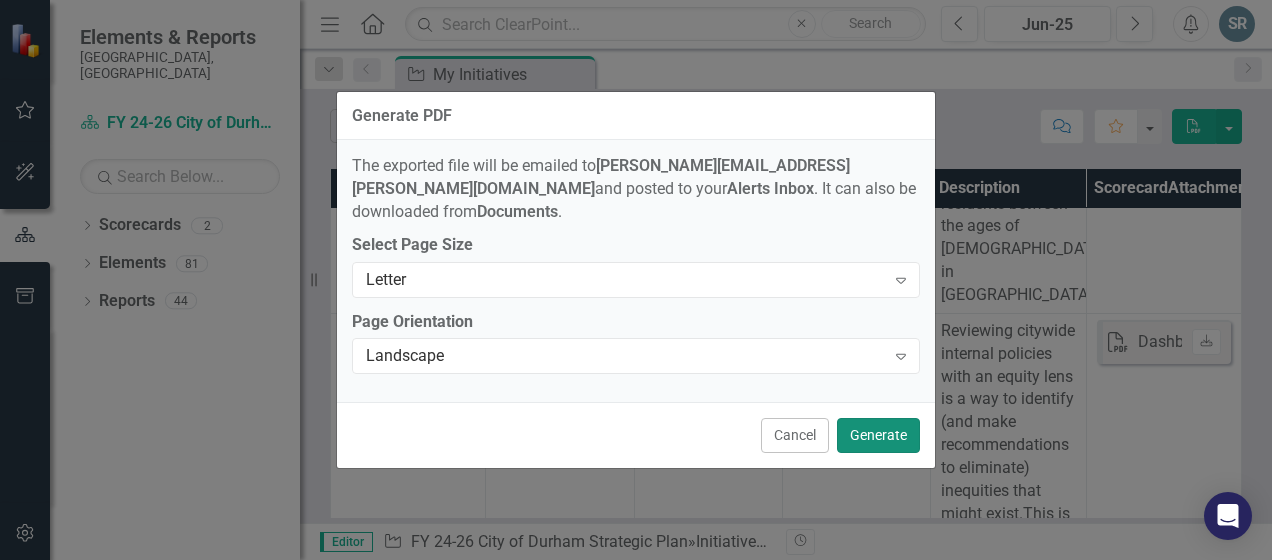 click on "Generate" at bounding box center [878, 435] 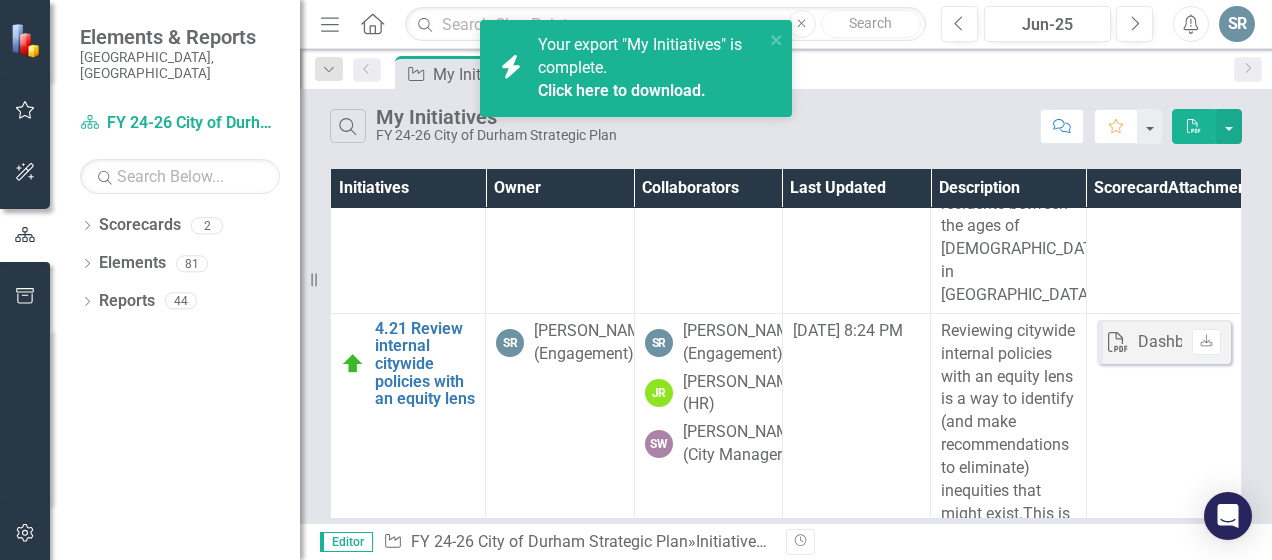 click on "Click here to download." at bounding box center (622, 90) 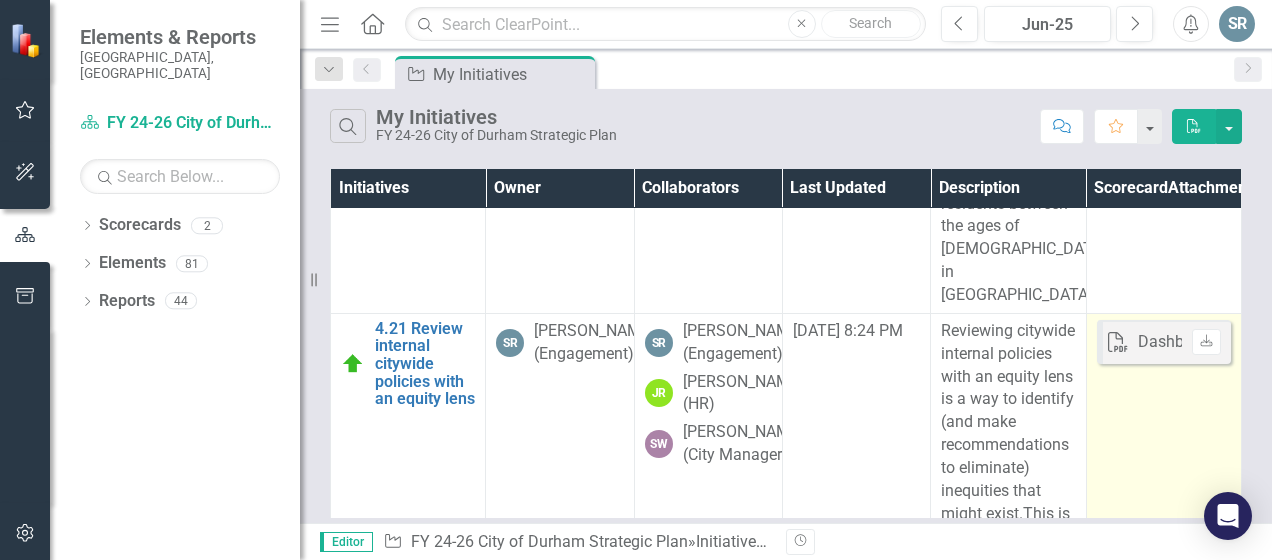 click on "Dashboard Update Jun-25.pdf" at bounding box center [1244, 342] 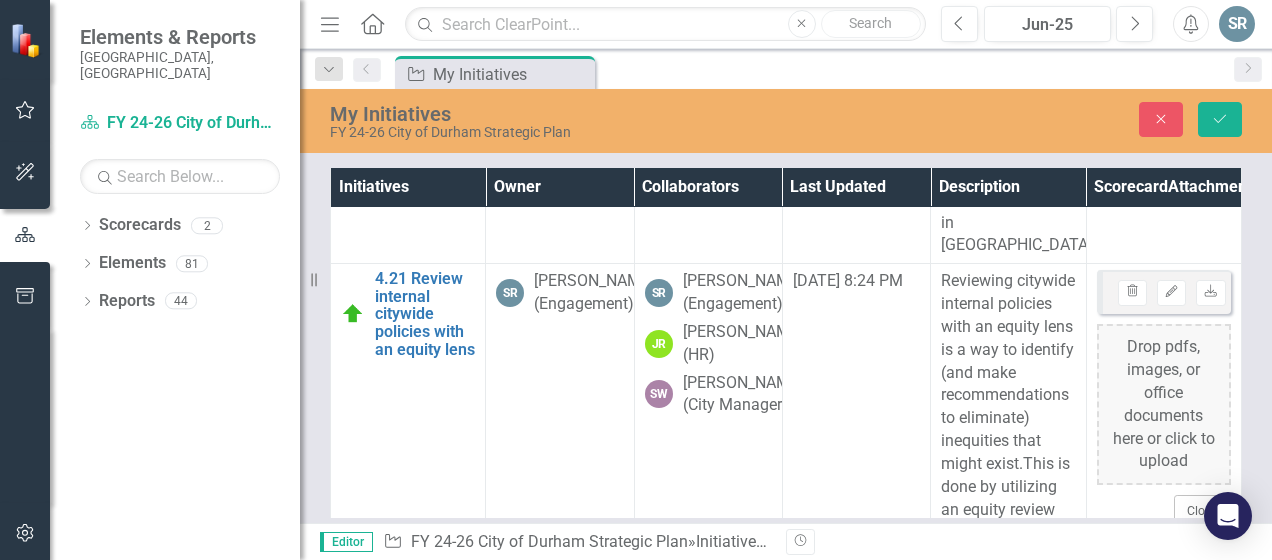 scroll, scrollTop: 699, scrollLeft: 0, axis: vertical 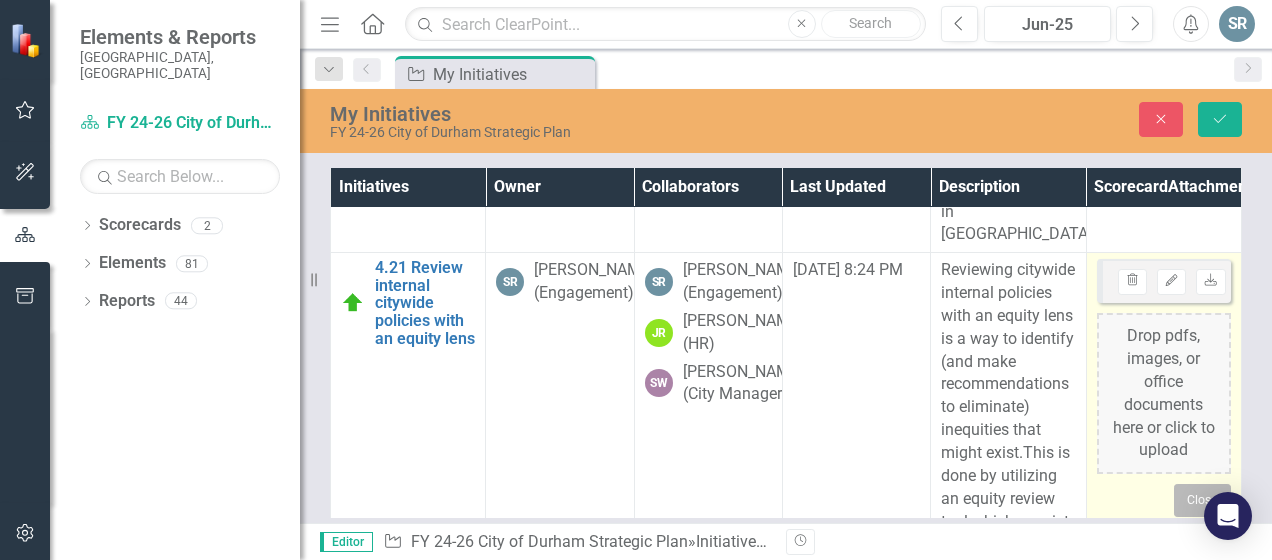 click on "Close" at bounding box center [1202, 500] 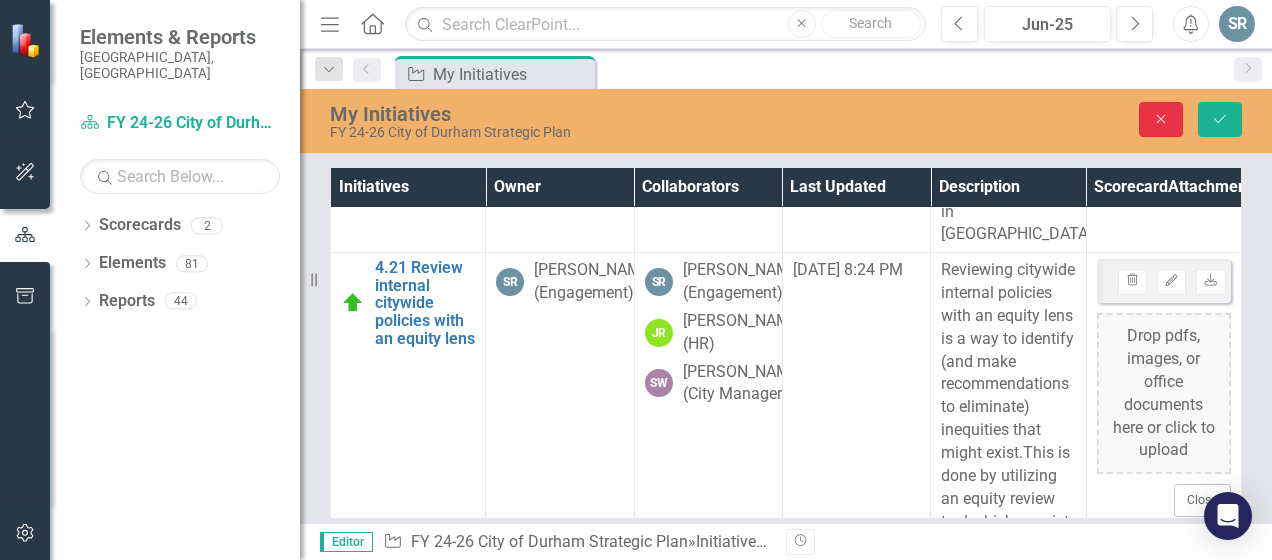 click on "Close" 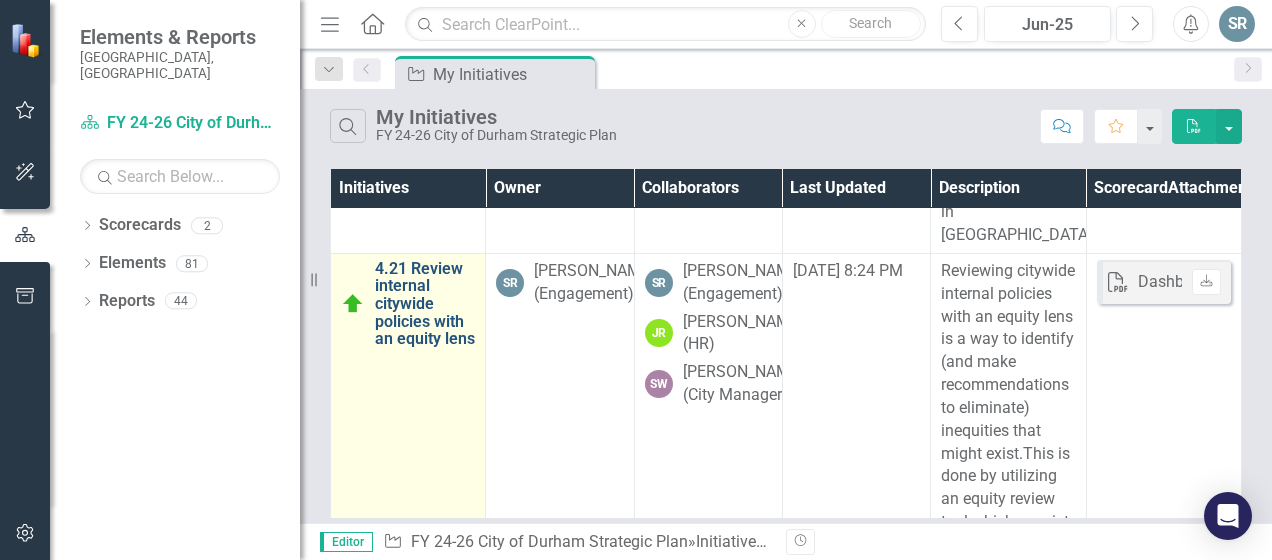 click on "4.21 Review internal citywide policies with an equity lens" at bounding box center (425, 304) 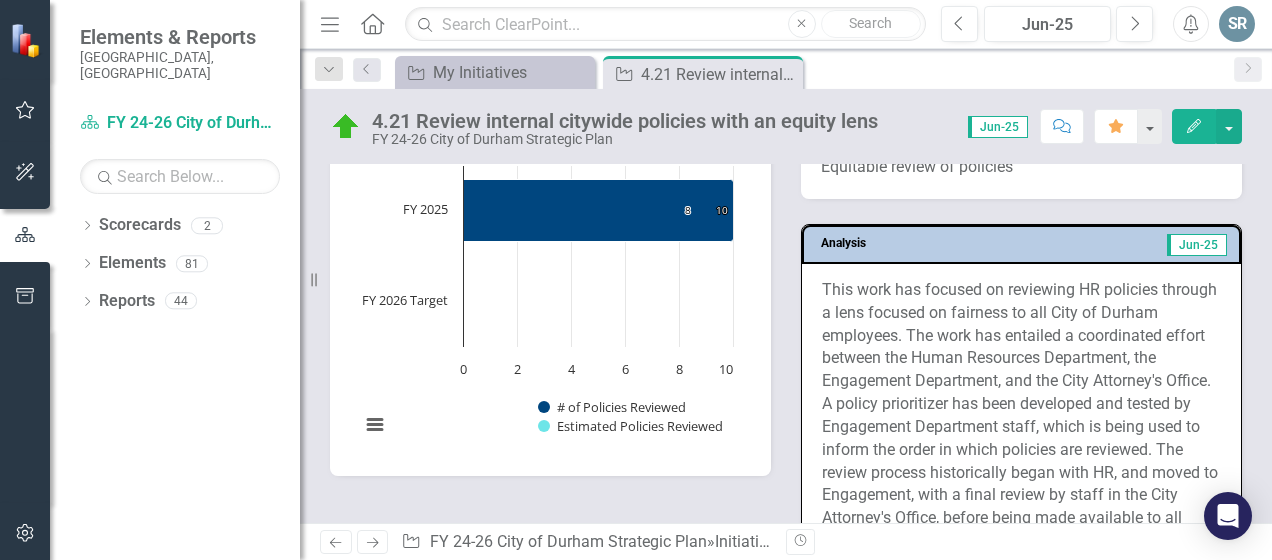 scroll, scrollTop: 1265, scrollLeft: 0, axis: vertical 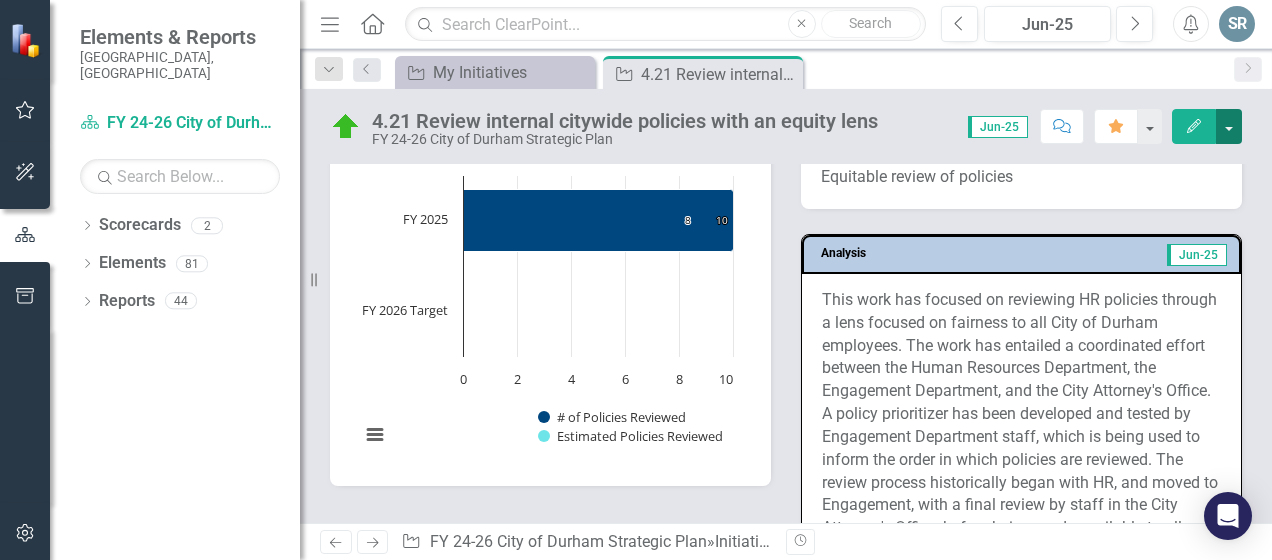 click at bounding box center (1229, 126) 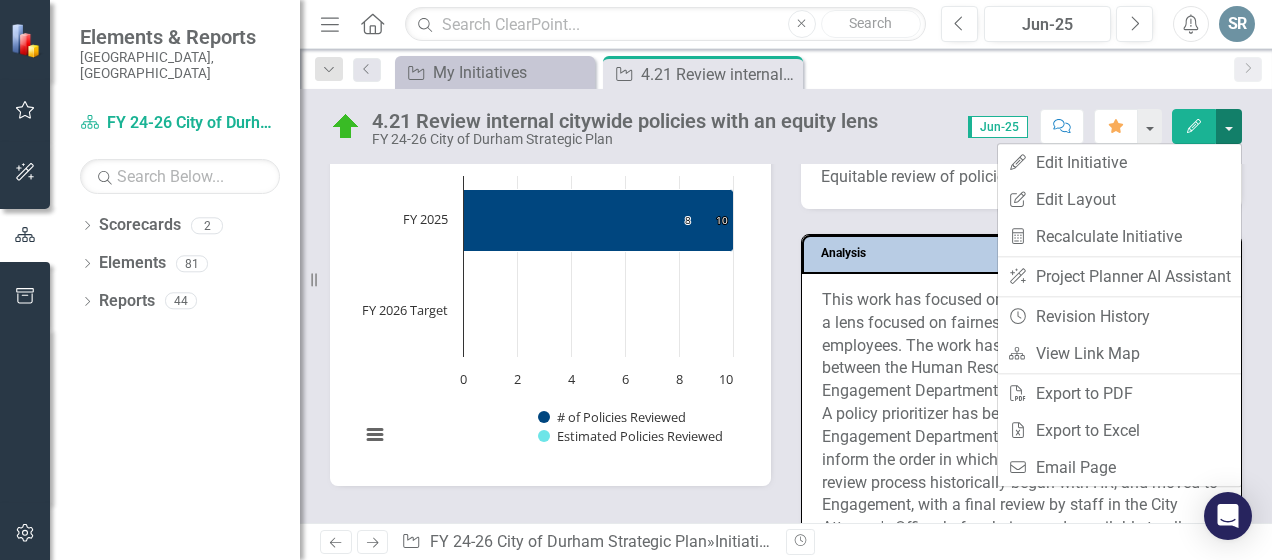 click at bounding box center [1229, 126] 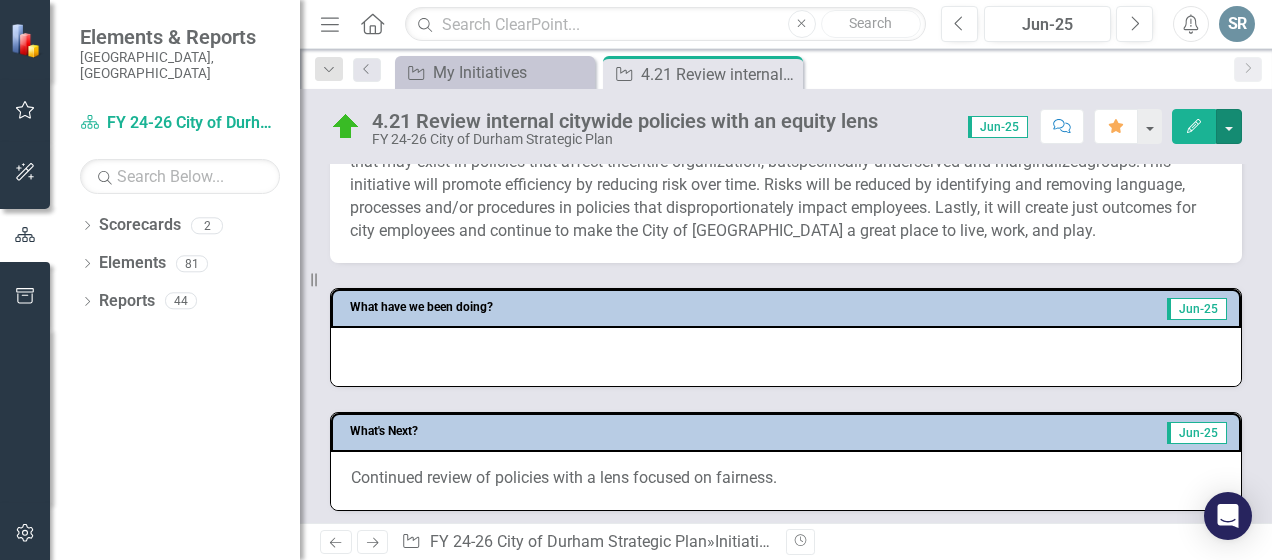 scroll, scrollTop: 855, scrollLeft: 0, axis: vertical 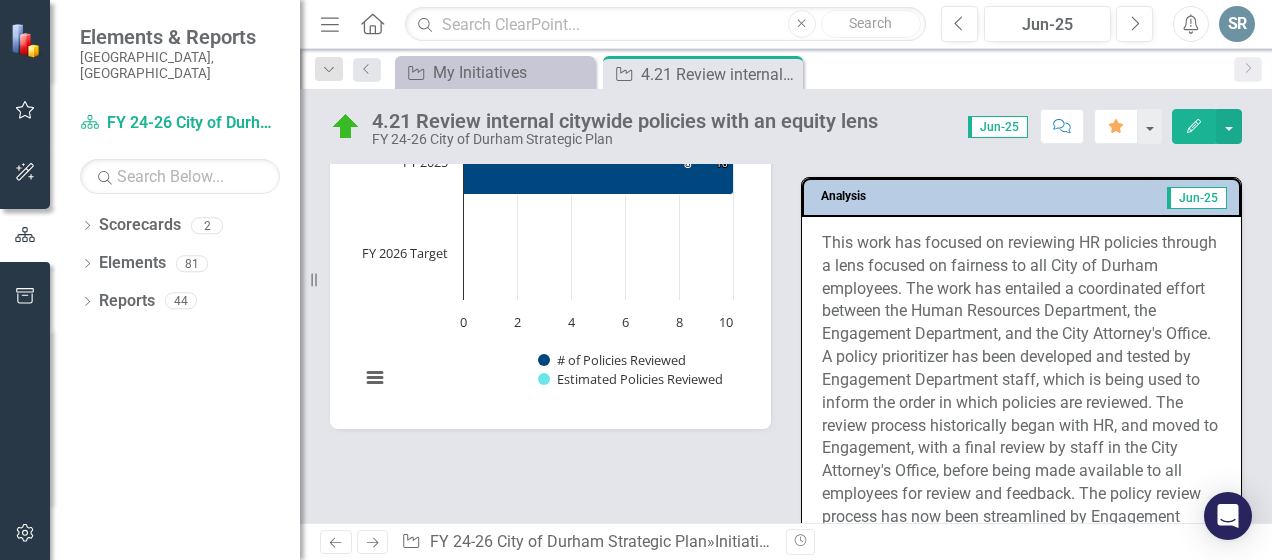 click on "This work has focused on reviewing HR policies through a lens focused on fairness to all City of Durham employees. The work has entailed a coordinated effort between the Human Resources Department, the Engagement Department, and the City Attorney's Office. A policy prioritizer has been developed and tested by Engagement Department staff, which is being used to inform the order in which policies are reviewed. The review process historically began with HR, and moved to Engagement, with a final review by staff in the City Attorney's Office, before being made available to all employees for review and feedback. The policy review process has now been streamlined by Engagement Department staff and going forward Human Resources staff and Engagement staff will be reviewing policies simultaneously. This is expected to positively impact the speed at which policies are reviewed." at bounding box center (1021, 426) 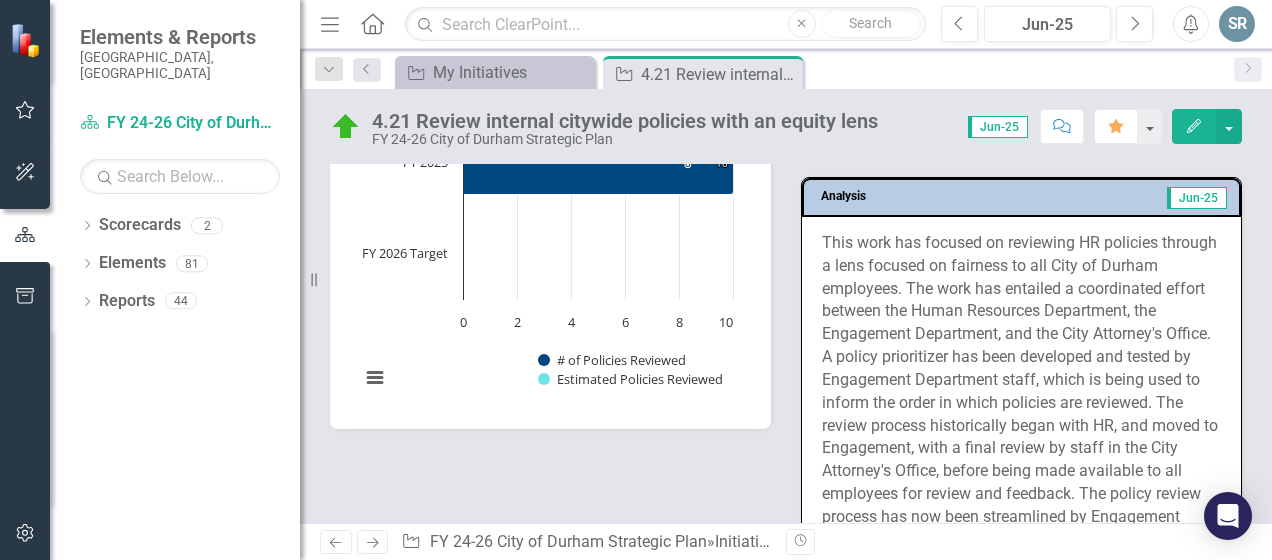 drag, startPoint x: 808, startPoint y: 236, endPoint x: 868, endPoint y: 250, distance: 61.611687 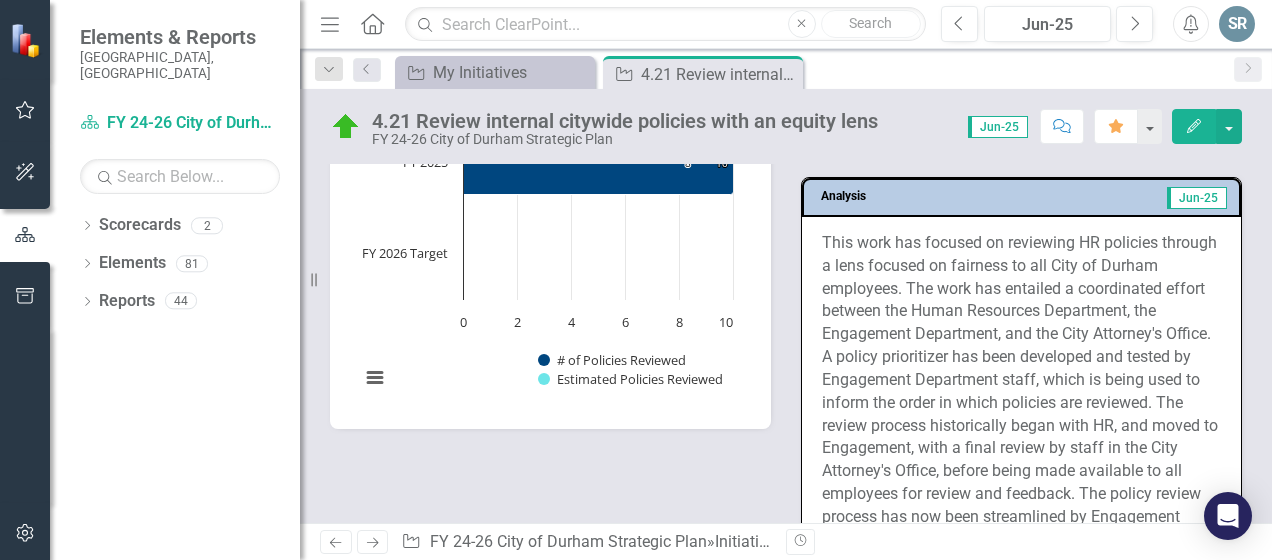 click on "This work has focused on reviewing HR policies through a lens focused on fairness to all City of Durham employees. The work has entailed a coordinated effort between the Human Resources Department, the Engagement Department, and the City Attorney's Office. A policy prioritizer has been developed and tested by Engagement Department staff, which is being used to inform the order in which policies are reviewed. The review process historically began with HR, and moved to Engagement, with a final review by staff in the City Attorney's Office, before being made available to all employees for review and feedback. The policy review process has now been streamlined by Engagement Department staff and going forward Human Resources staff and Engagement staff will be reviewing policies simultaneously. This is expected to positively impact the speed at which policies are reviewed." at bounding box center [1021, 428] 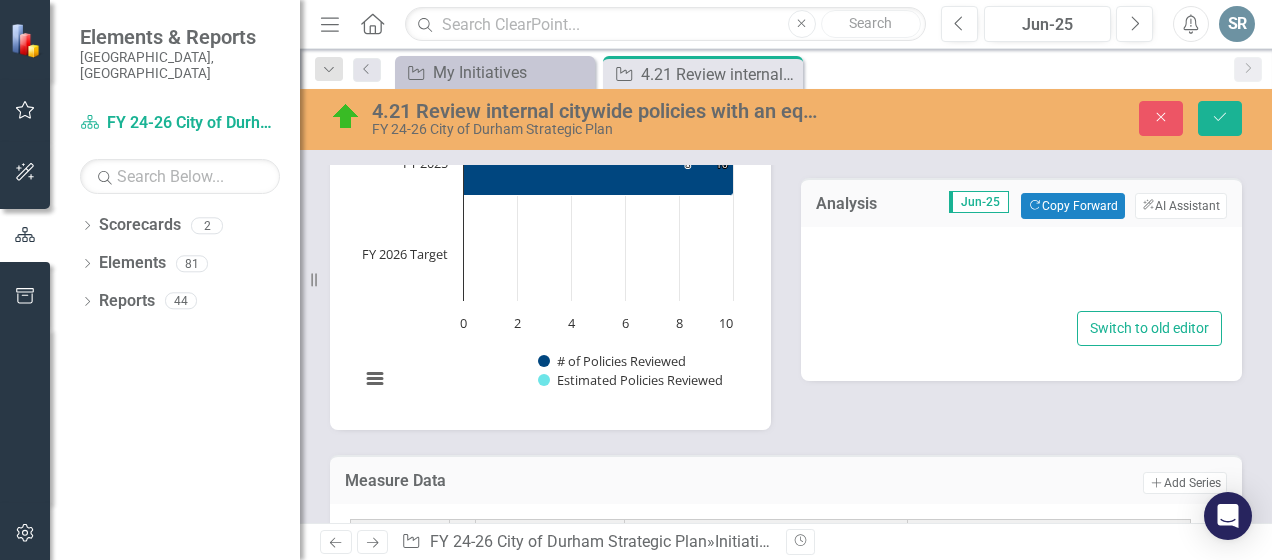 type on "<p>This work has focused on reviewing HR policies through a lens focused on fairness to all City of Durham employees. The work has entailed a coordinated effort between the Human Resources Department, the Engagement Department, and the City Attorney's Office. A policy prioritizer has been developed and tested by Engagement Department staff, which is being used to inform the order in which policies are reviewed. The review process historically began with HR, and moved to Engagement, with a final review by staff in the City Attorney's Office, before being made available to all employees for review and feedback. The policy review process has now been streamlined by Engagement Department staff and going forward Human Resources staff and Engagement staff will be reviewing policies simultaneously. This is expected to positively impact the speed at which policies are reviewed.&nbsp;&nbsp;</p>" 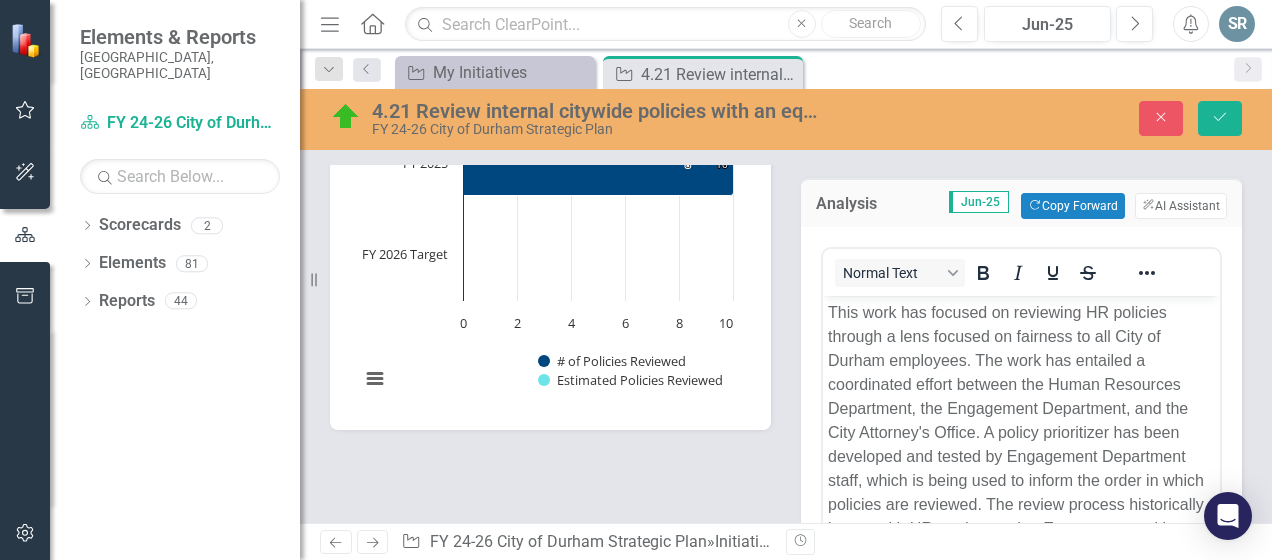 scroll, scrollTop: 0, scrollLeft: 0, axis: both 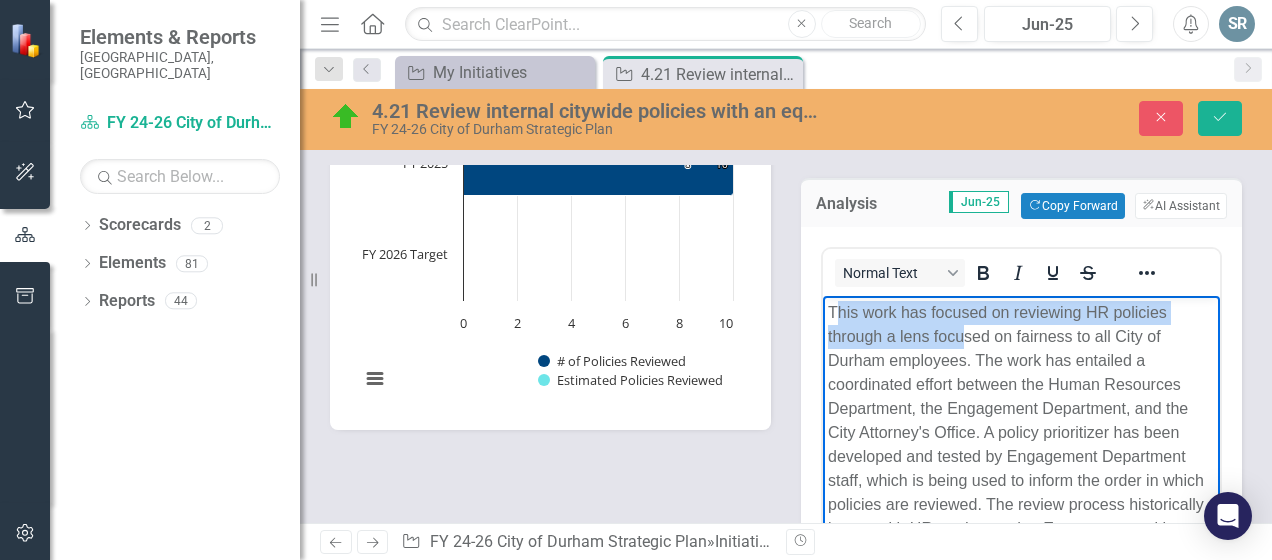 drag, startPoint x: 832, startPoint y: 311, endPoint x: 964, endPoint y: 335, distance: 134.16408 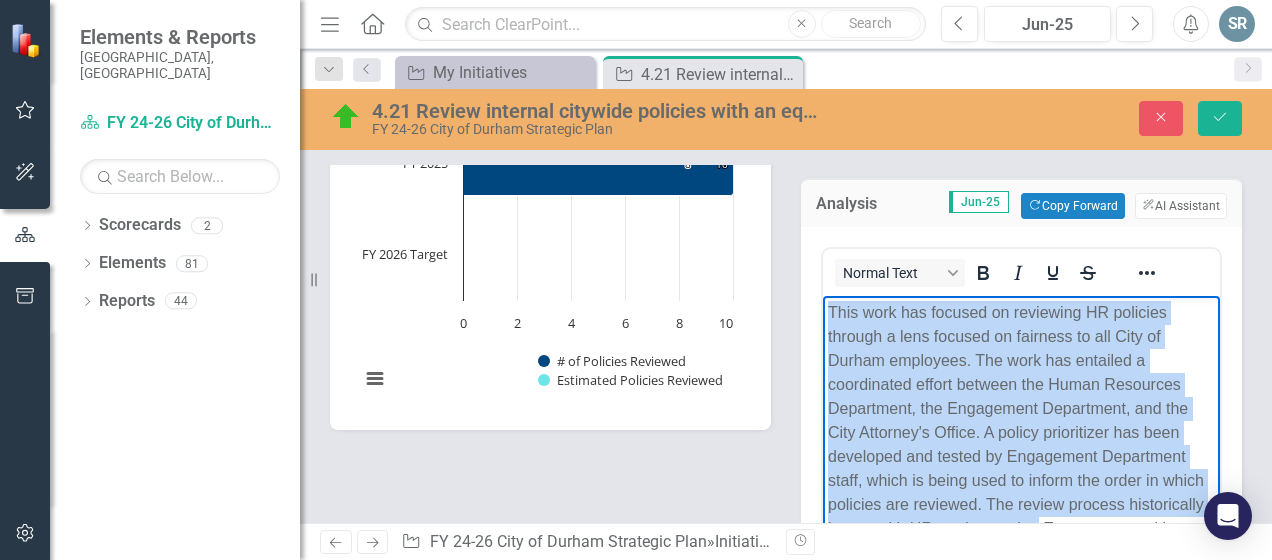 scroll, scrollTop: 1440, scrollLeft: 0, axis: vertical 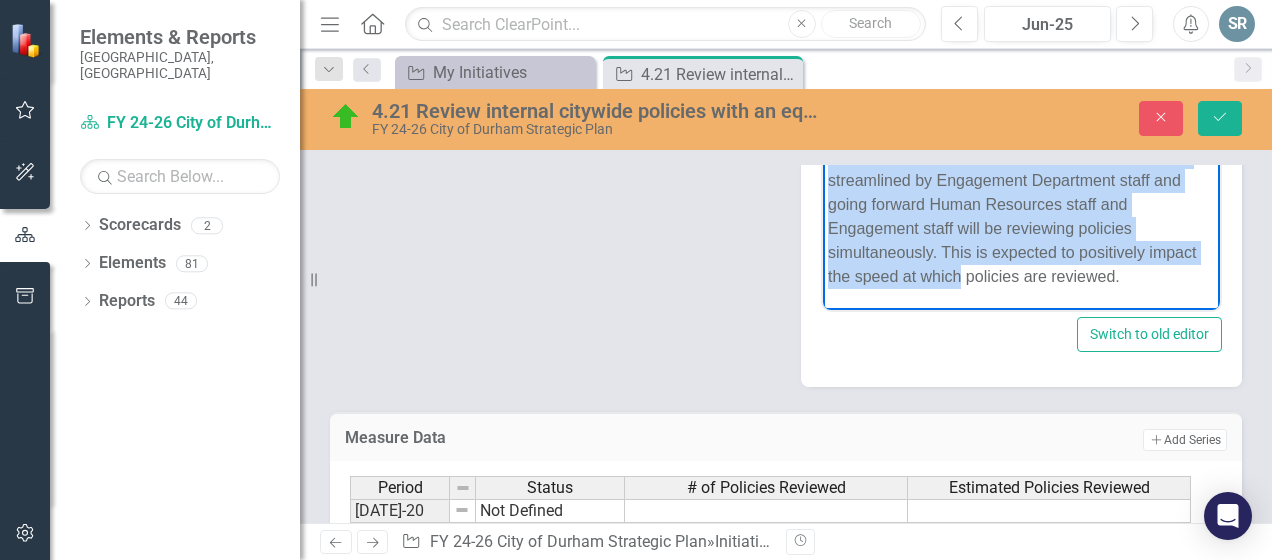 drag, startPoint x: 828, startPoint y: -25, endPoint x: 1038, endPoint y: 279, distance: 369.4807 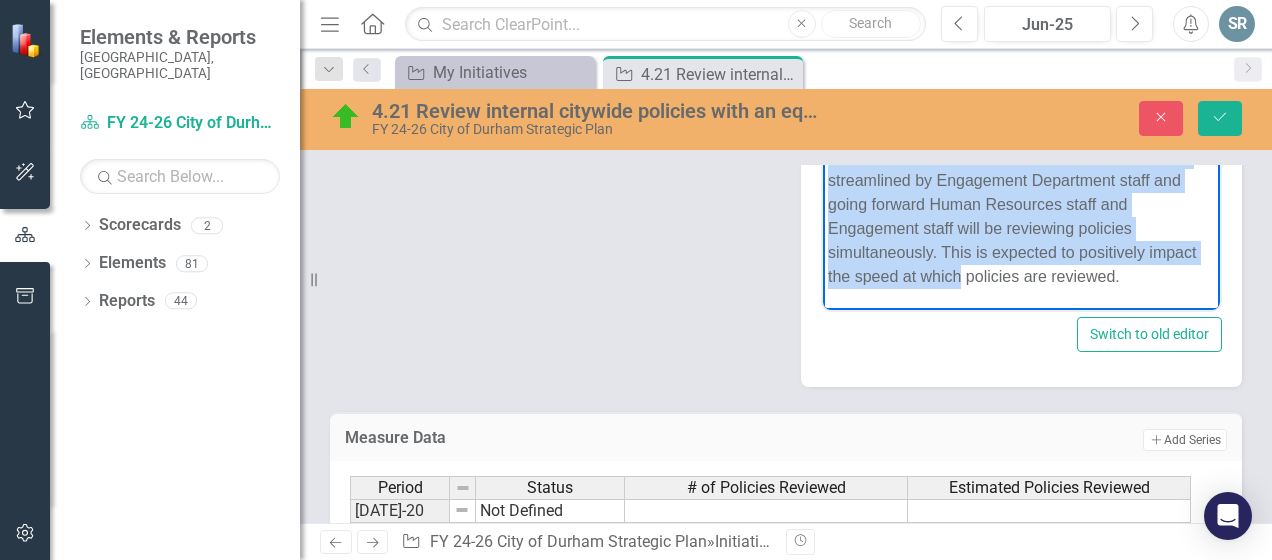 click on "This work has focused on reviewing HR policies through a lens focused on fairness to all City of Durham employees. The work has entailed a coordinated effort between the Human Resources Department, the Engagement Department, and the City Attorney's Office. A policy prioritizer has been developed and tested by Engagement Department staff, which is being used to inform the order in which policies are reviewed. The review process historically began with HR, and moved to Engagement, with a final review by staff in the City Attorney's Office, before being made available to all employees for review and feedback. The policy review process has now been streamlined by Engagement Department staff and going forward Human Resources staff and Engagement staff will be reviewing policies simultaneously. This is expected to positively impact the speed at which policies are reviewed." at bounding box center [1021, 74] 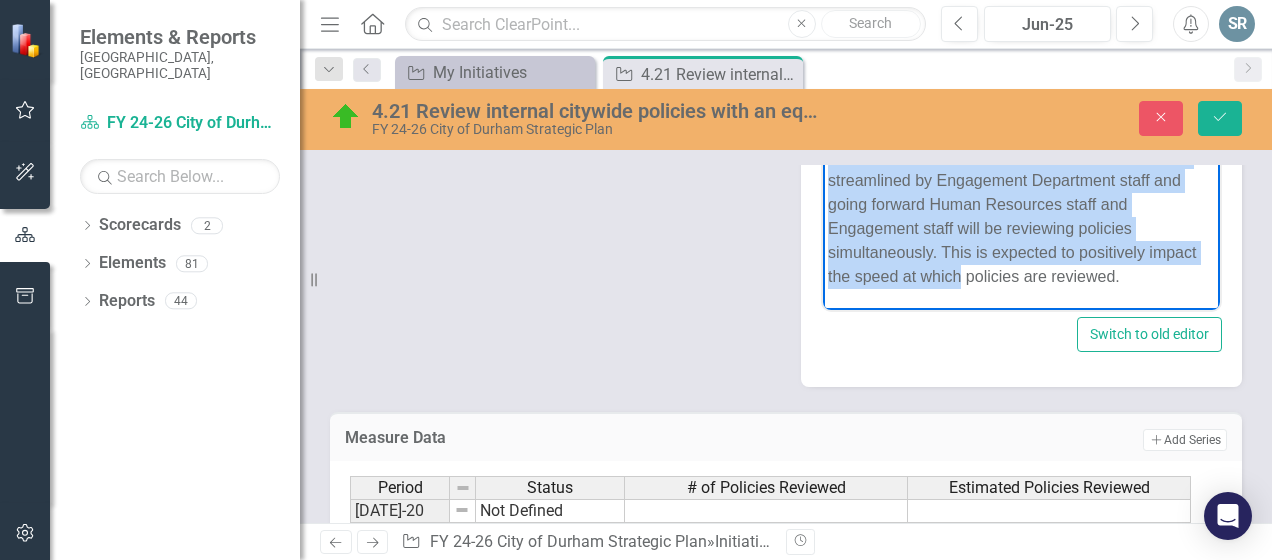 copy on "This work has focused on reviewing HR policies through a lens focused on fairness to all City of Durham employees. The work has entailed a coordinated effort between the Human Resources Department, the Engagement Department, and the City Attorney's Office. A policy prioritizer has been developed and tested by Engagement Department staff, which is being used to inform the order in which policies are reviewed. The review process historically began with HR, and moved to Engagement, with a final review by staff in the City Attorney's Office, before being made available to all employees for review and feedback. The policy review process has now been streamlined by Engagement Department staff and going forward Human Resources staff and Engagement staff will be reviewing policies simultaneously. This is expected to positively impact the speed at which policies are reviewed." 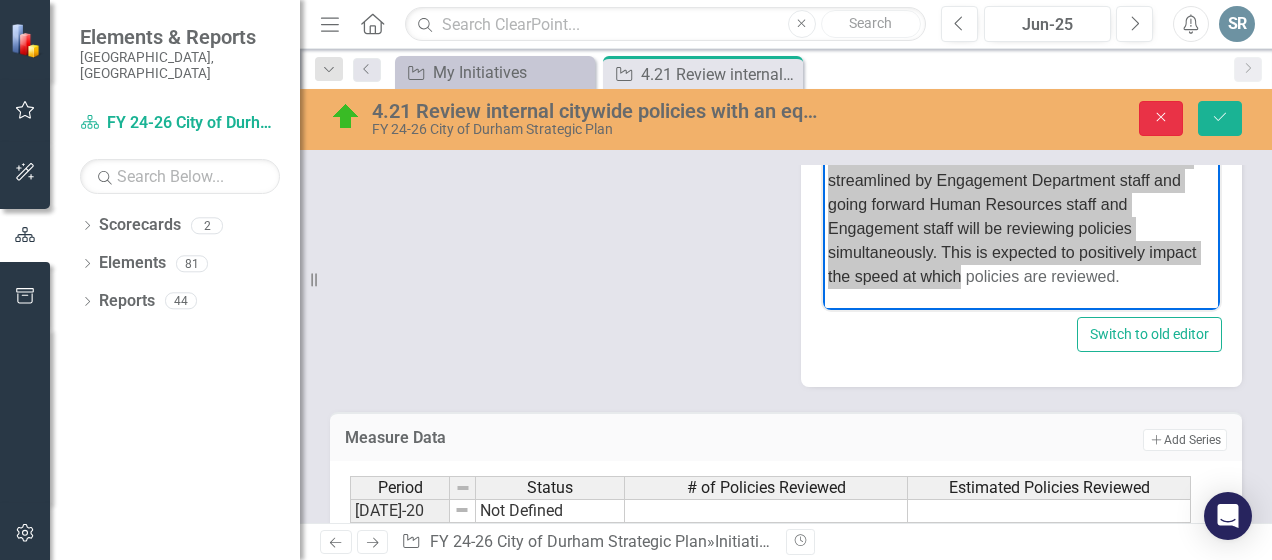 click 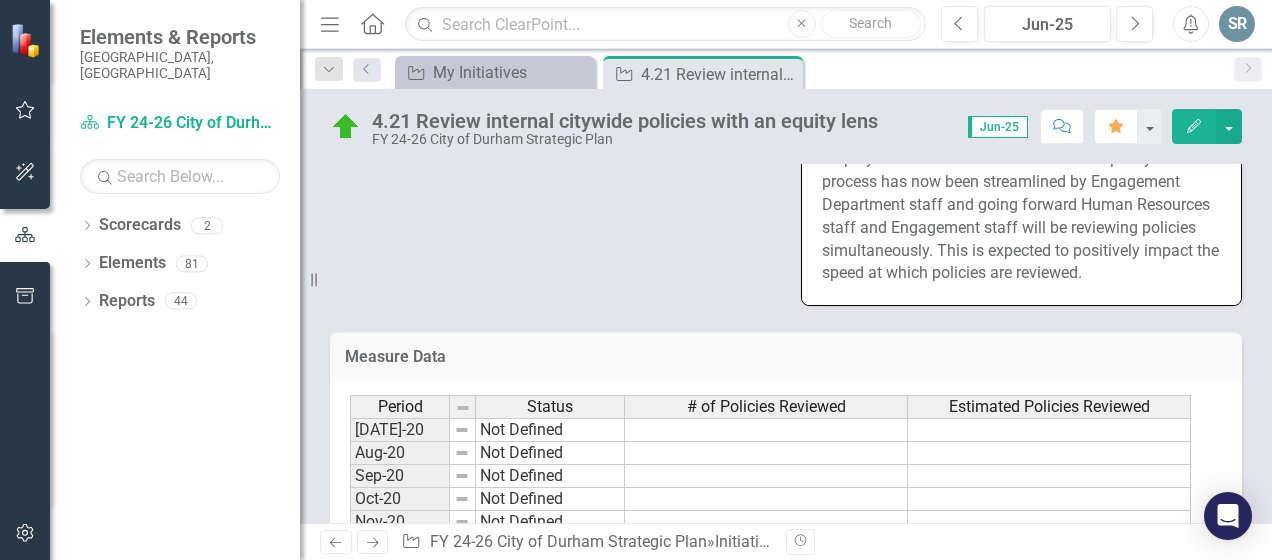 scroll, scrollTop: 1648, scrollLeft: 0, axis: vertical 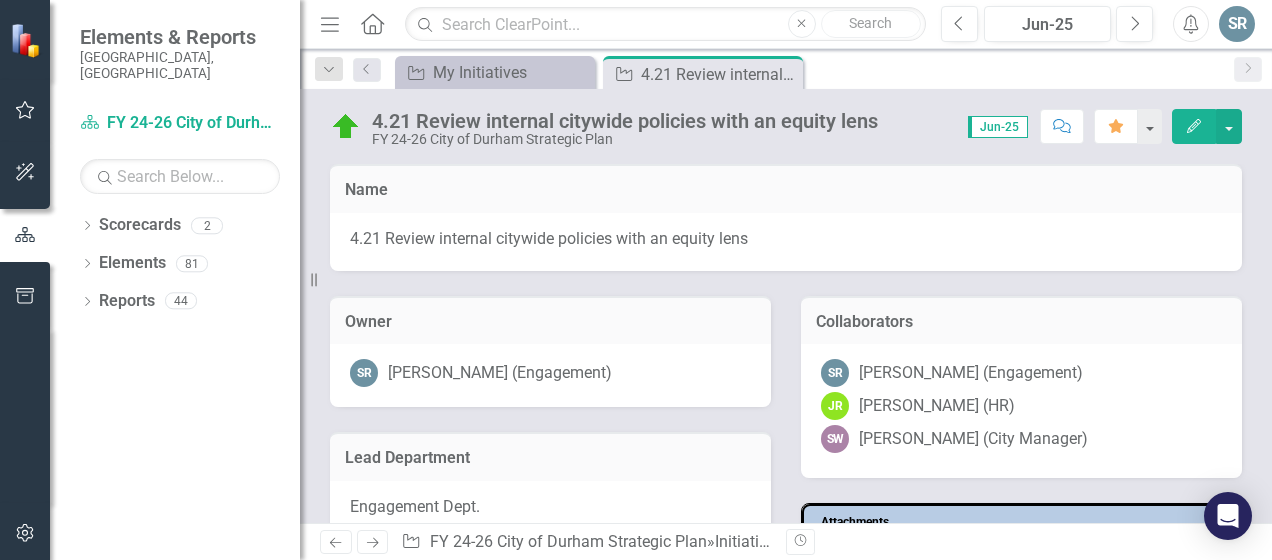 click on "SR" at bounding box center [1237, 24] 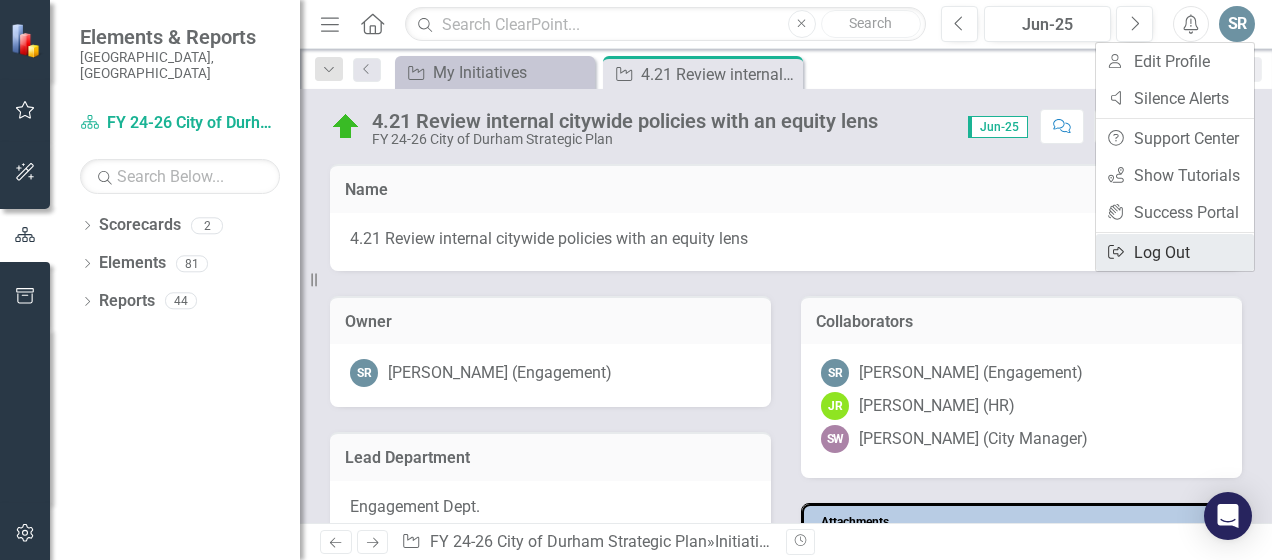 click on "Logout Log Out" at bounding box center [1175, 252] 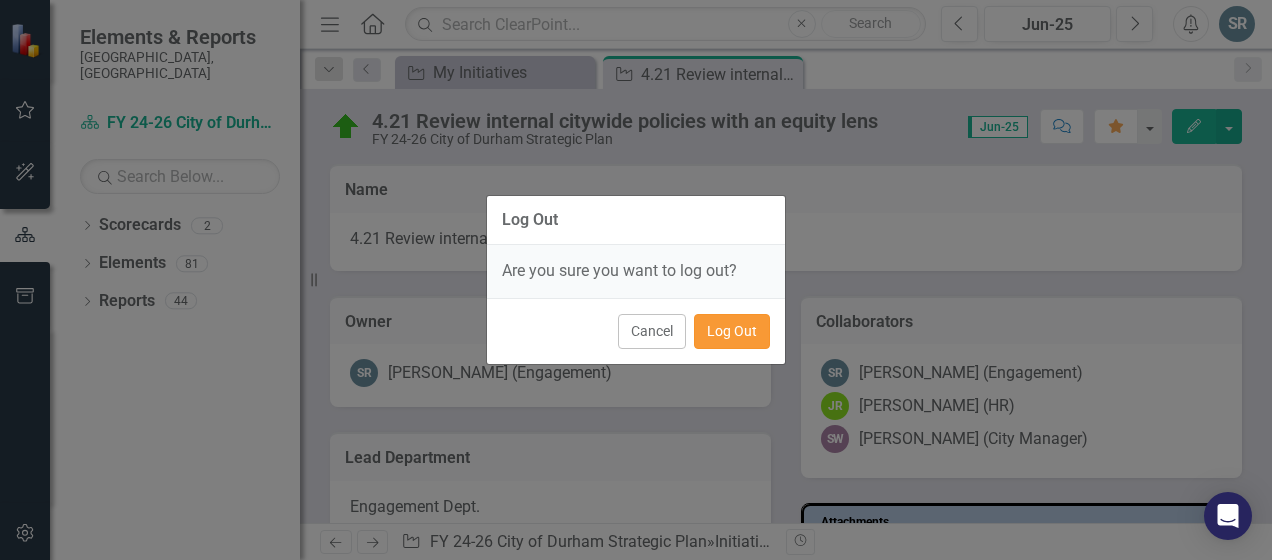 click on "Log Out" at bounding box center (732, 331) 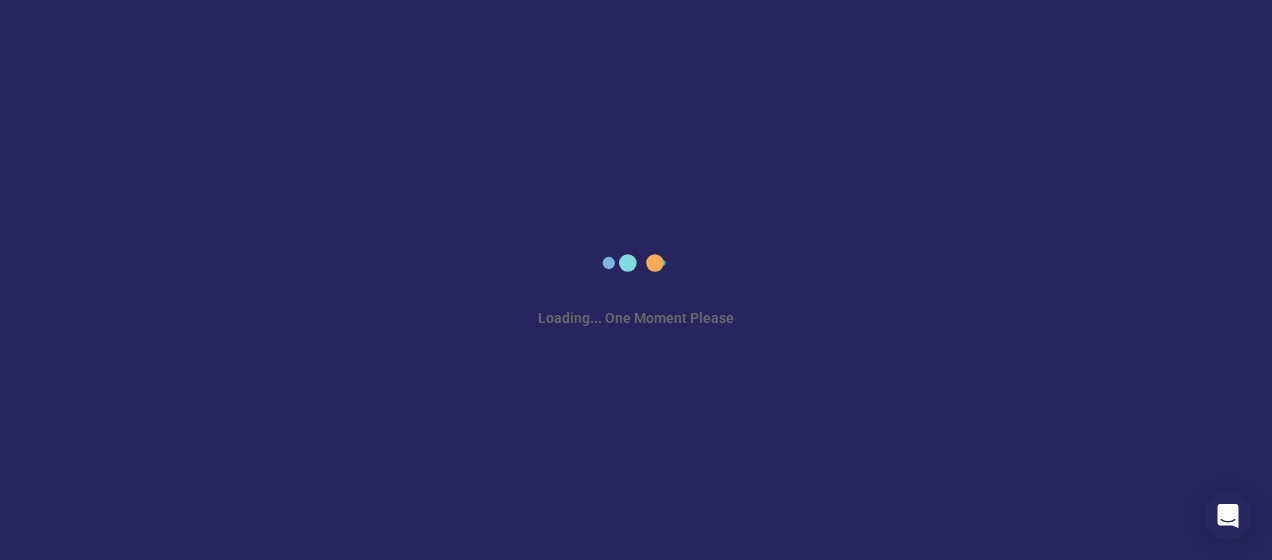 scroll, scrollTop: 0, scrollLeft: 0, axis: both 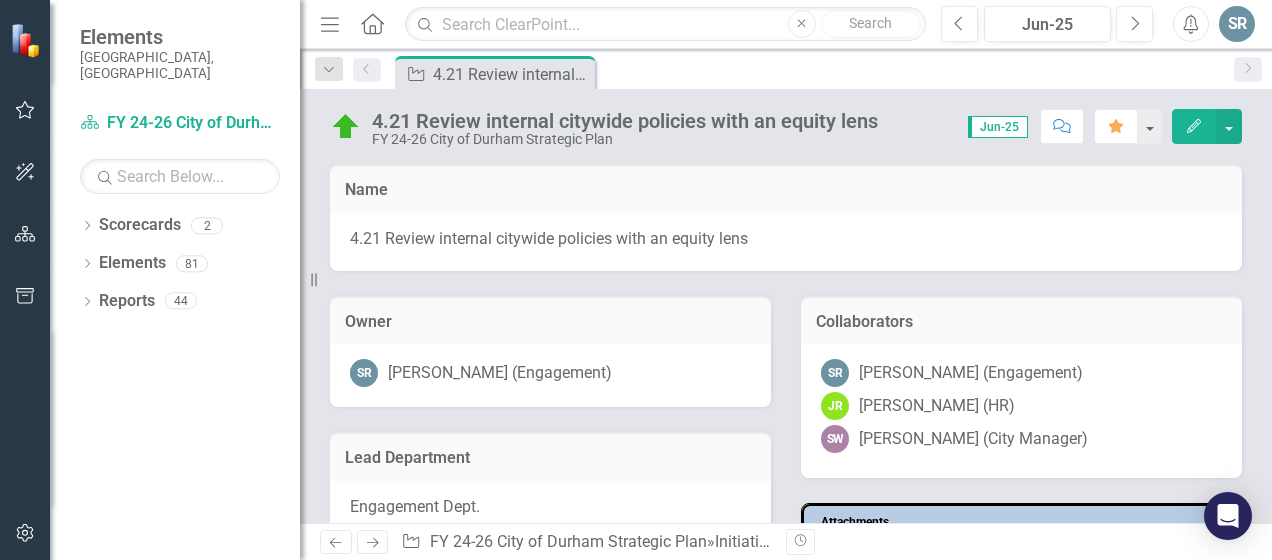 click on "Home" 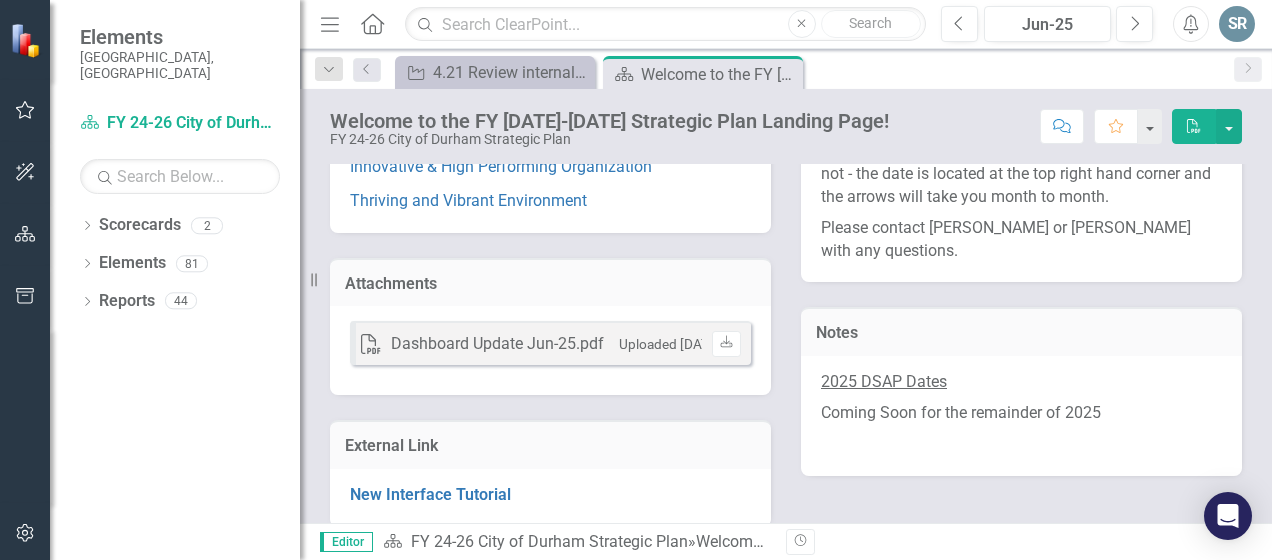 scroll, scrollTop: 499, scrollLeft: 0, axis: vertical 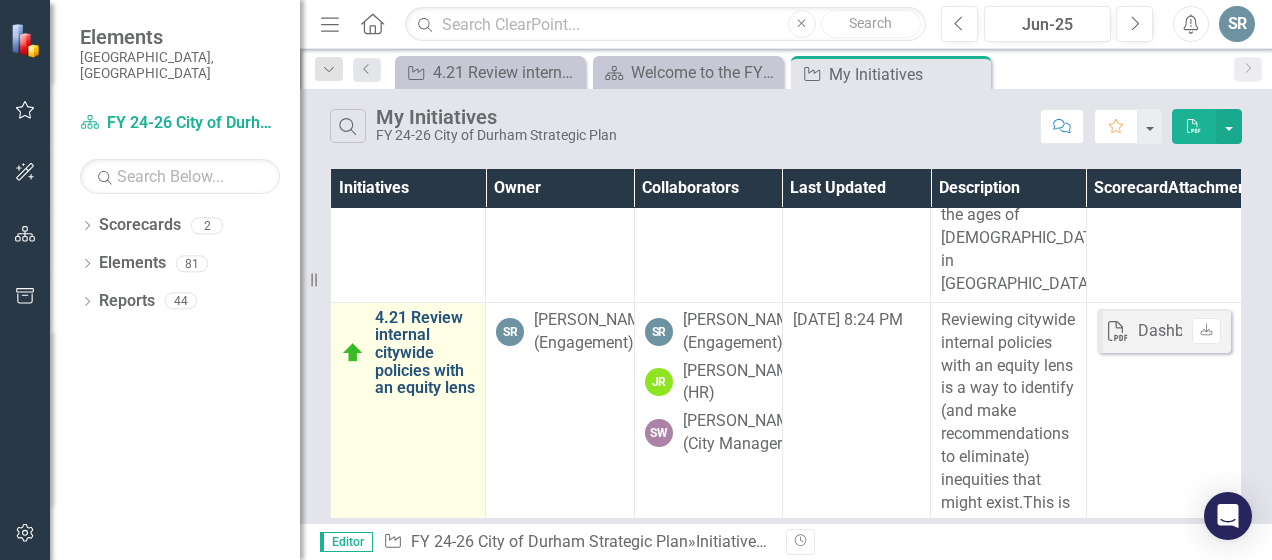 click on "4.21 Review internal citywide policies with an equity lens" at bounding box center (425, 353) 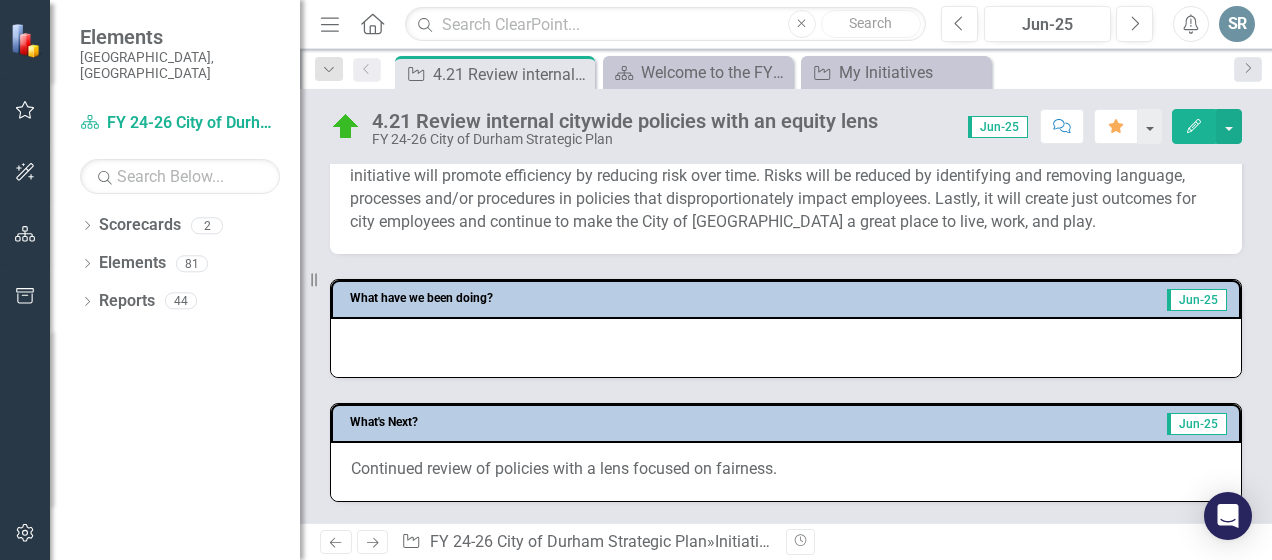 scroll, scrollTop: 850, scrollLeft: 0, axis: vertical 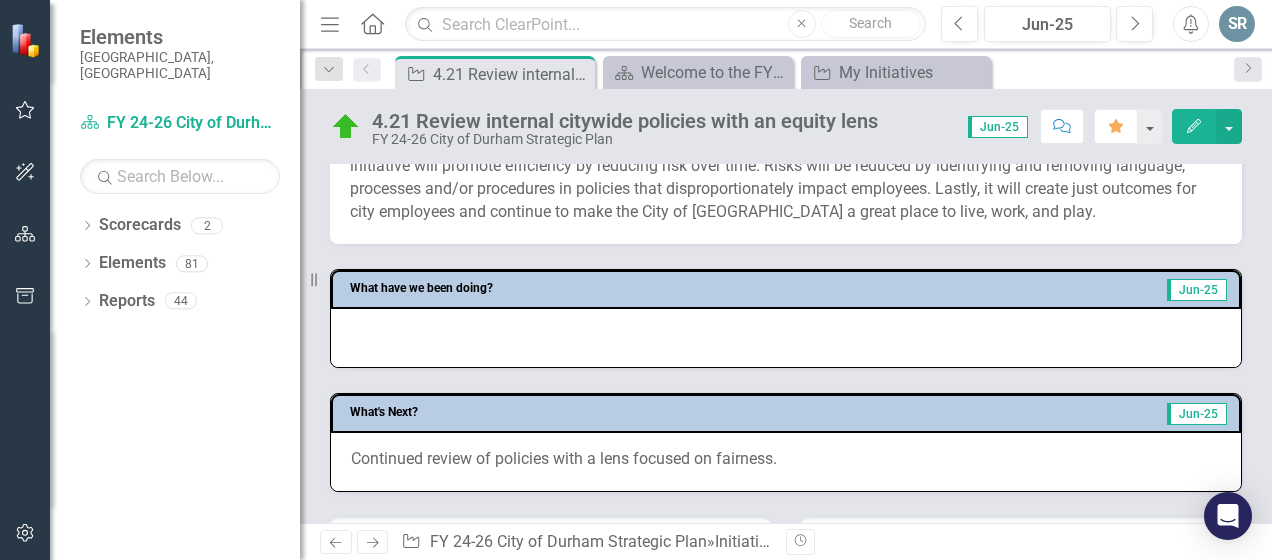 click at bounding box center (786, 338) 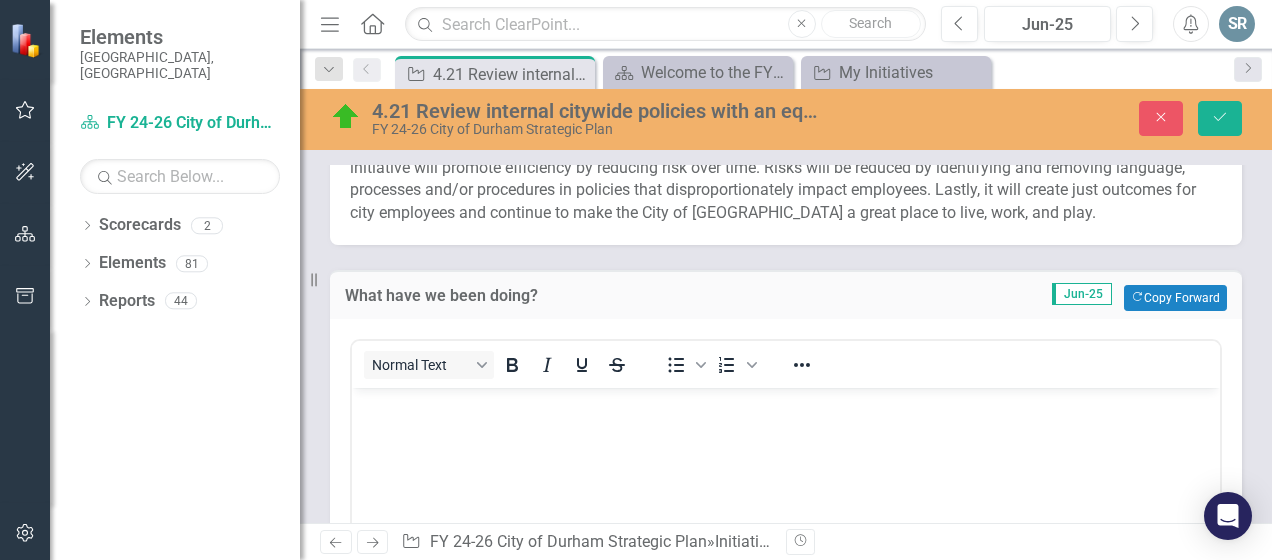 scroll, scrollTop: 0, scrollLeft: 0, axis: both 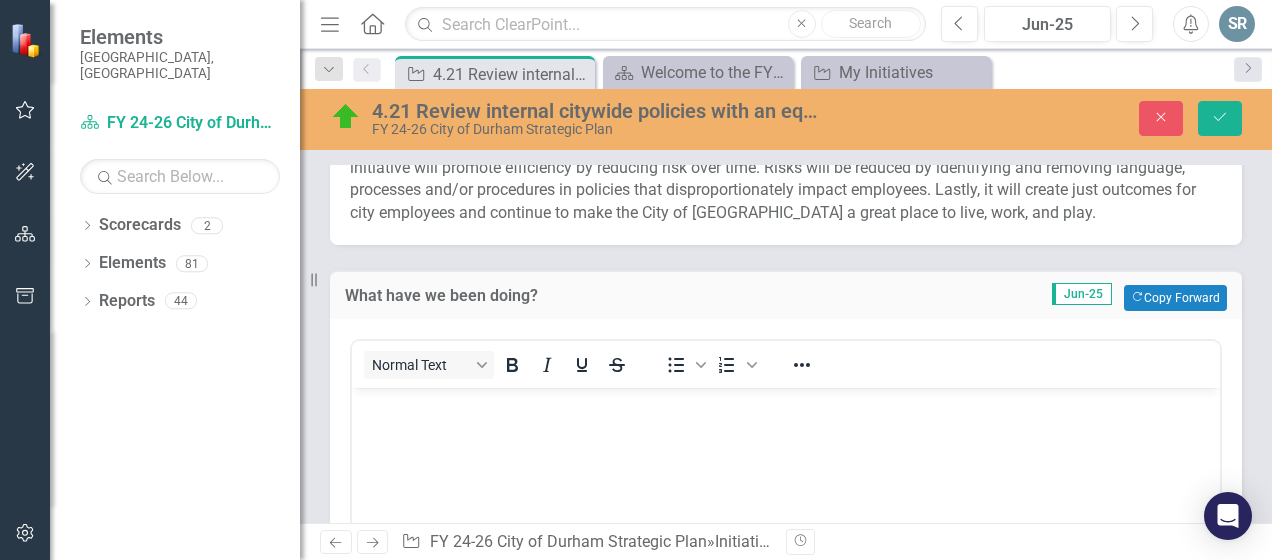 click at bounding box center [786, 538] 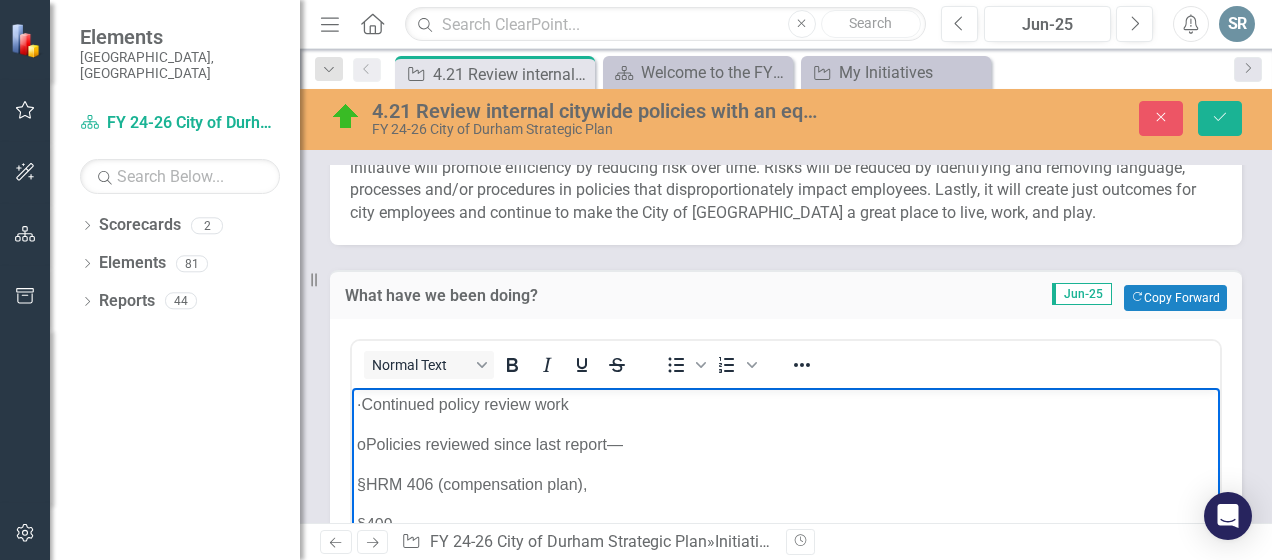 scroll, scrollTop: 179, scrollLeft: 0, axis: vertical 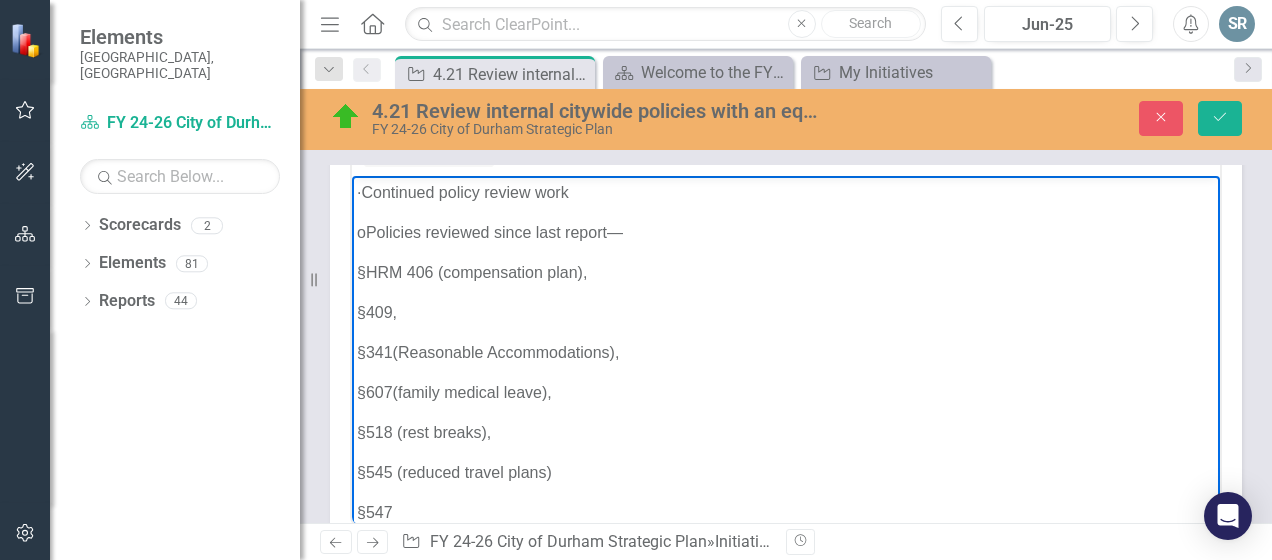 drag, startPoint x: 1196, startPoint y: 425, endPoint x: 1531, endPoint y: 346, distance: 344.1889 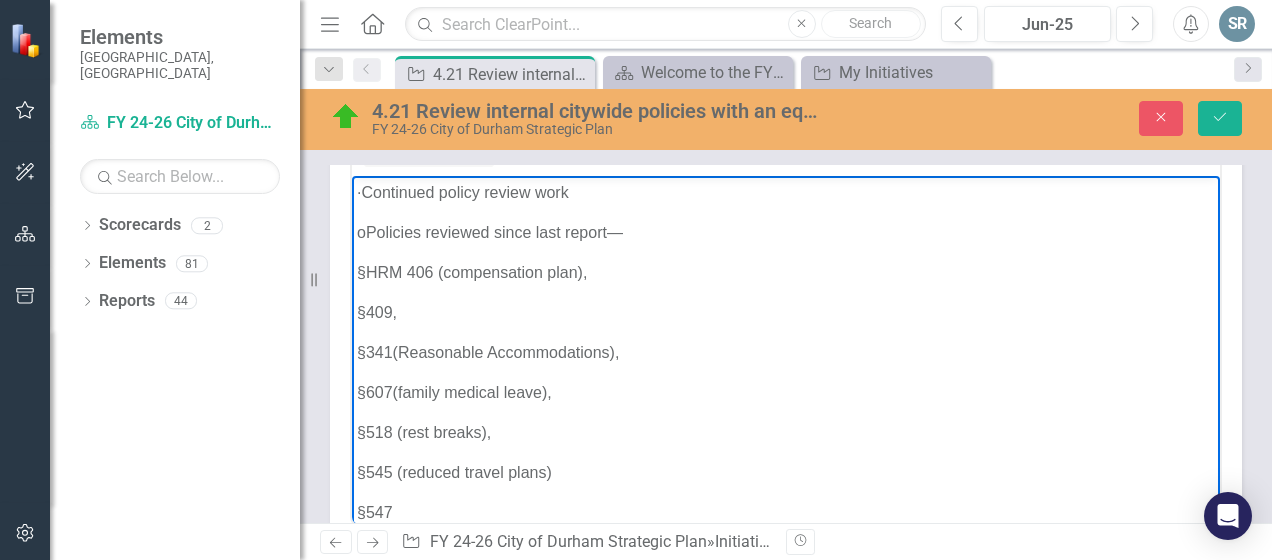 type 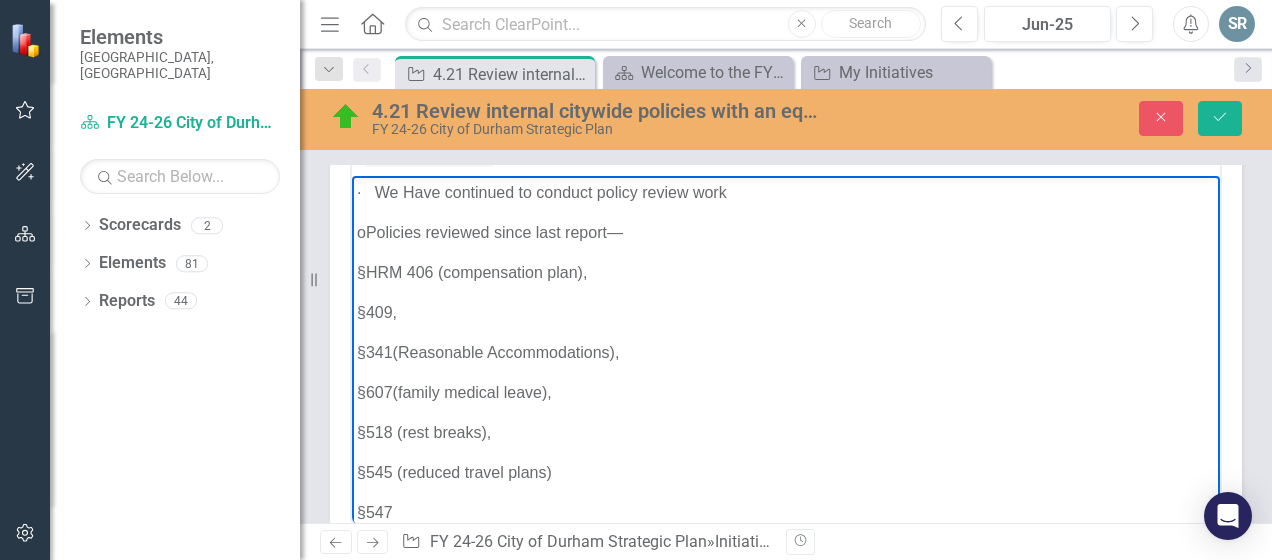 click on "o    Policies reviewed since last report—" at bounding box center [786, 233] 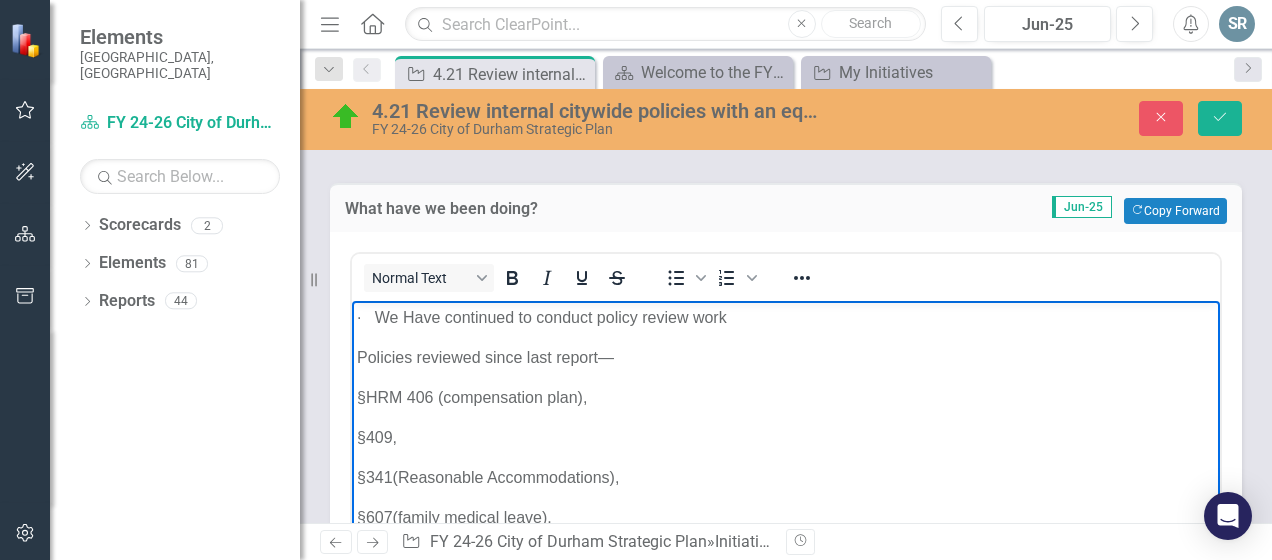 scroll, scrollTop: 942, scrollLeft: 0, axis: vertical 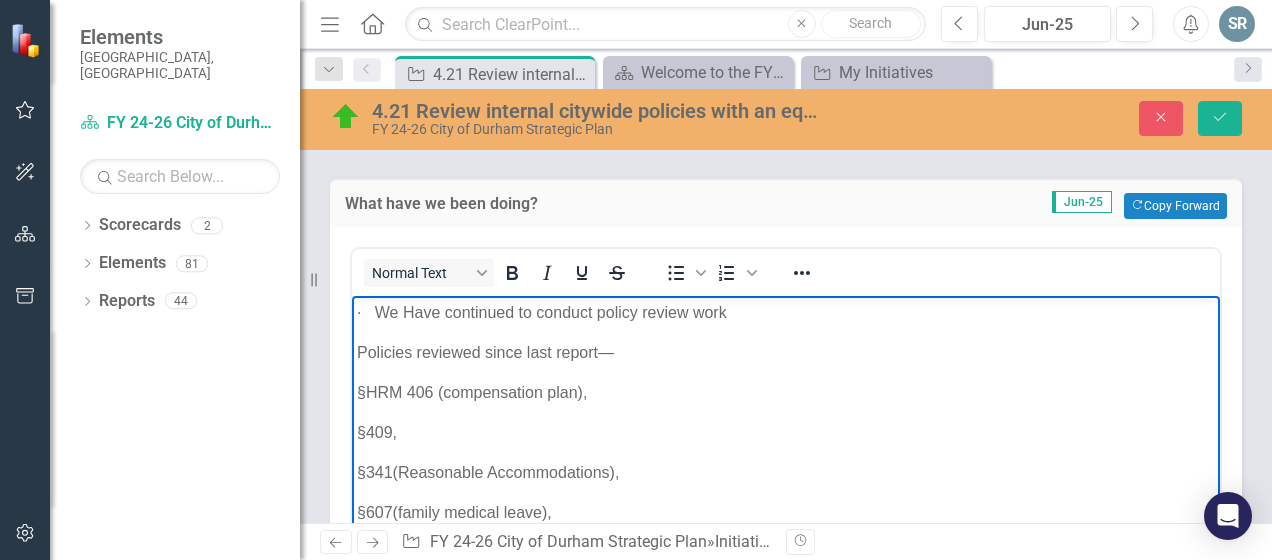 click on "·   We Have c ontinued to conduct policy review work" at bounding box center [786, 313] 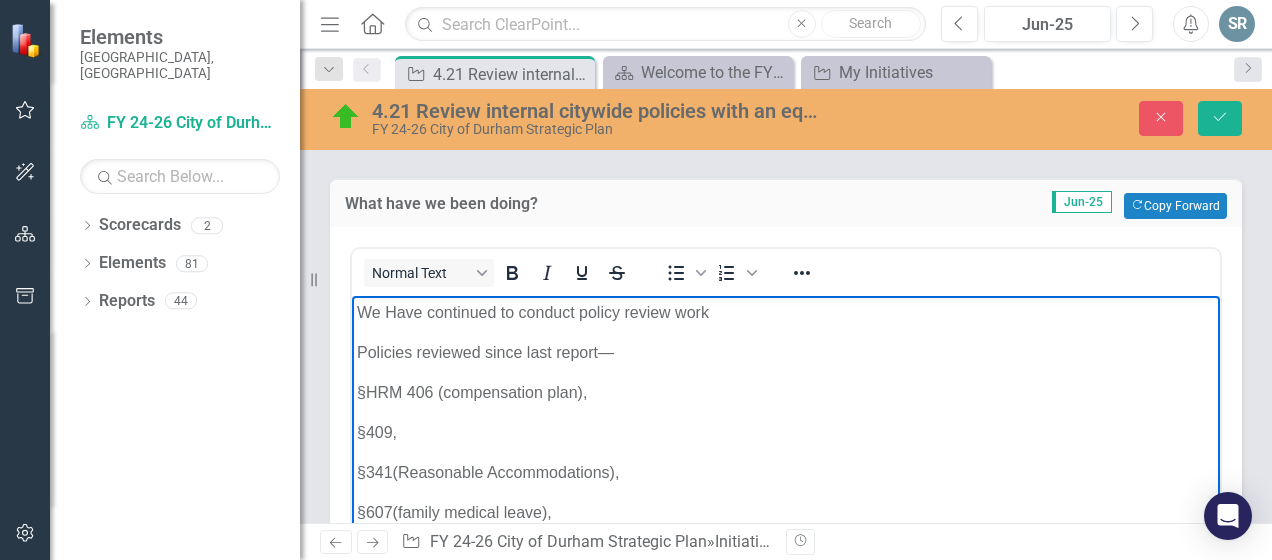 click on "We Have c ontinued to conduct policy review work" at bounding box center (786, 313) 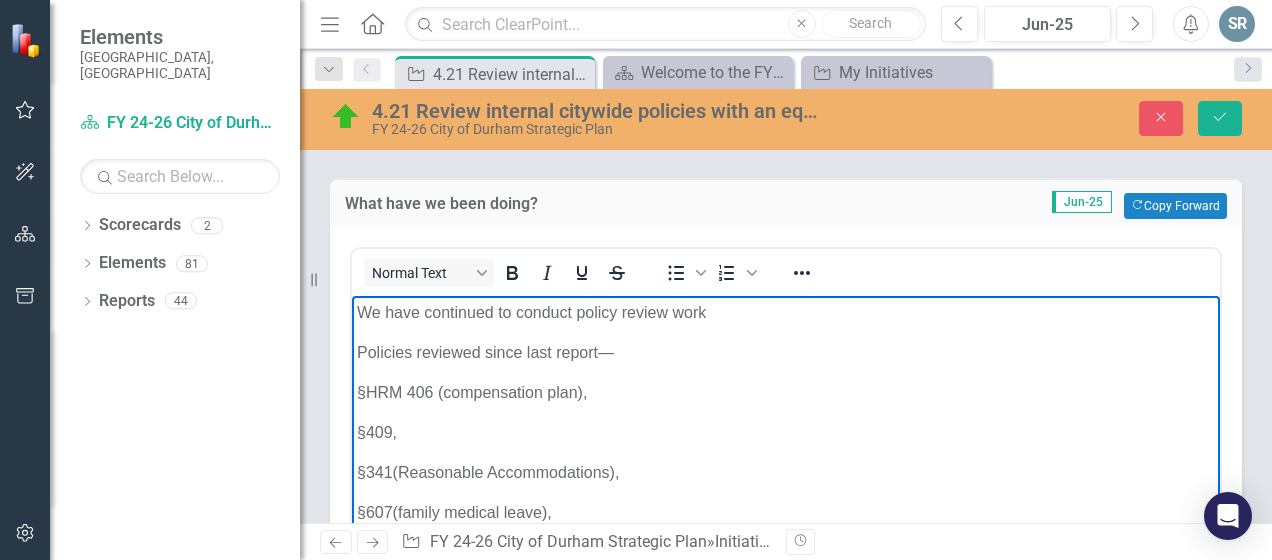 click on "Policies reviewed since last report—" at bounding box center (786, 353) 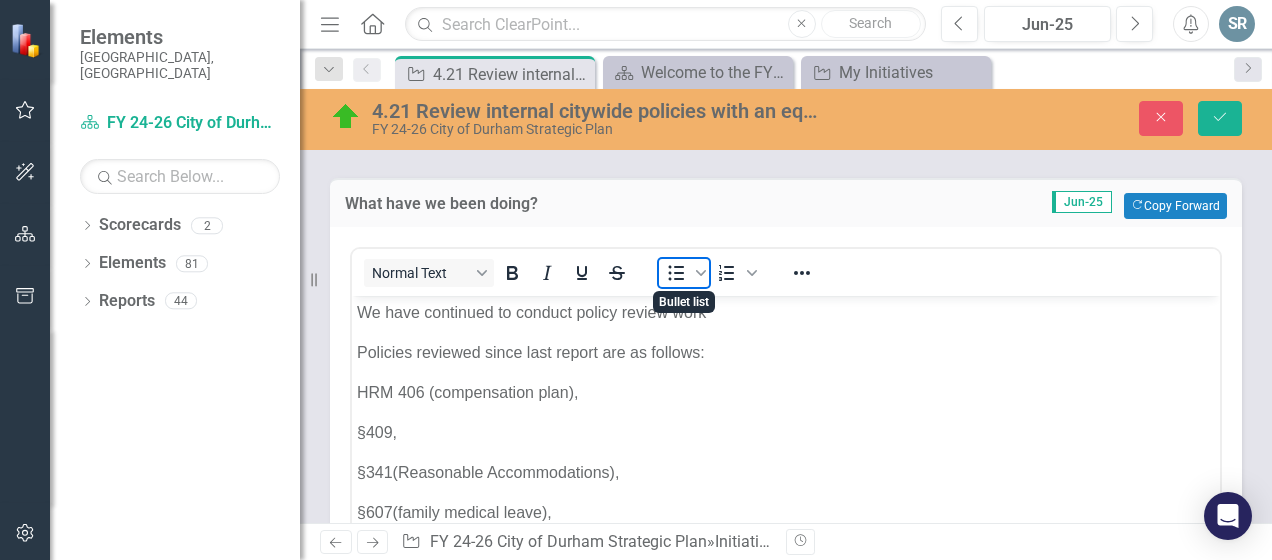 click 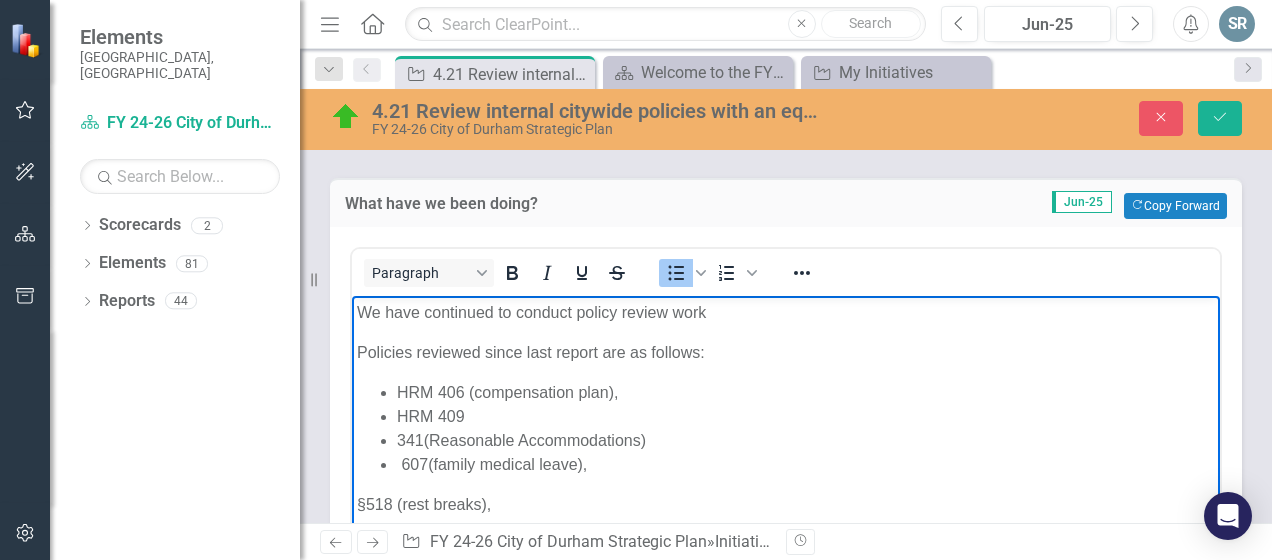 click on "341(Reasonable Accommodations)" at bounding box center (806, 441) 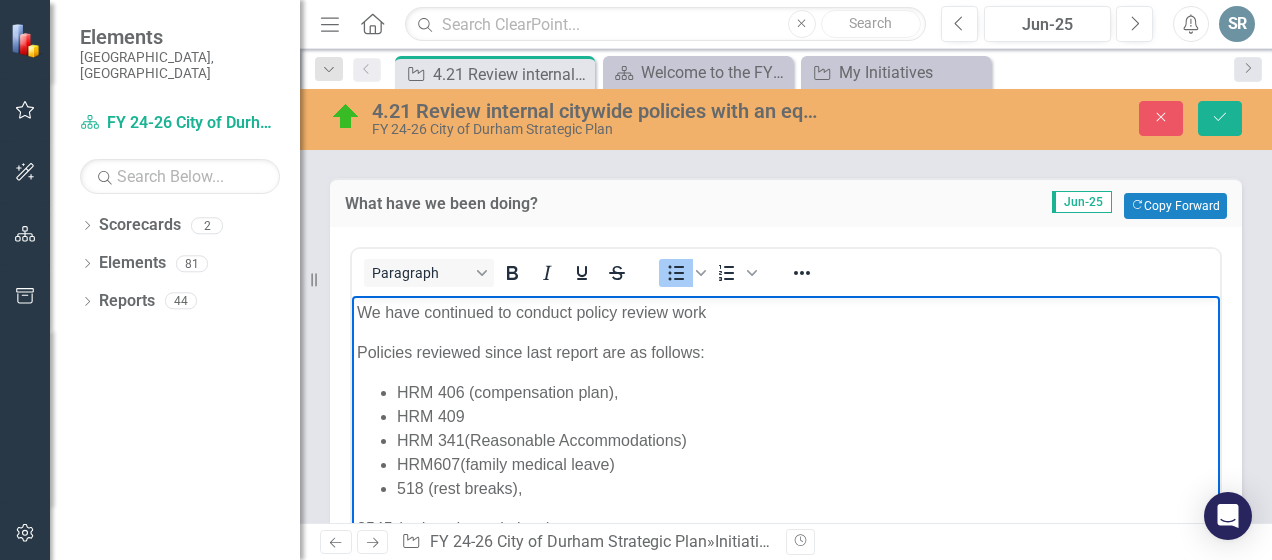 click on "518 (rest breaks)," at bounding box center (806, 489) 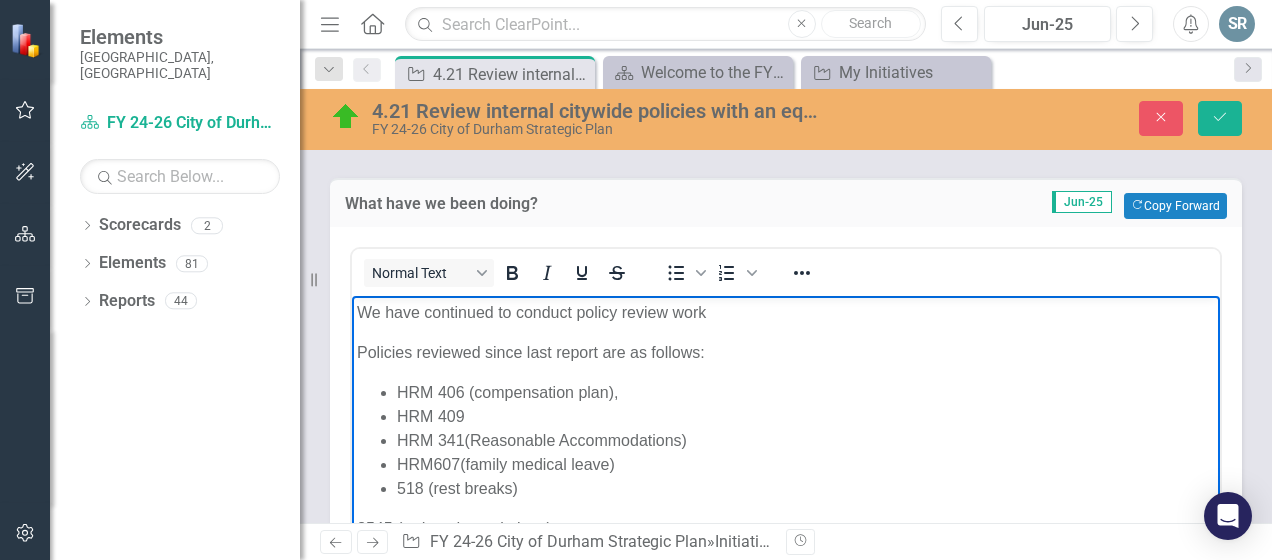 scroll, scrollTop: 954, scrollLeft: 0, axis: vertical 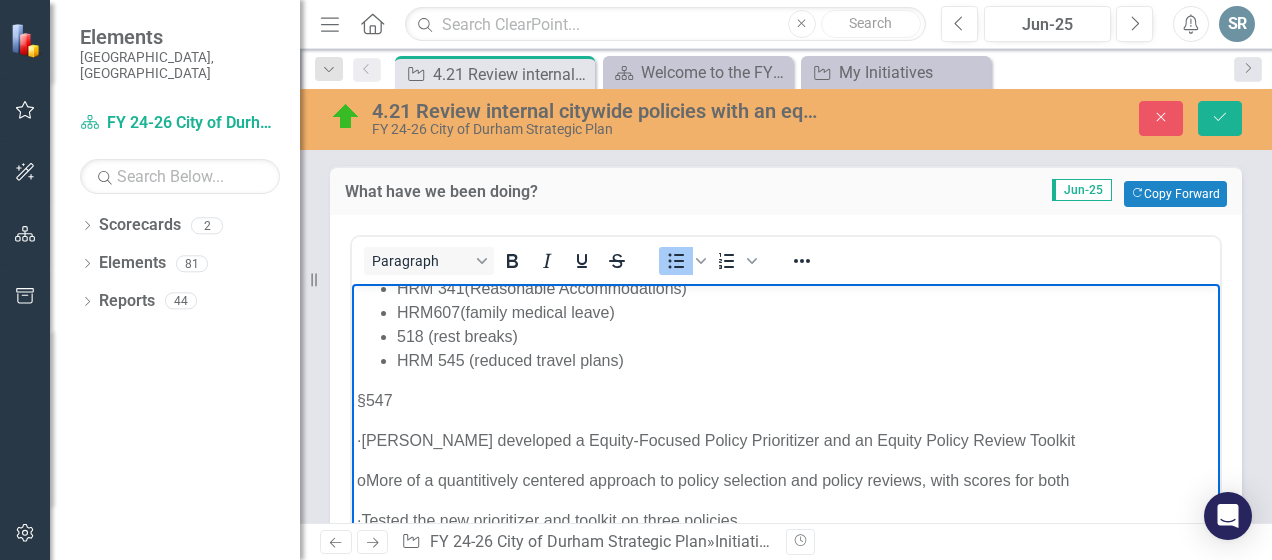 drag, startPoint x: 1197, startPoint y: 351, endPoint x: 1566, endPoint y: 720, distance: 521.8448 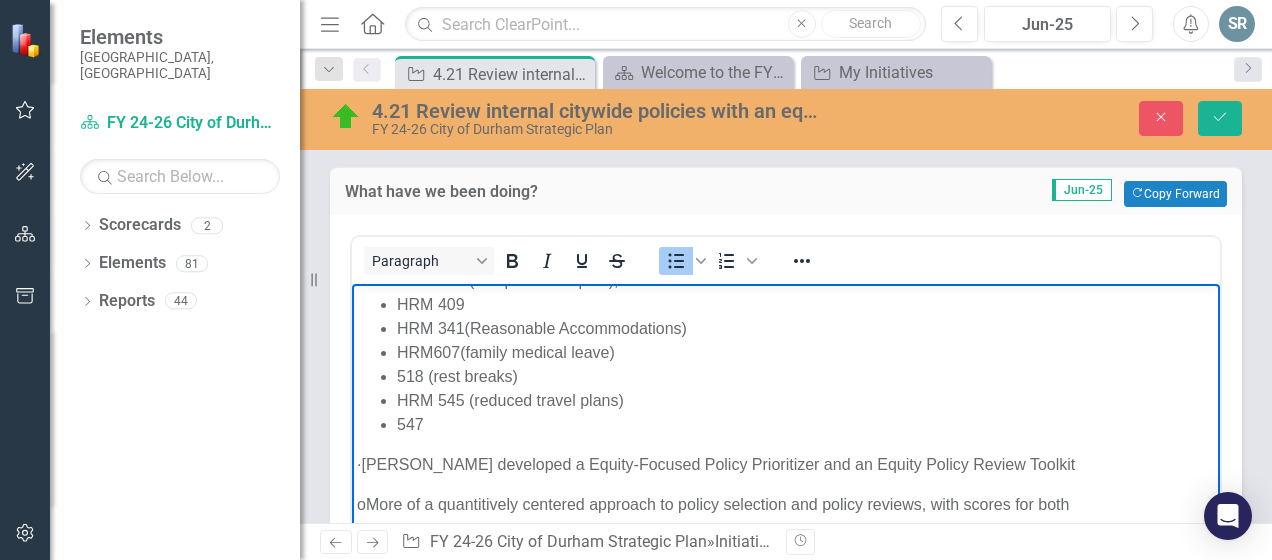 scroll, scrollTop: 124, scrollLeft: 0, axis: vertical 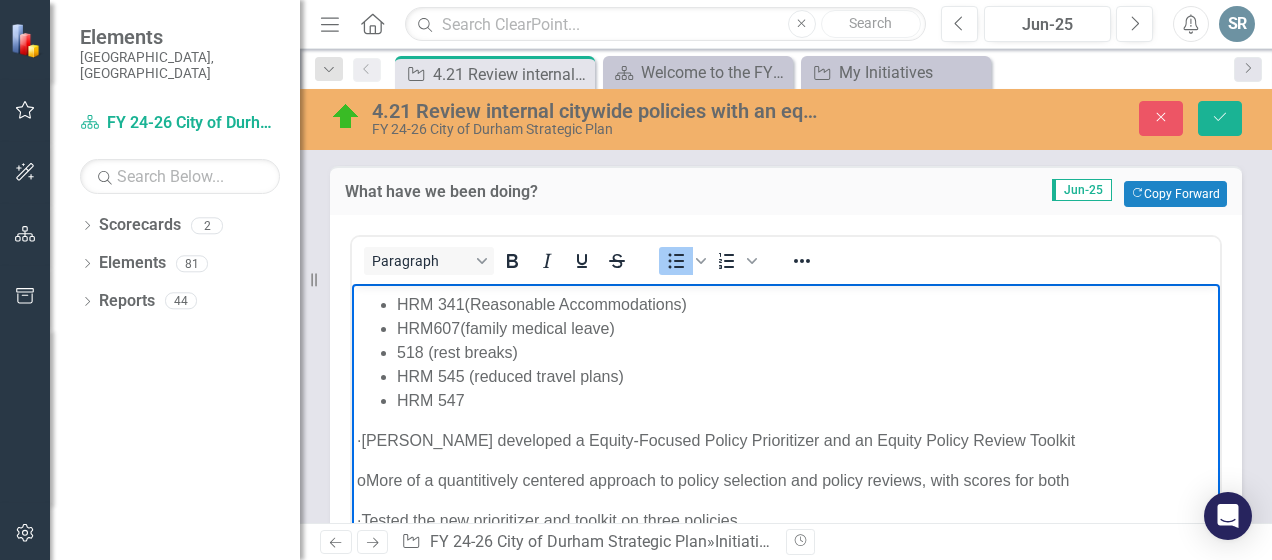 click on "·        Kendall developed a Equity-Focused Policy Prioritizer and an Equity Policy Review Toolkit" at bounding box center [786, 441] 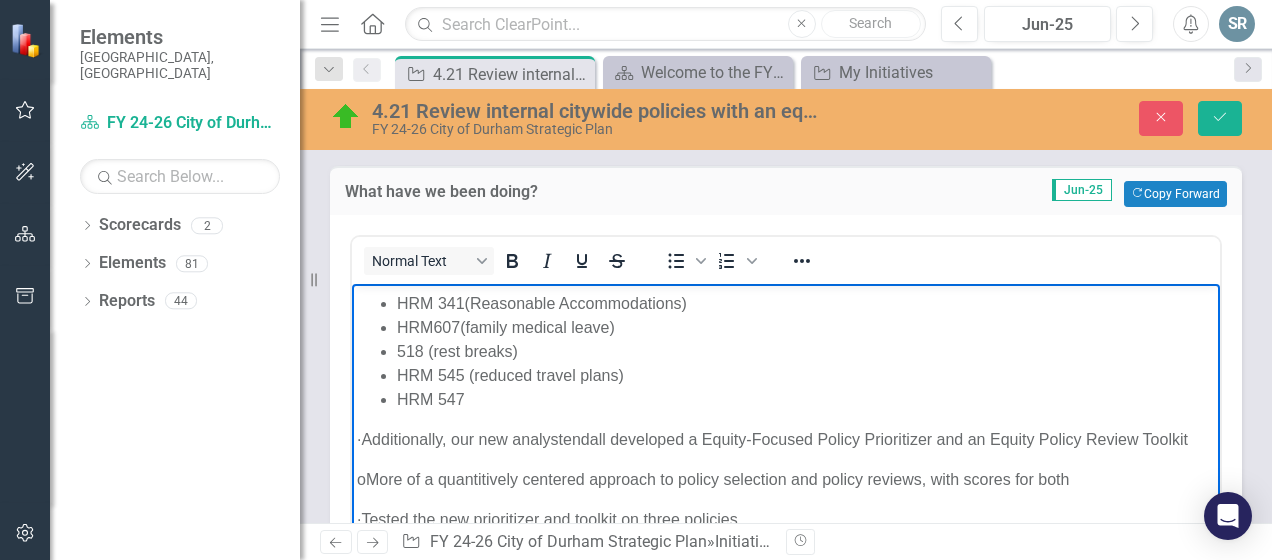 scroll, scrollTop: 124, scrollLeft: 0, axis: vertical 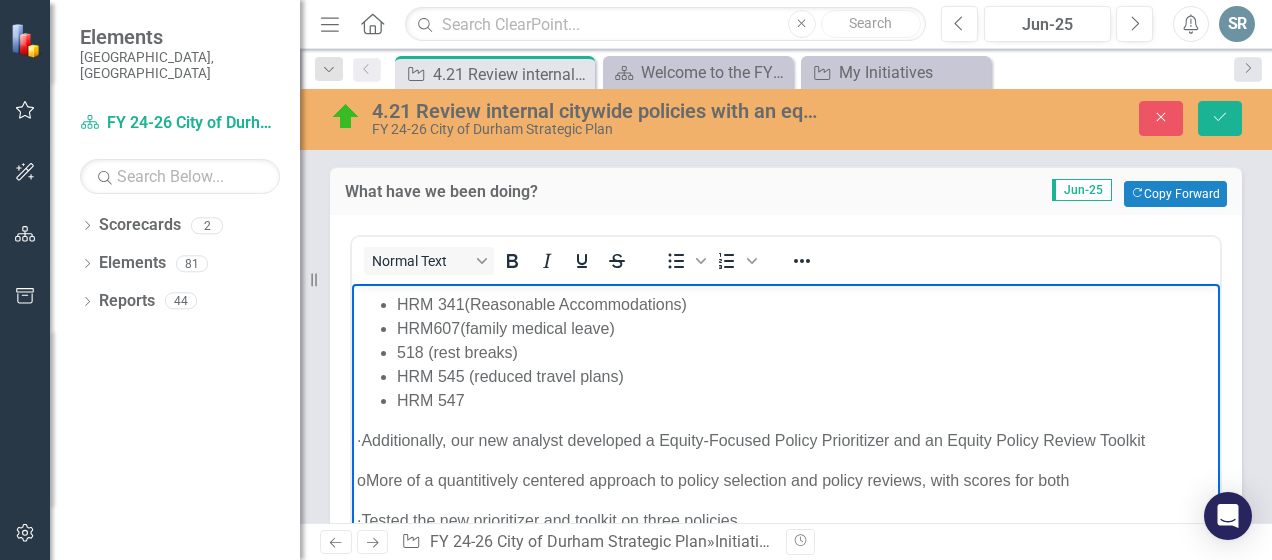 click on "·Additionally, our new analyst d eveloped a Equity-Focused Policy Prioritizer and an Equity Policy Review Toolkit" at bounding box center (786, 441) 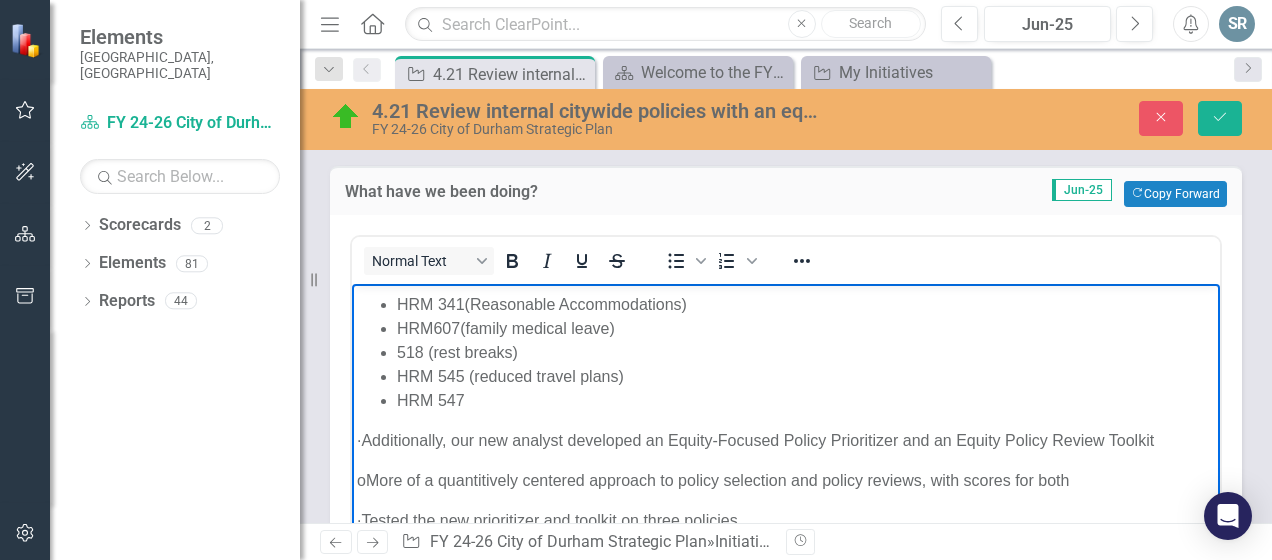 drag, startPoint x: 1200, startPoint y: 401, endPoint x: 1559, endPoint y: 712, distance: 474.9758 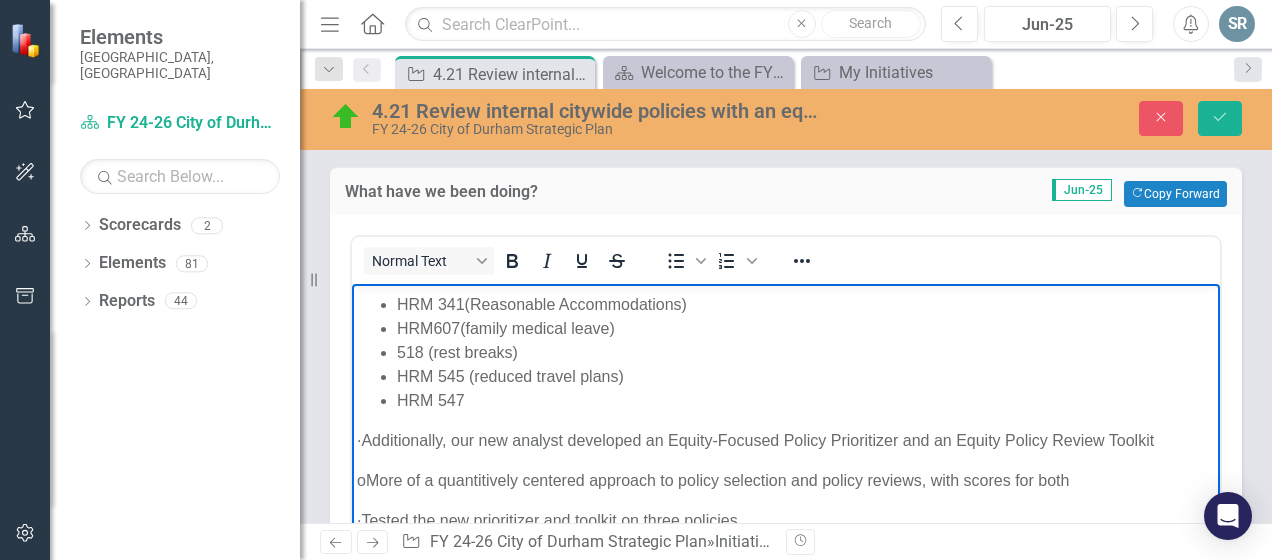 click on "o    More of a quantitively centered approach to policy selection and policy reviews, with scores for both" at bounding box center [786, 481] 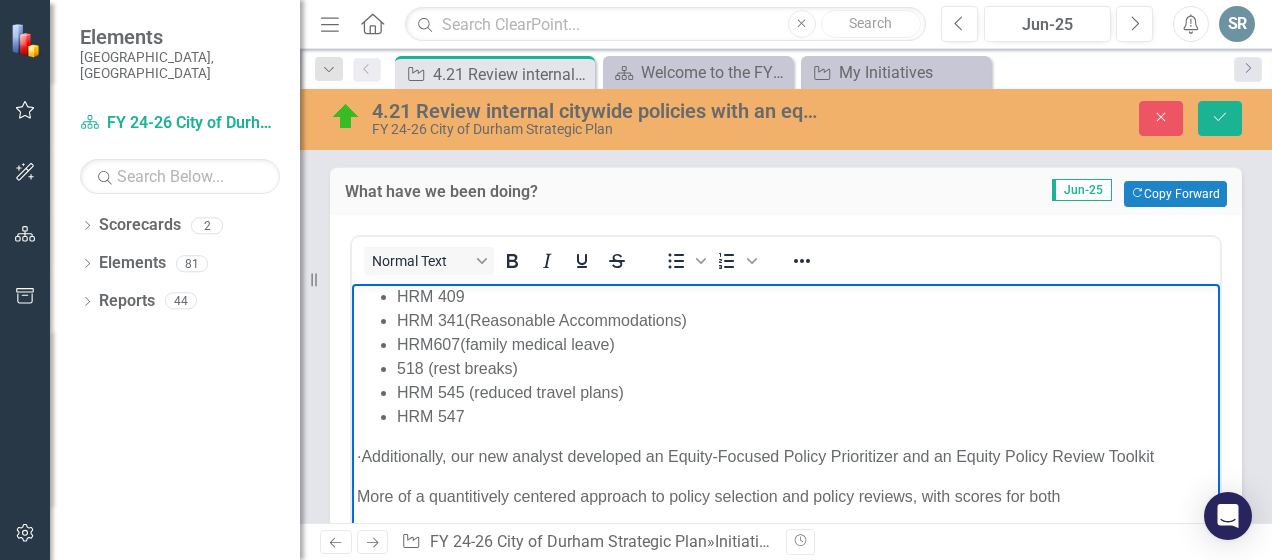 scroll, scrollTop: 124, scrollLeft: 0, axis: vertical 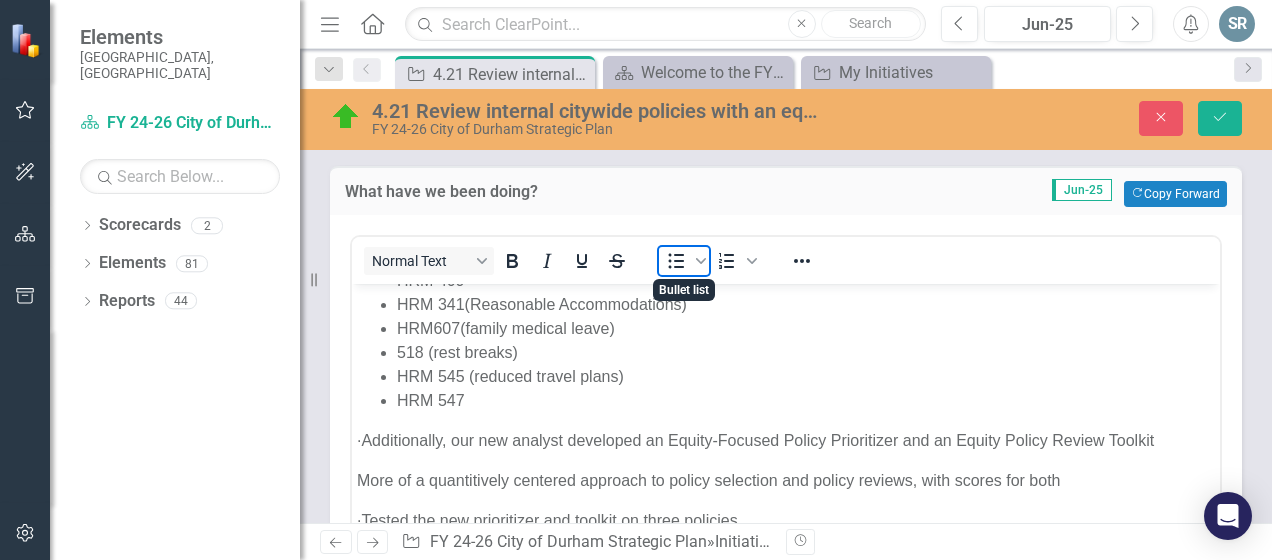 click 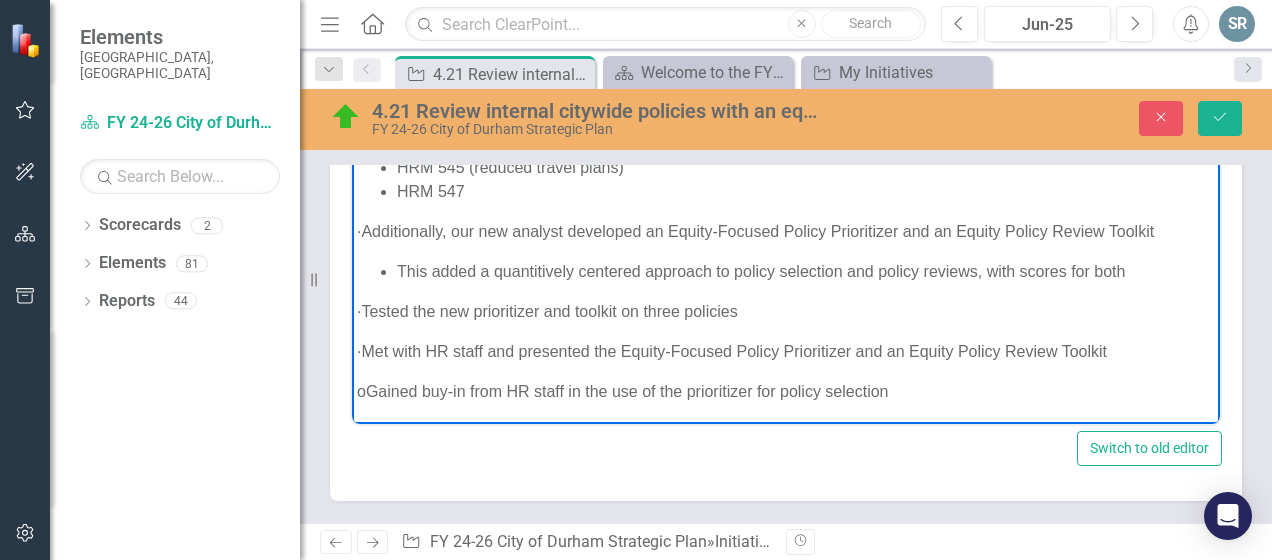 scroll, scrollTop: 1146, scrollLeft: 0, axis: vertical 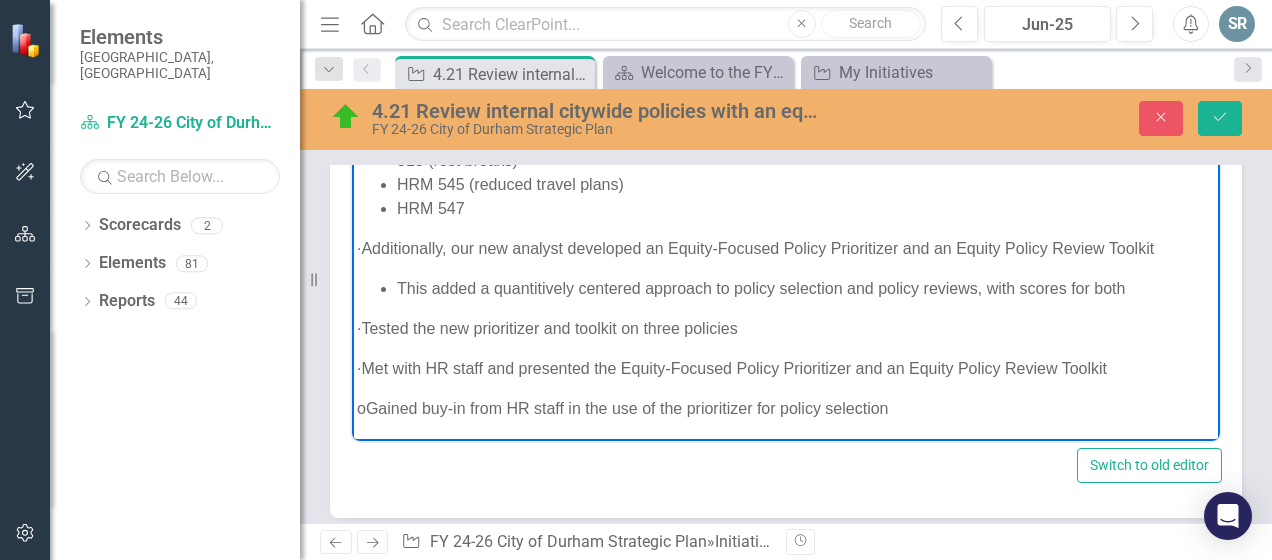 click on "·        Tested the new prioritizer and toolkit on three policies" at bounding box center (786, 329) 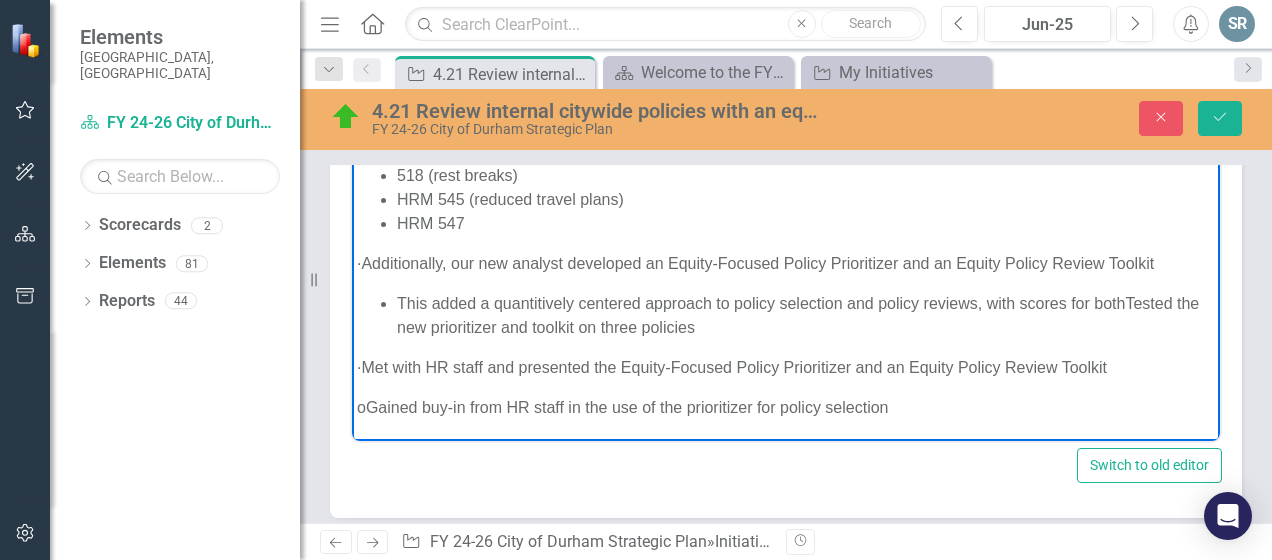 scroll, scrollTop: 108, scrollLeft: 0, axis: vertical 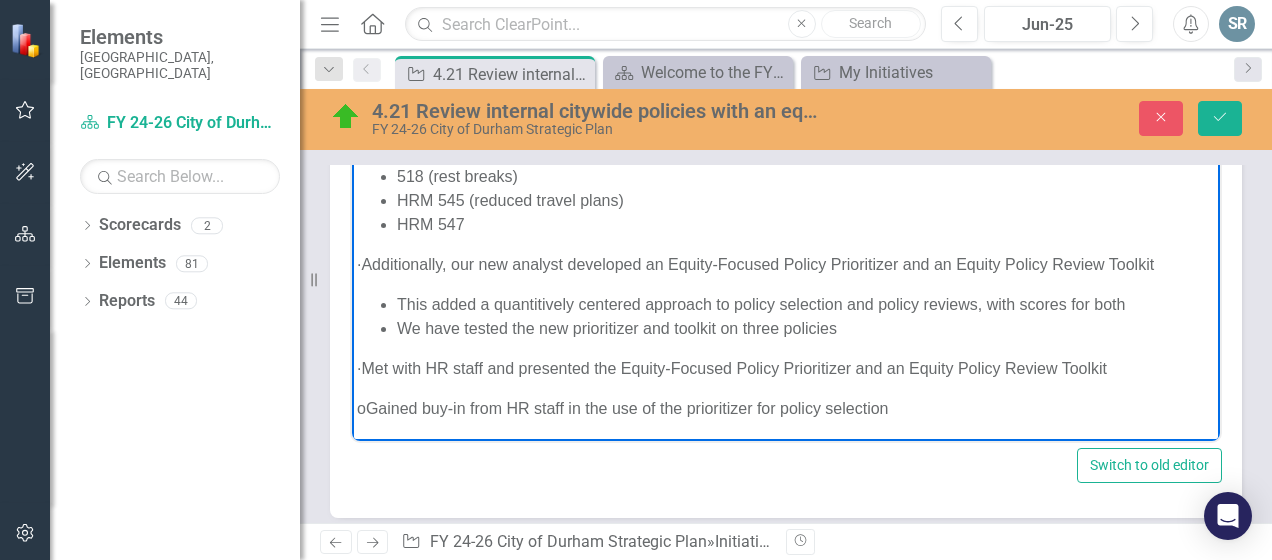 click on "·        Met with HR staff and presented the Equity-Focused Policy Prioritizer and an Equity Policy Review Toolkit" at bounding box center (786, 369) 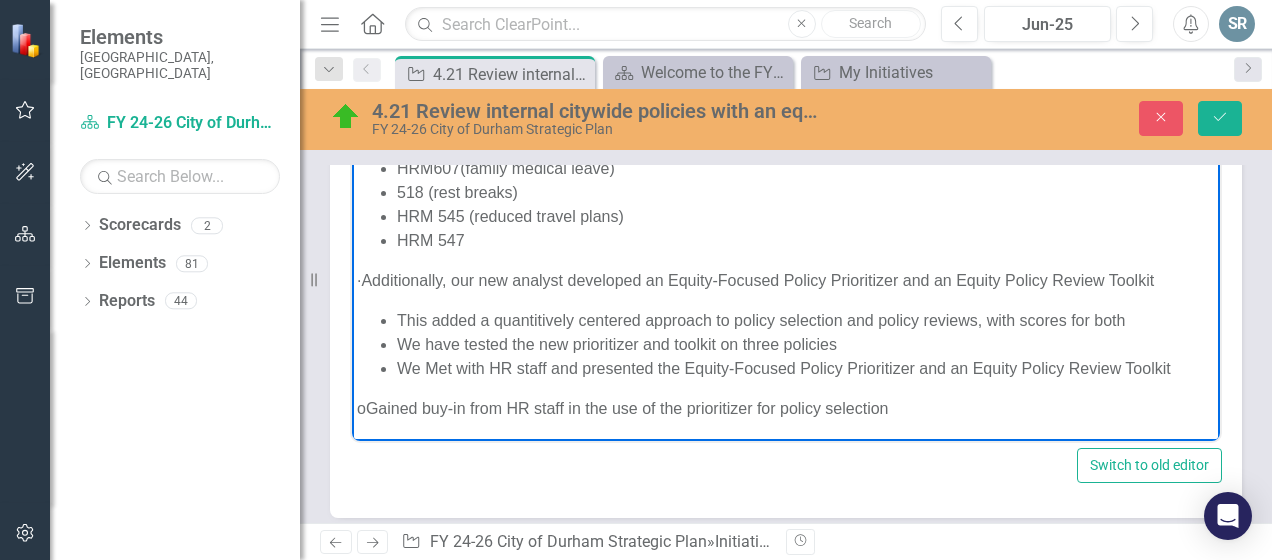 scroll, scrollTop: 116, scrollLeft: 0, axis: vertical 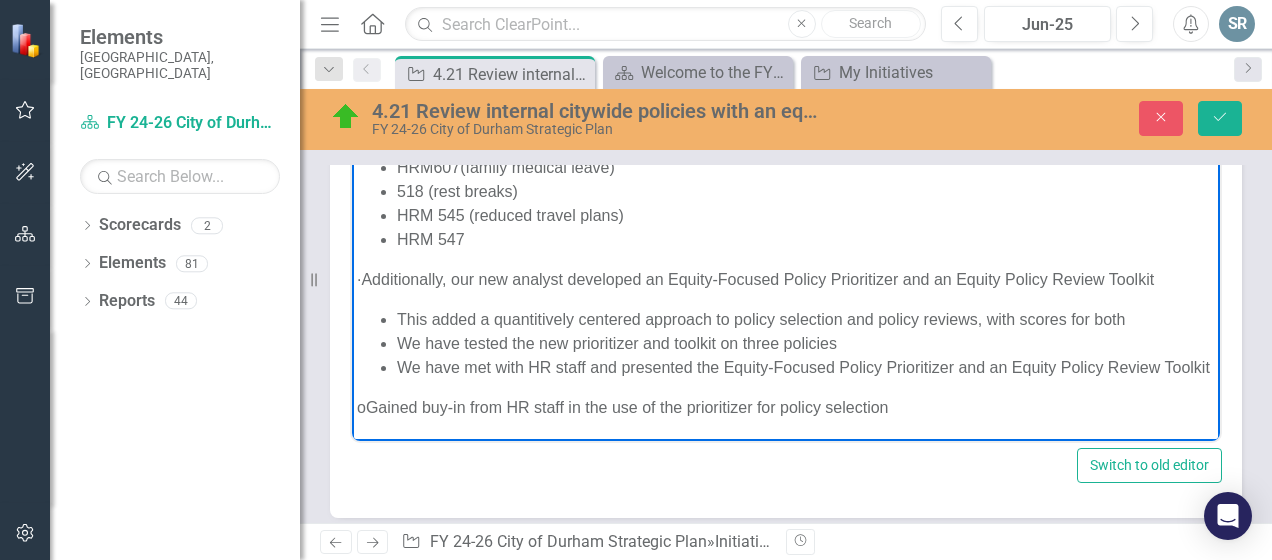 click on "o    Gained buy-in from HR staff in the use of the prioritizer for policy selection" at bounding box center [786, 408] 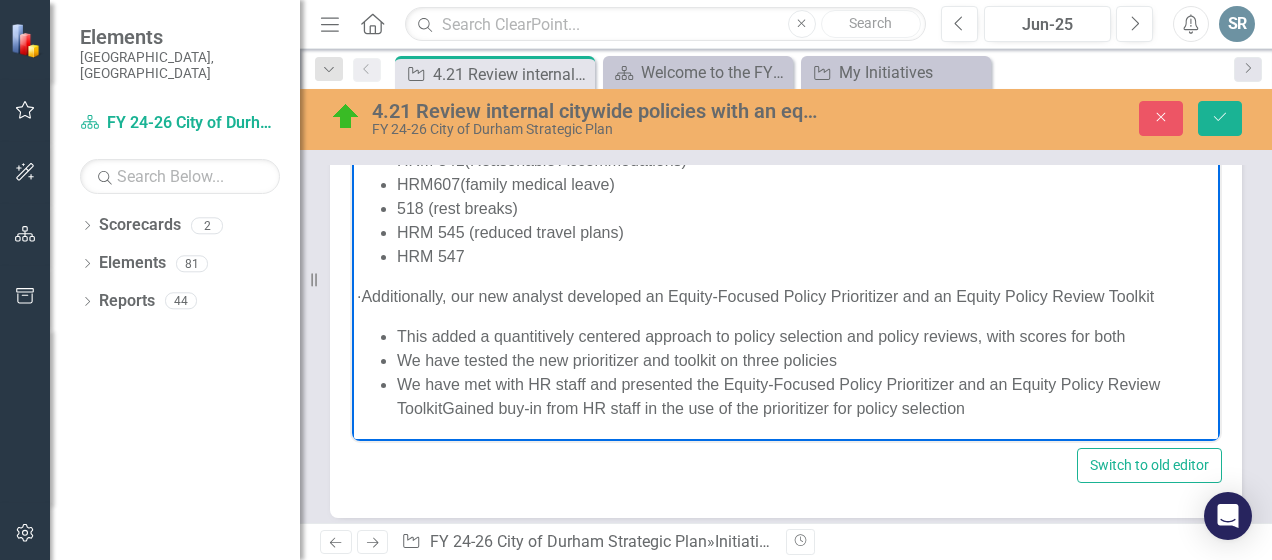 scroll, scrollTop: 100, scrollLeft: 0, axis: vertical 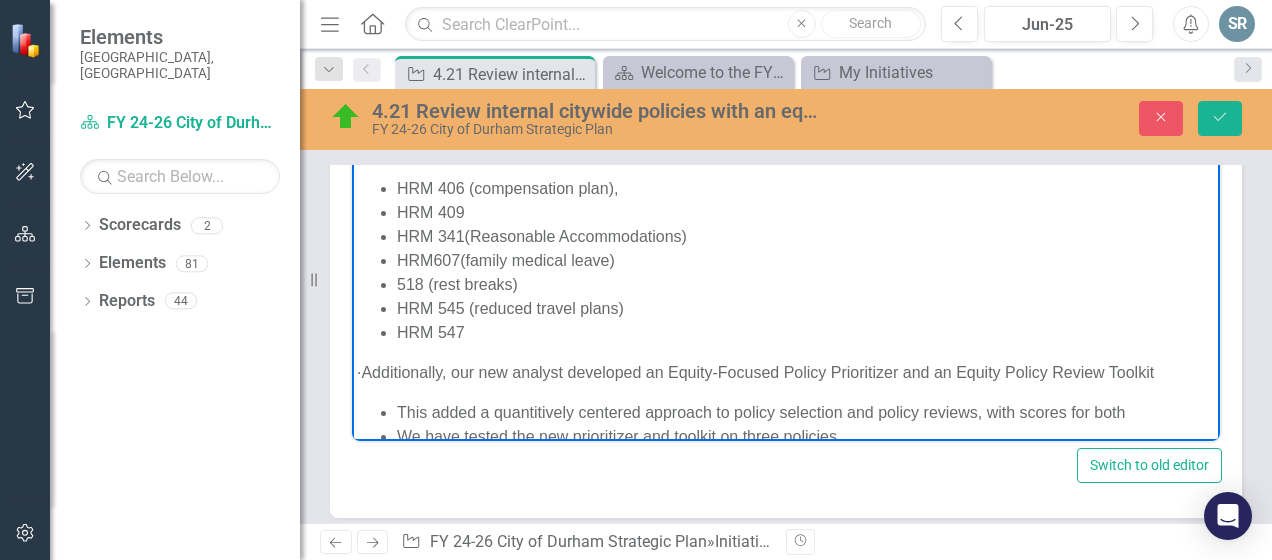 drag, startPoint x: 1192, startPoint y: 279, endPoint x: 1542, endPoint y: 244, distance: 351.74564 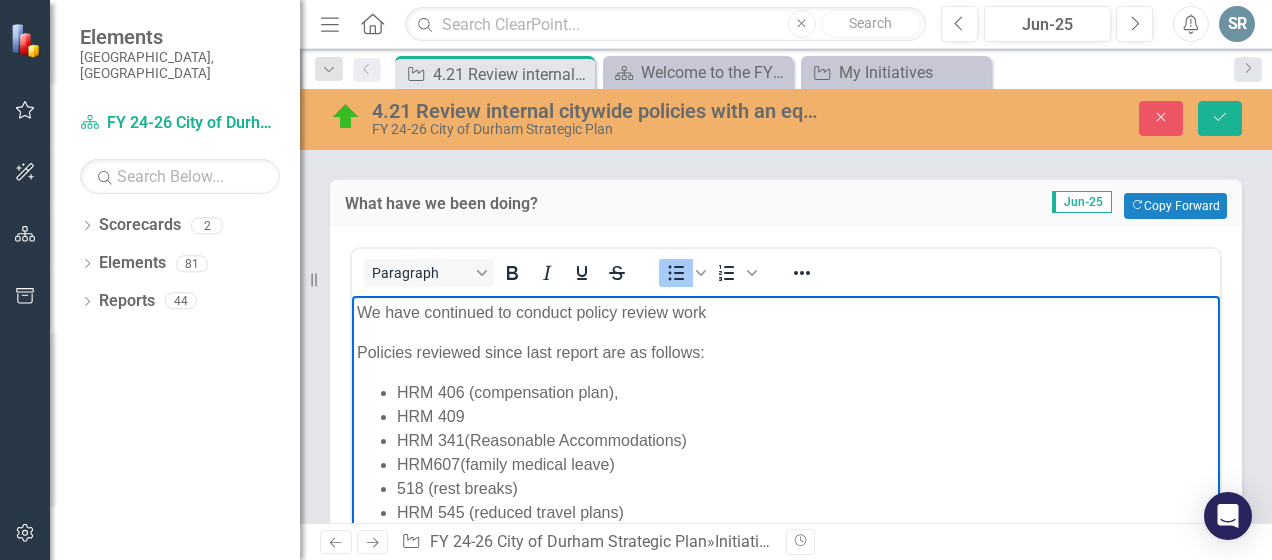 scroll, scrollTop: 954, scrollLeft: 0, axis: vertical 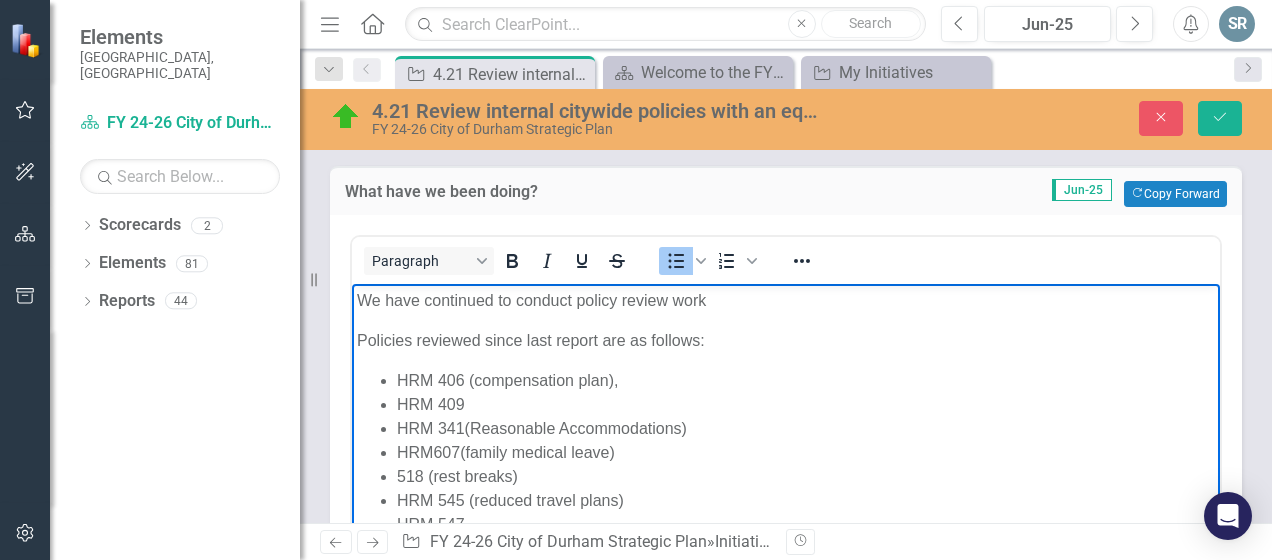 click on "HRM 409" at bounding box center [806, 405] 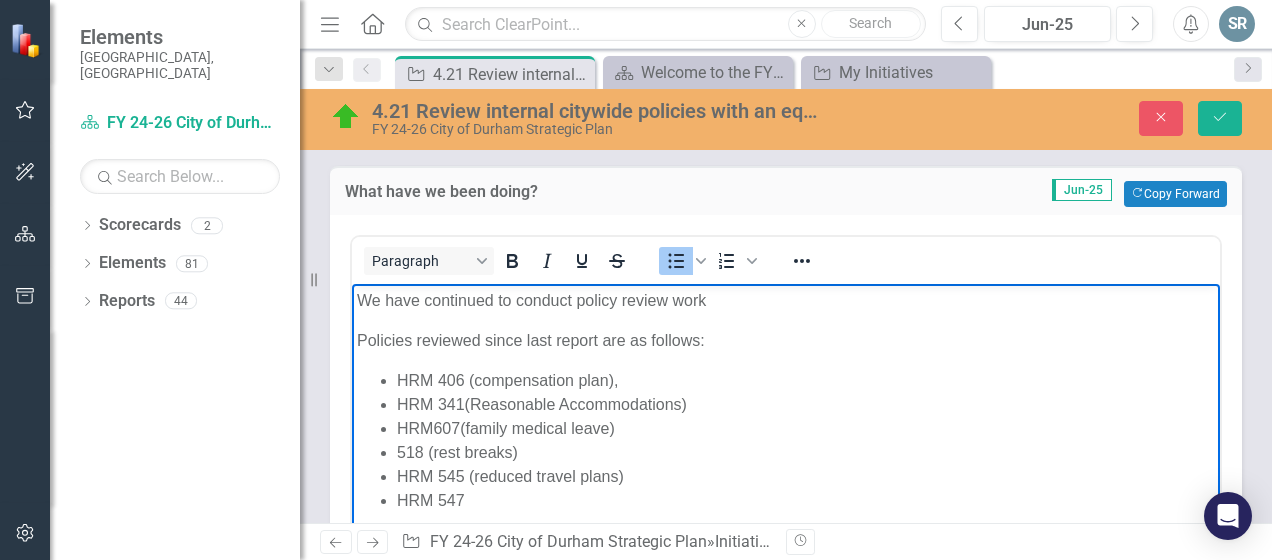click on "HRM 406 (compensation plan)," at bounding box center [806, 381] 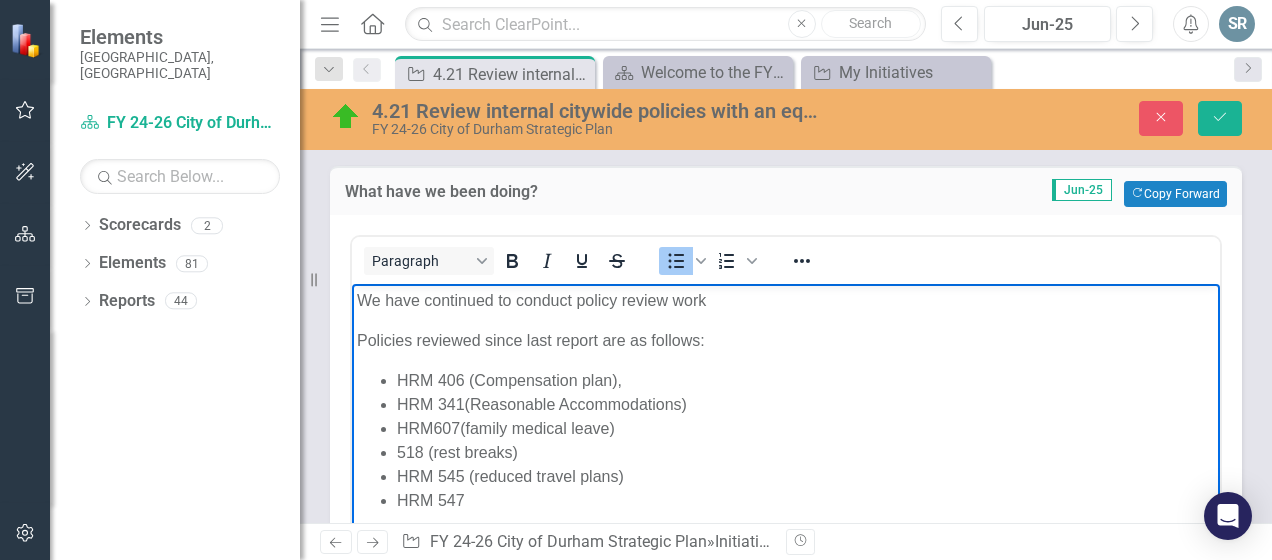 click on "HRM 406 (Compensation plan)," at bounding box center [806, 381] 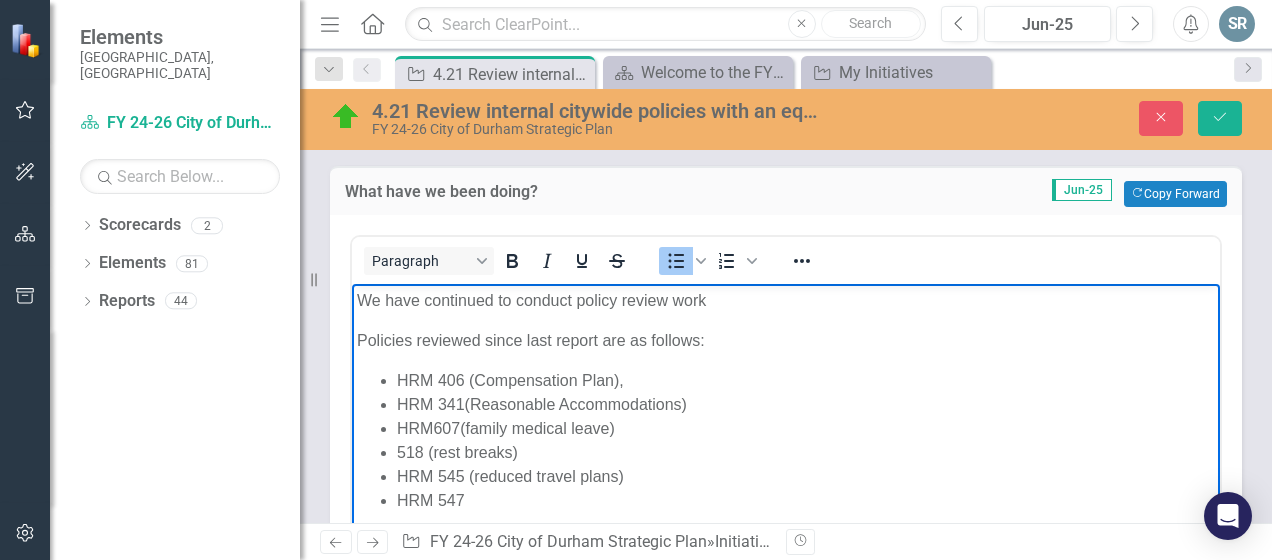 click on "HRM  607(family medical leave)" at bounding box center (806, 429) 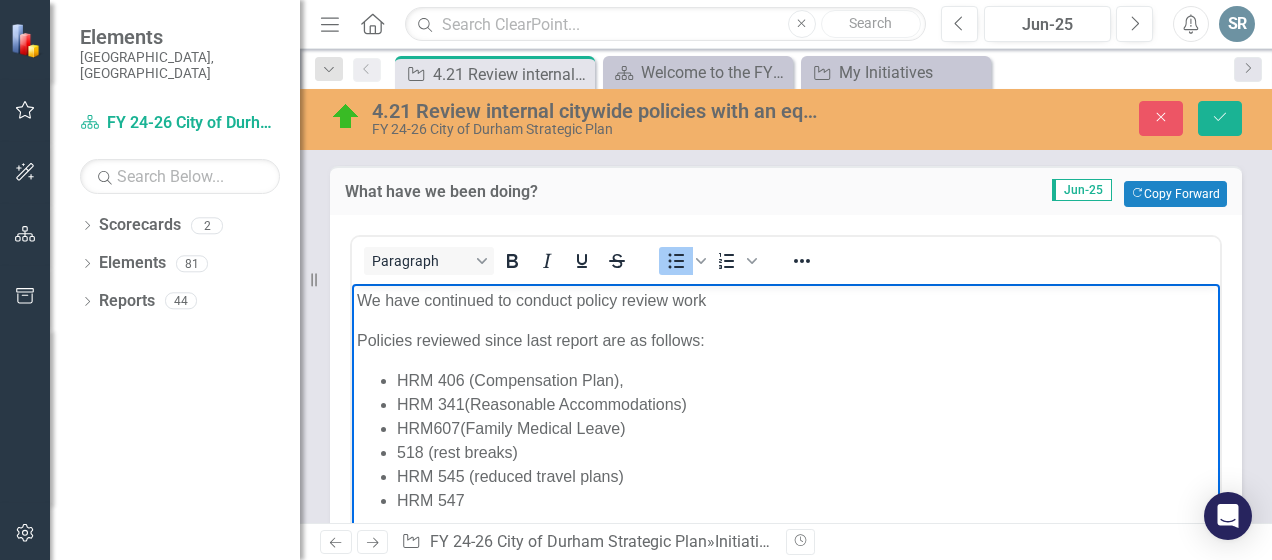 click on "518 (rest breaks)" at bounding box center [806, 453] 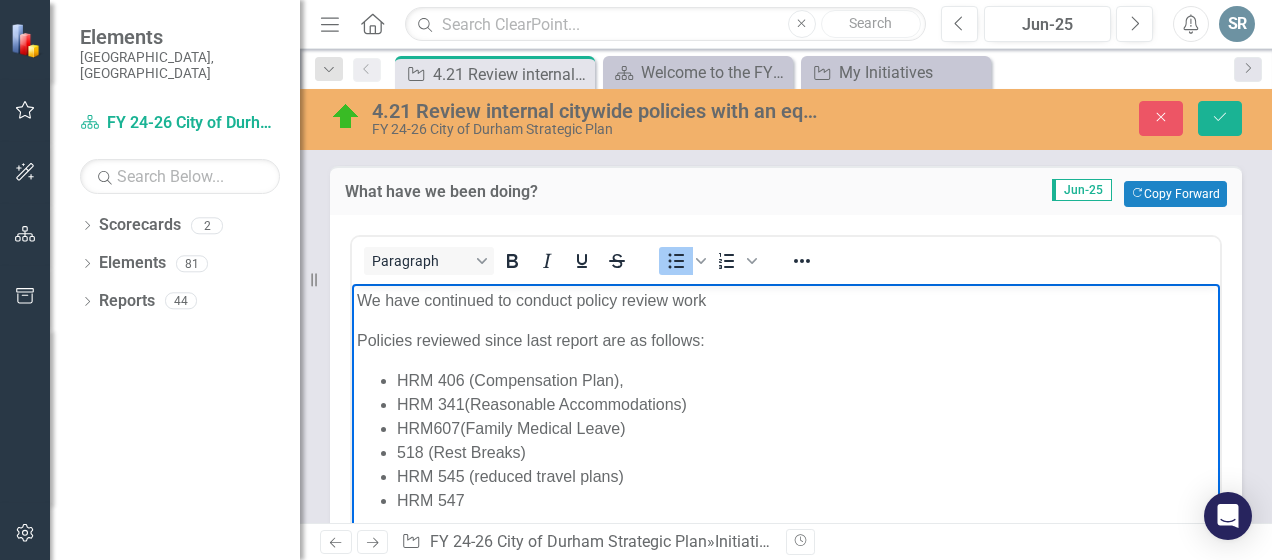 click on "HRM 545 (reduced travel plans)" at bounding box center [806, 477] 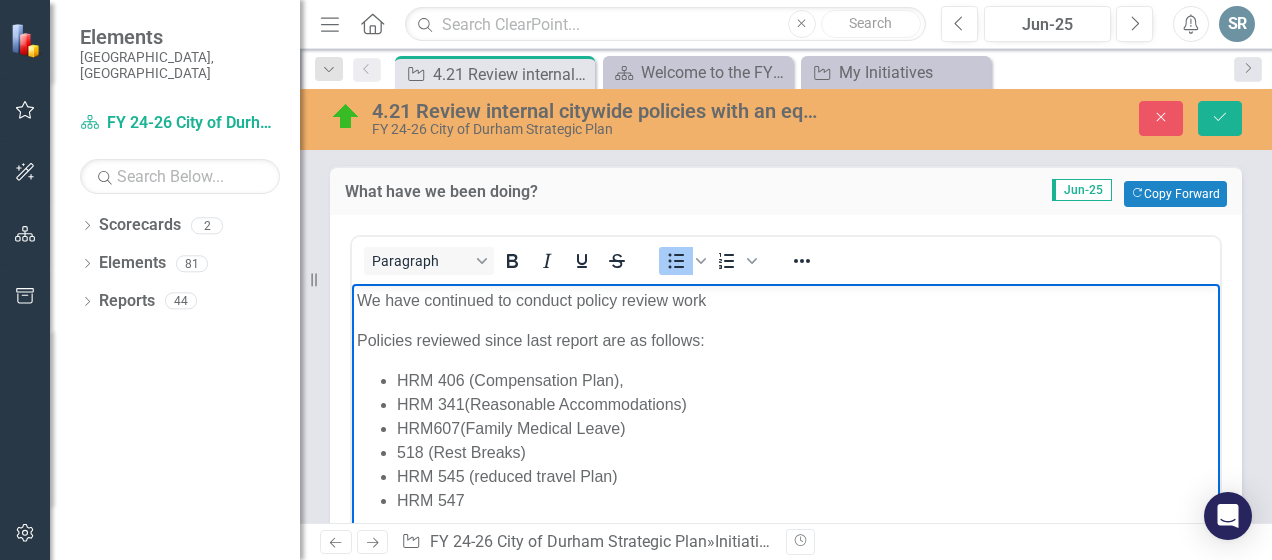 click on "HRM 545 (reduced travel Plan)" at bounding box center [806, 477] 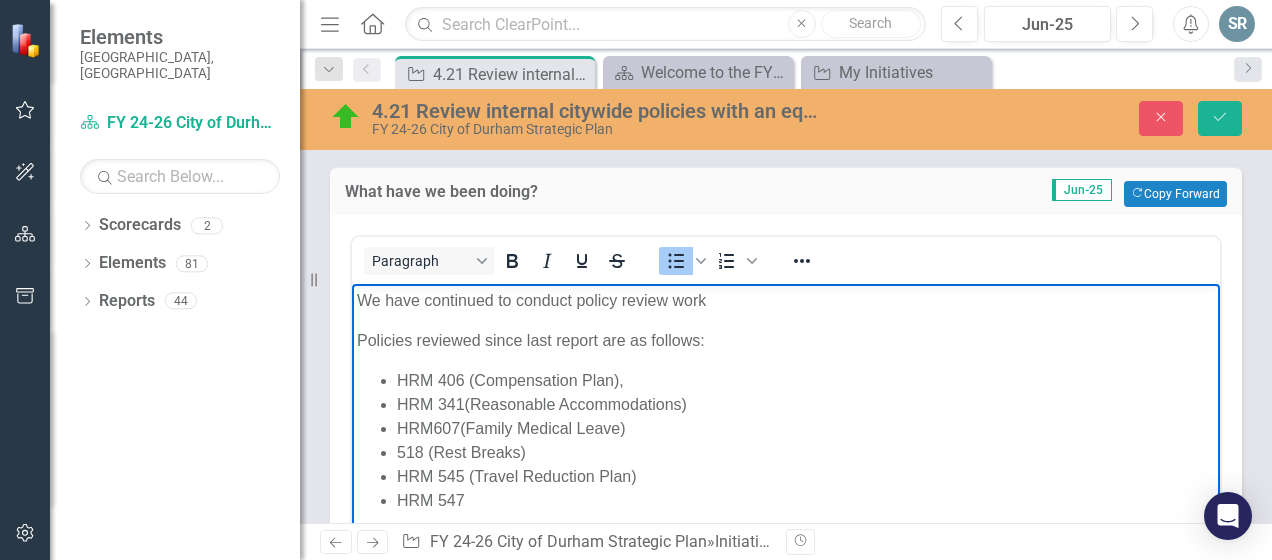 click on "HRM 547" at bounding box center [806, 501] 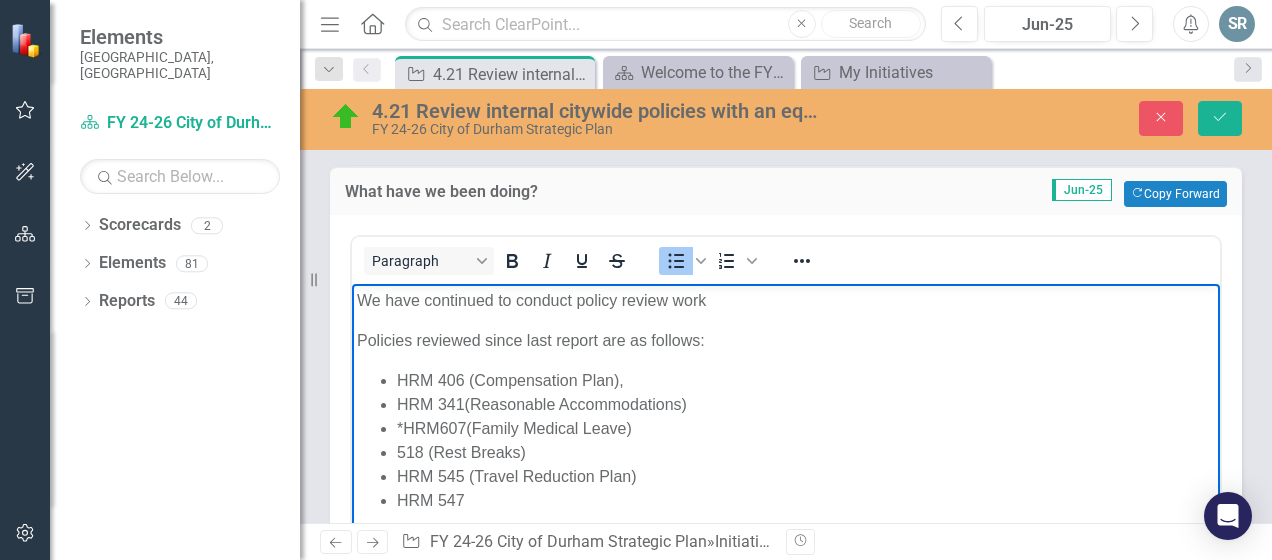 click on "HRM 547" at bounding box center (806, 501) 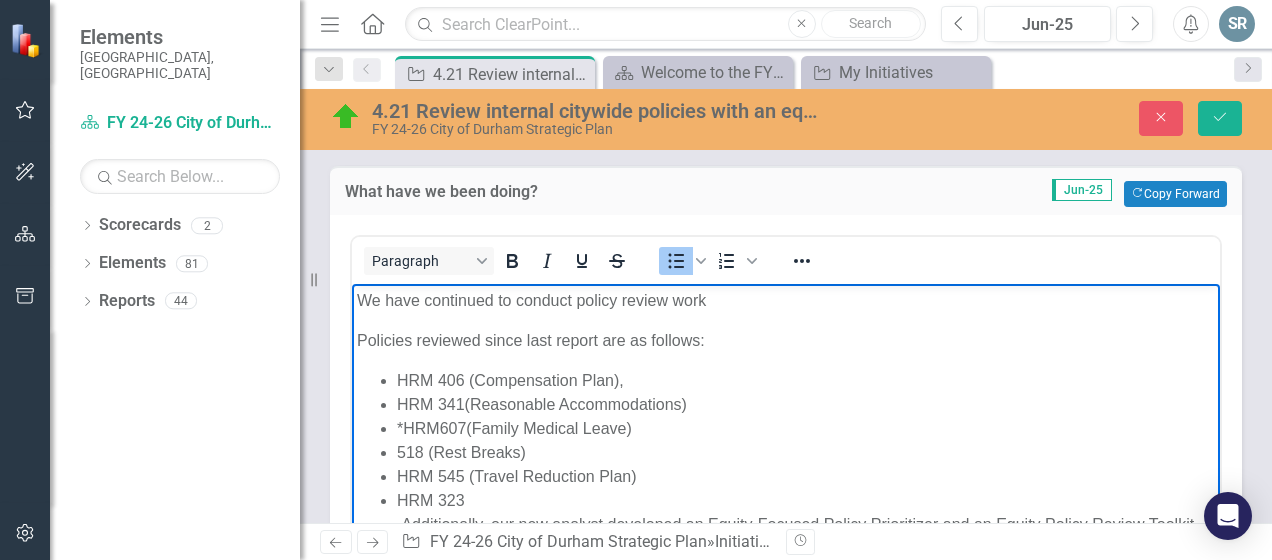 click on "HRM 406 (Compensation Plan), HRM 341(Reasonable Accommodations) *HRM  607(Family Medical Leave) 518 (Rest Breaks) HRM 545 (Travel Reduction Plan) HRM 323 ·Additionally, our new analyst developed an Equity-Focused Policy Prioritizer and an Equity Policy Review Toolkit" at bounding box center [786, 453] 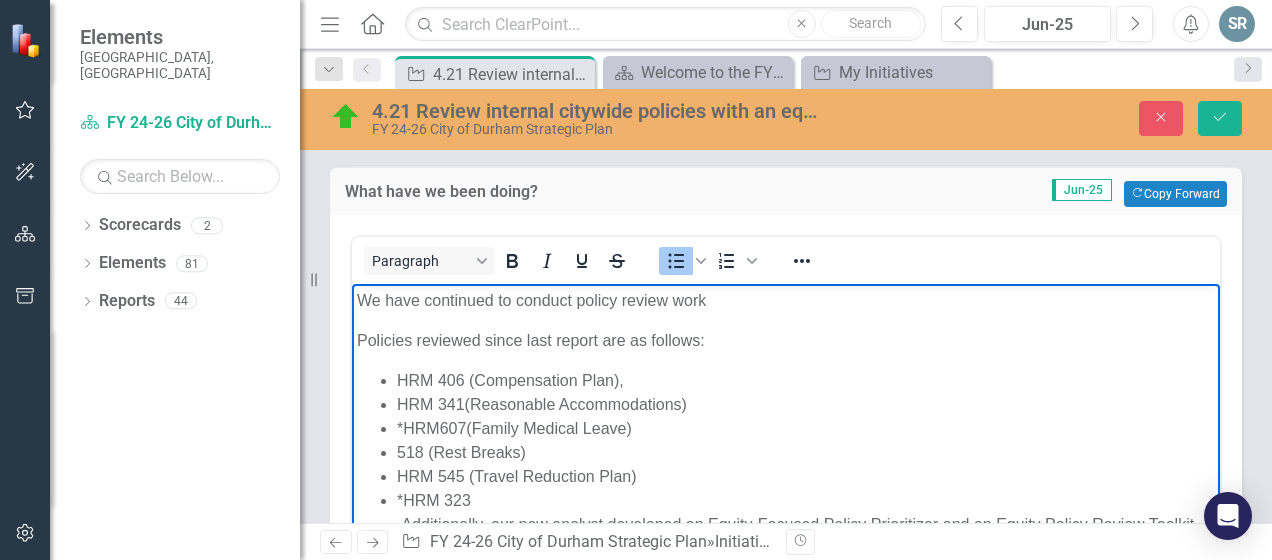 click on "*HRM 323" at bounding box center (806, 501) 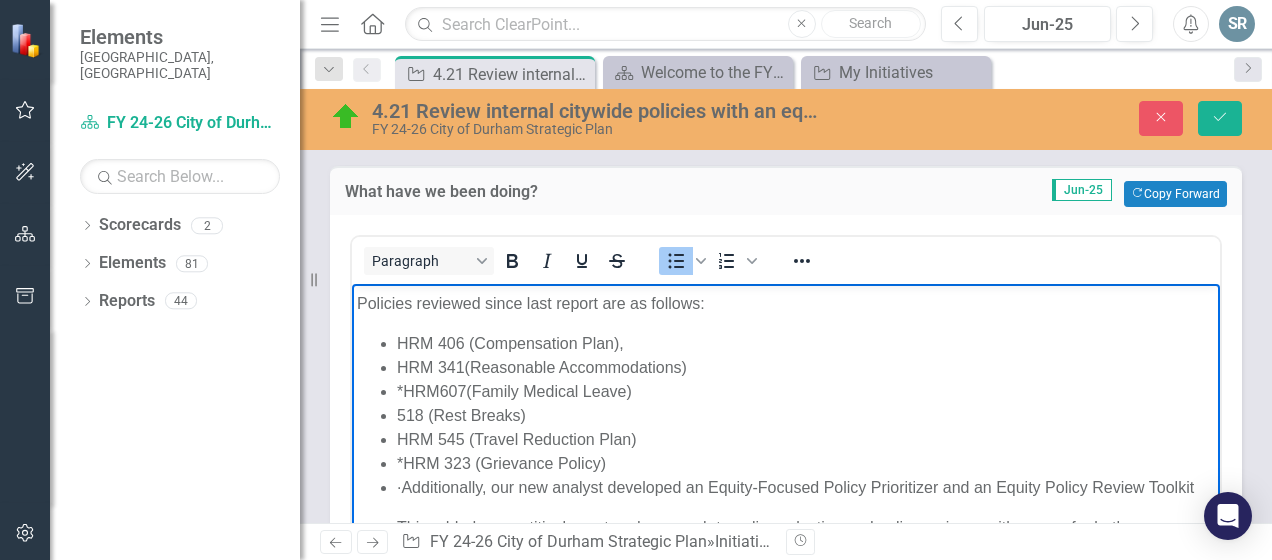 scroll, scrollTop: 49, scrollLeft: 0, axis: vertical 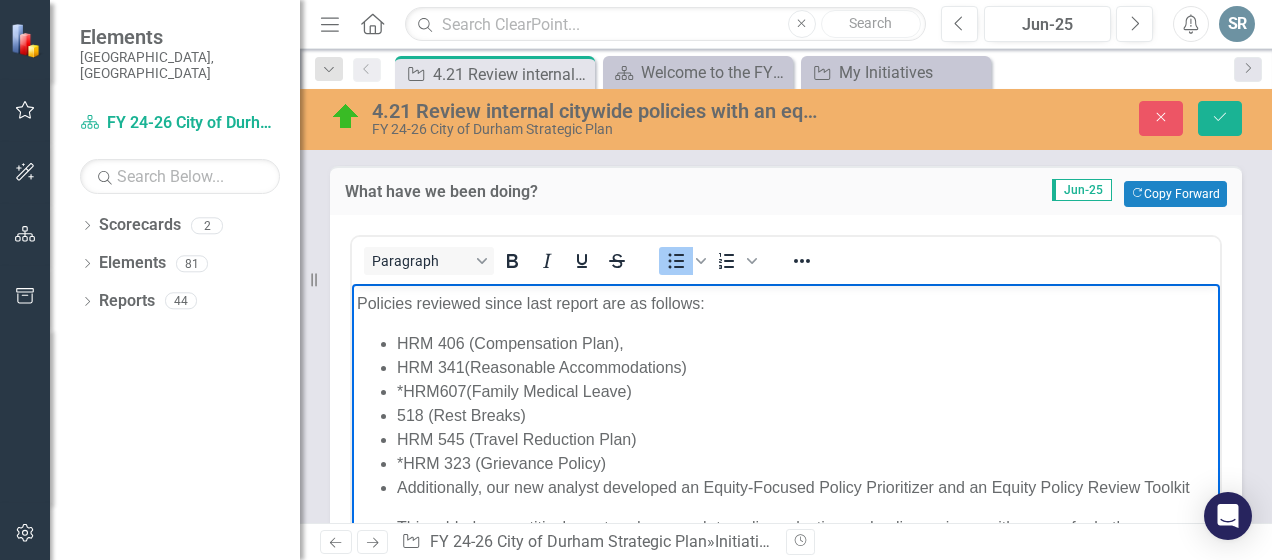 click on "Additionally, our new analyst developed an Equity-Focused Policy Prioritizer and an Equity Policy Review Toolkit" at bounding box center [806, 488] 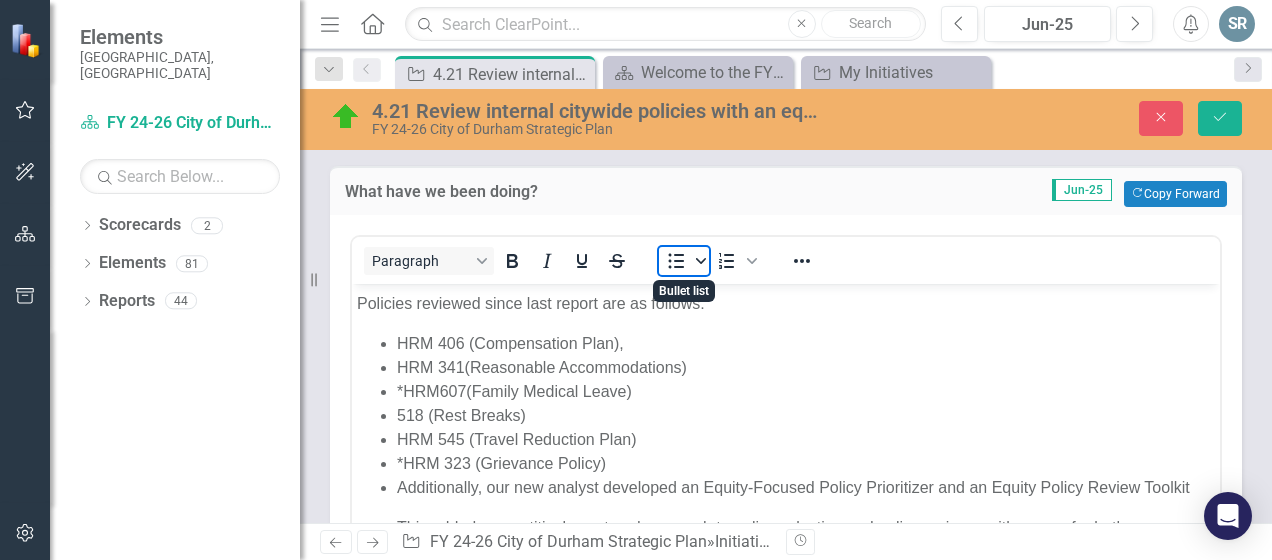 click 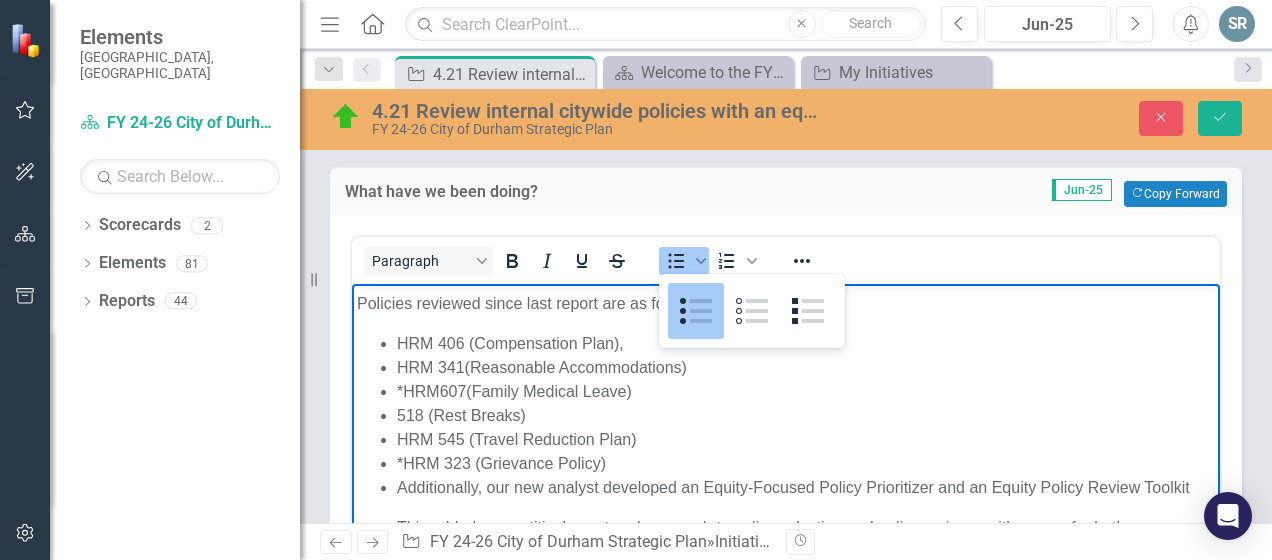 click on "518 (Rest Breaks)" at bounding box center (806, 416) 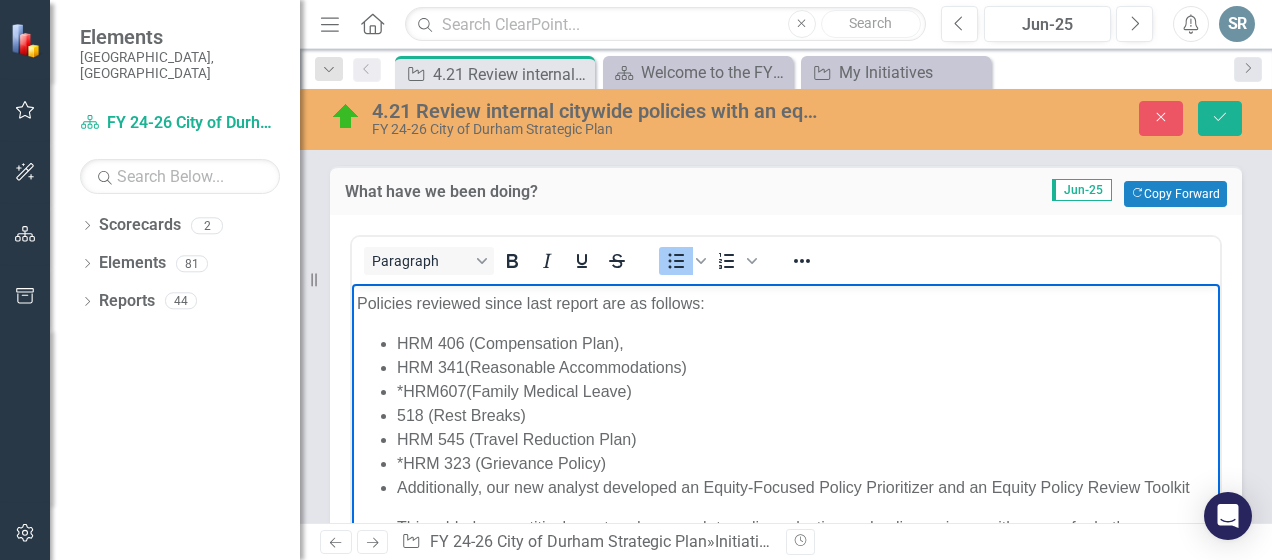 click on "Additionally, our new analyst developed an Equity-Focused Policy Prioritizer and an Equity Policy Review Toolkit" at bounding box center [806, 488] 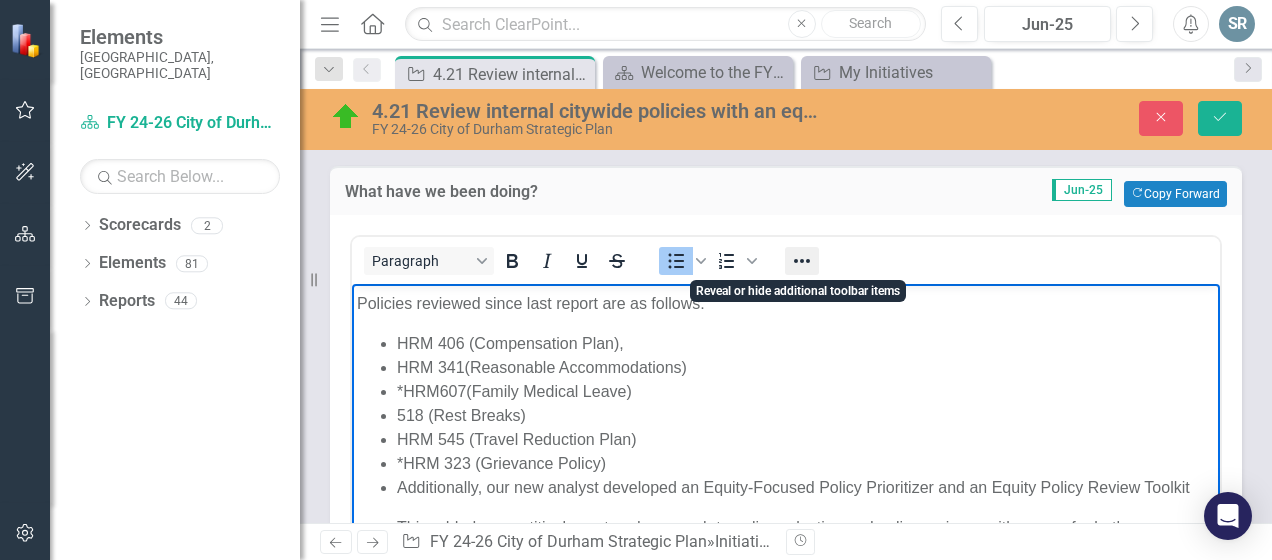 click 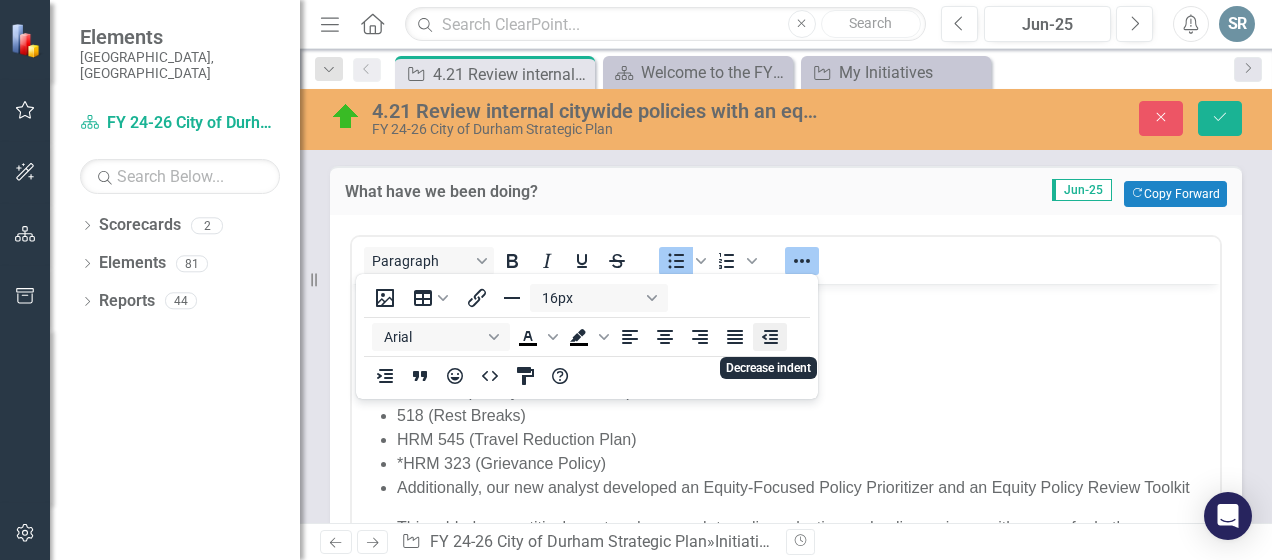 click 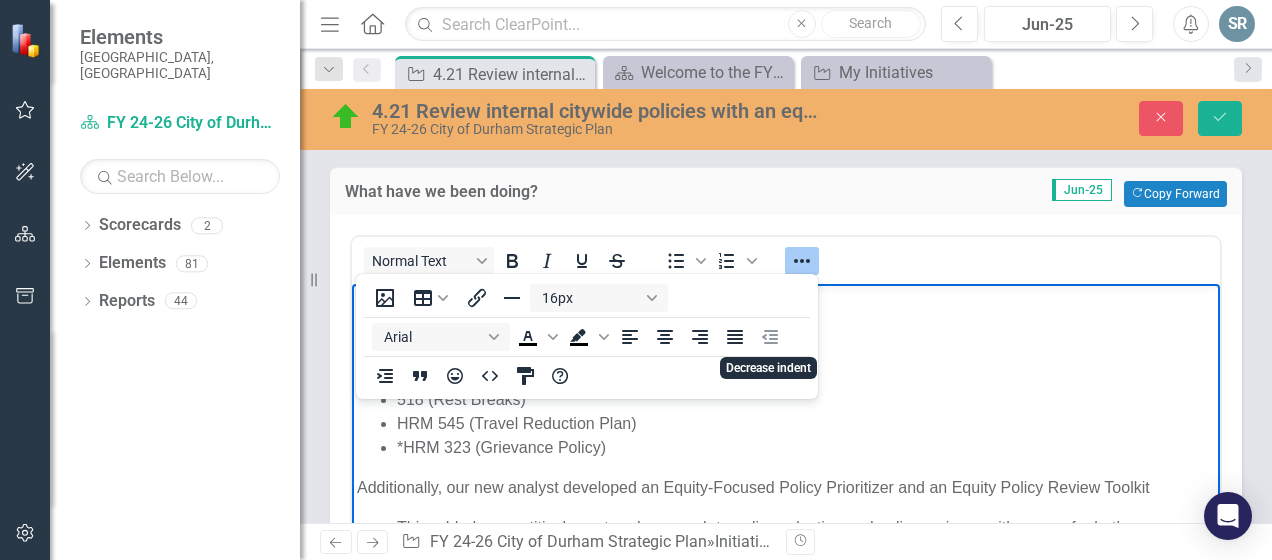 scroll, scrollTop: 76, scrollLeft: 0, axis: vertical 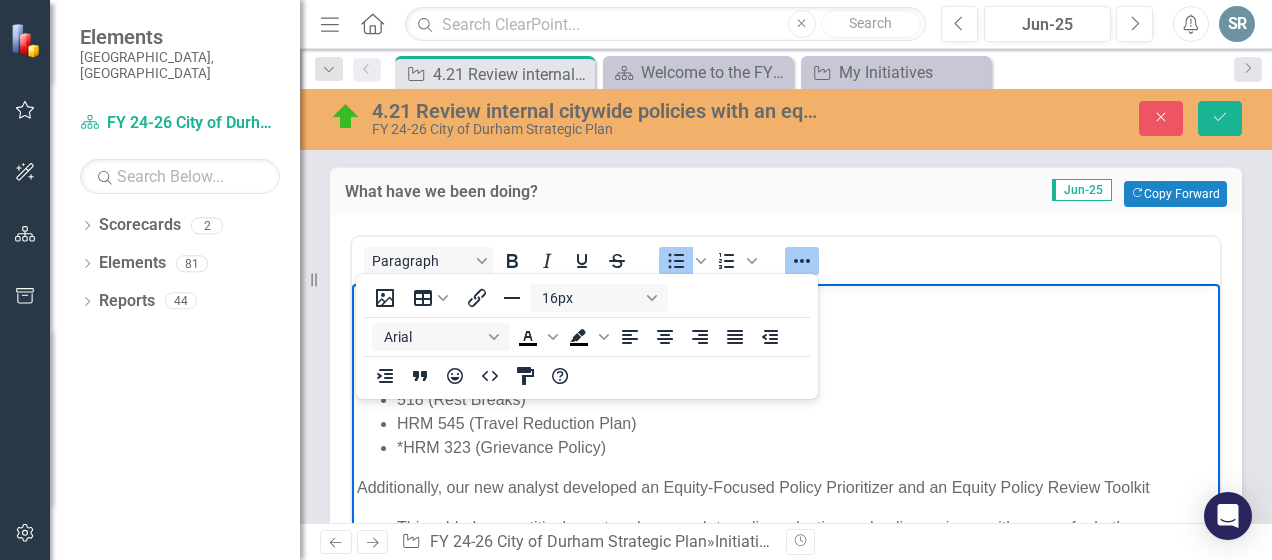 click on "*HRM 323 (Grievance Policy)" at bounding box center (806, 448) 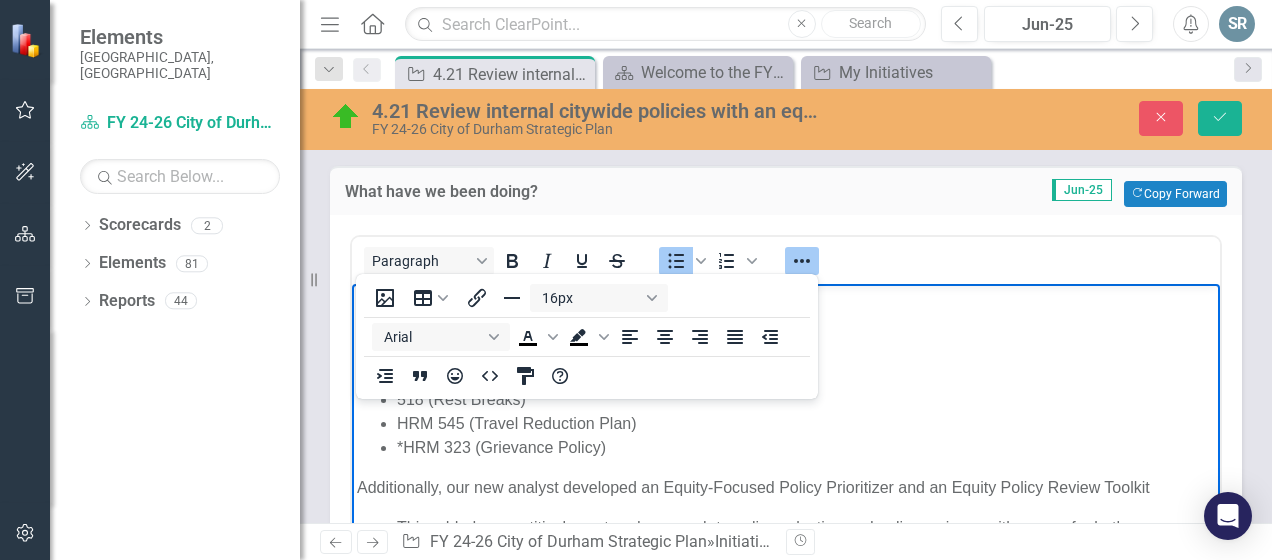 click on "This added a quantitively centered approach to policy selection and policy reviews, with scores for both" at bounding box center (806, 528) 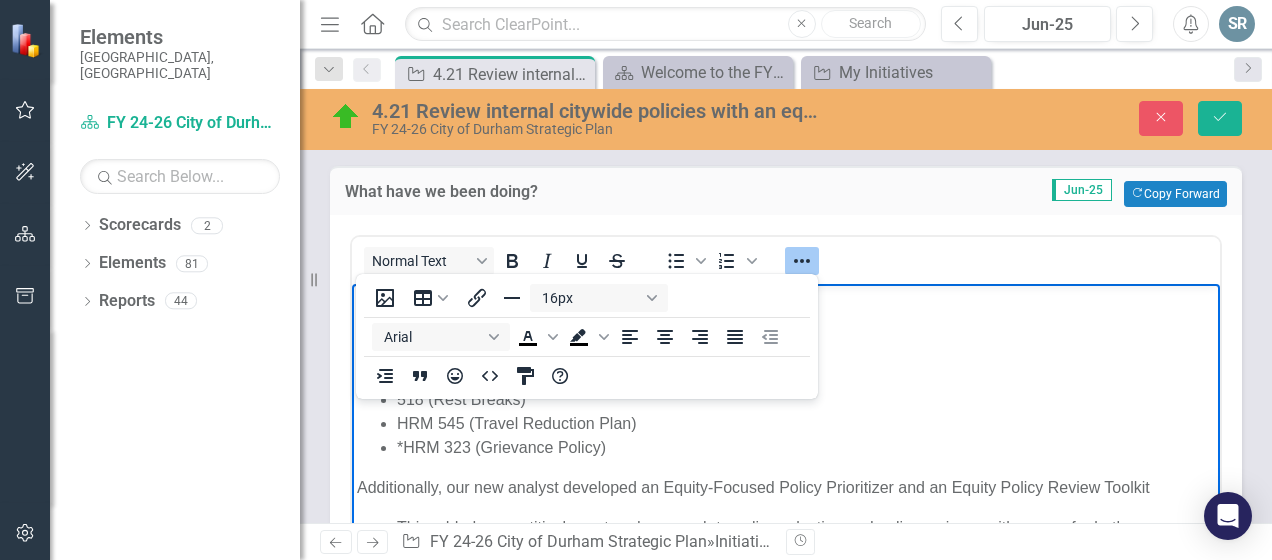 click on "Additionally, our new analyst developed an Equity-Focused Policy Prioritizer and an Equity Policy Review Toolkit" at bounding box center [786, 488] 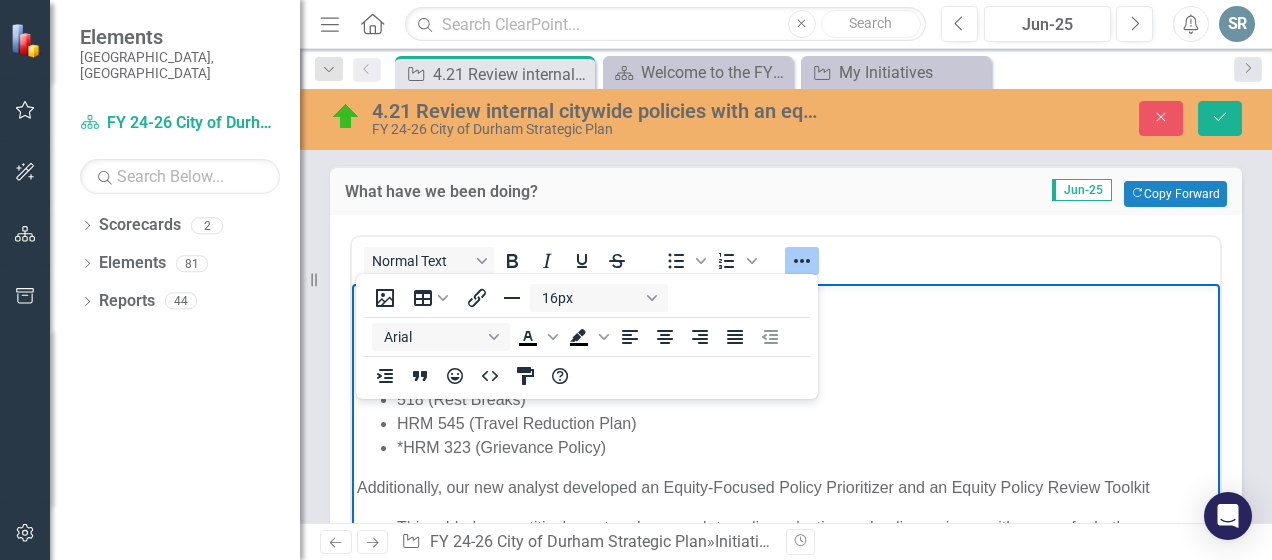 click 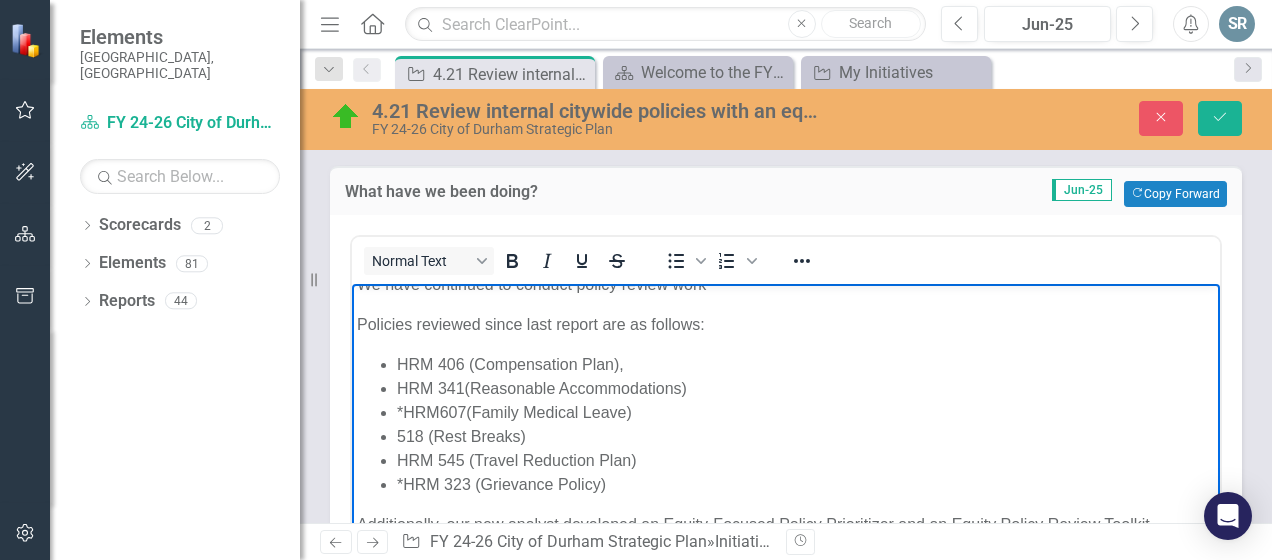 scroll, scrollTop: 10, scrollLeft: 0, axis: vertical 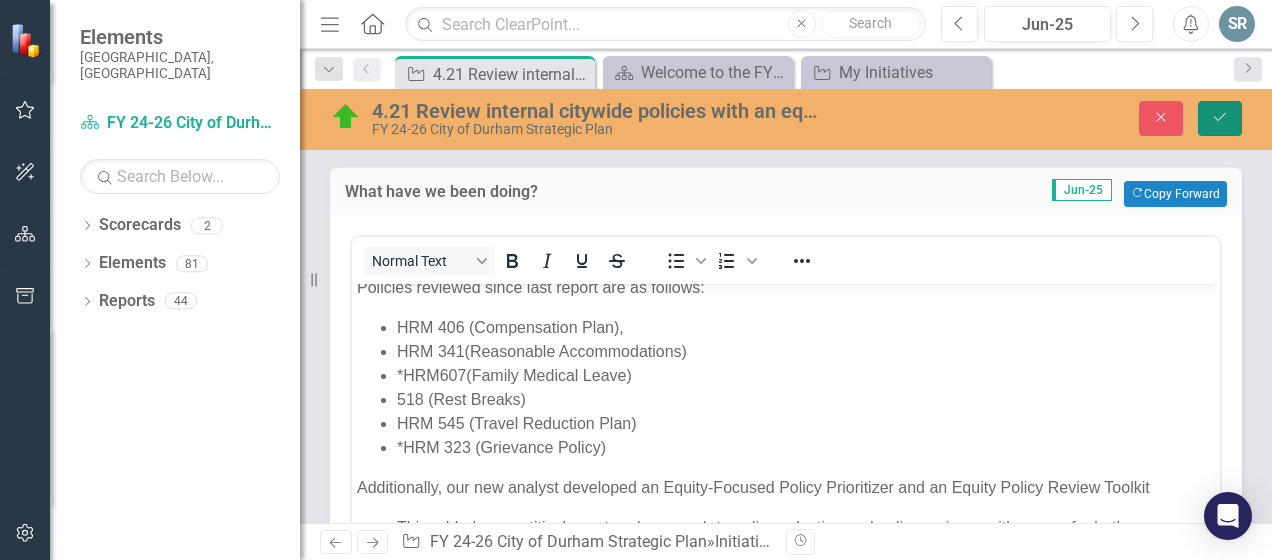 click on "Save" 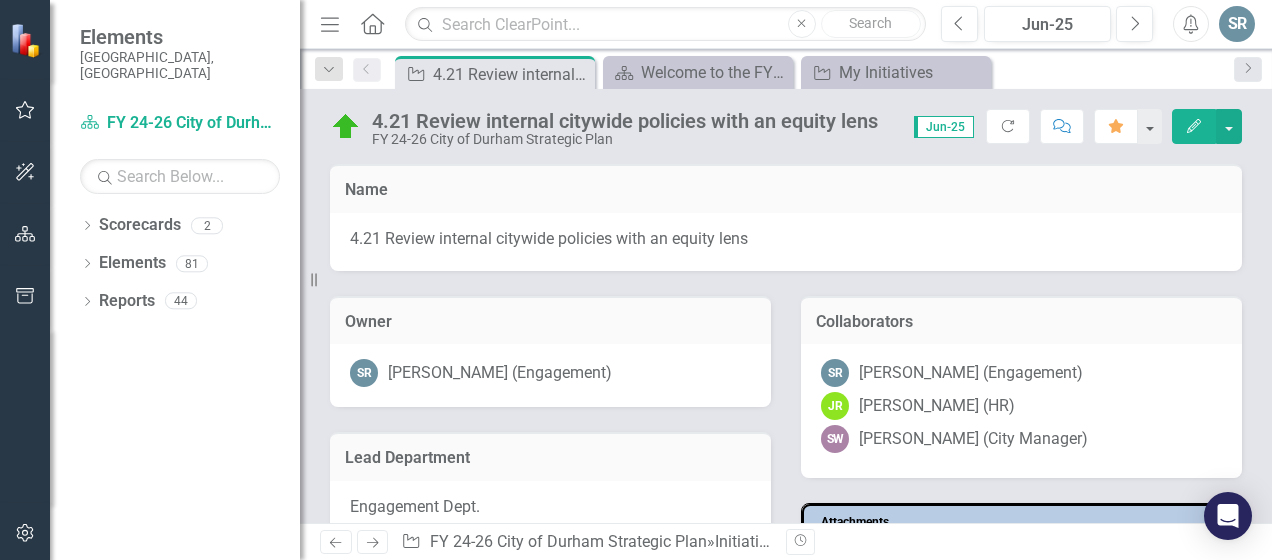 scroll, scrollTop: 497, scrollLeft: 0, axis: vertical 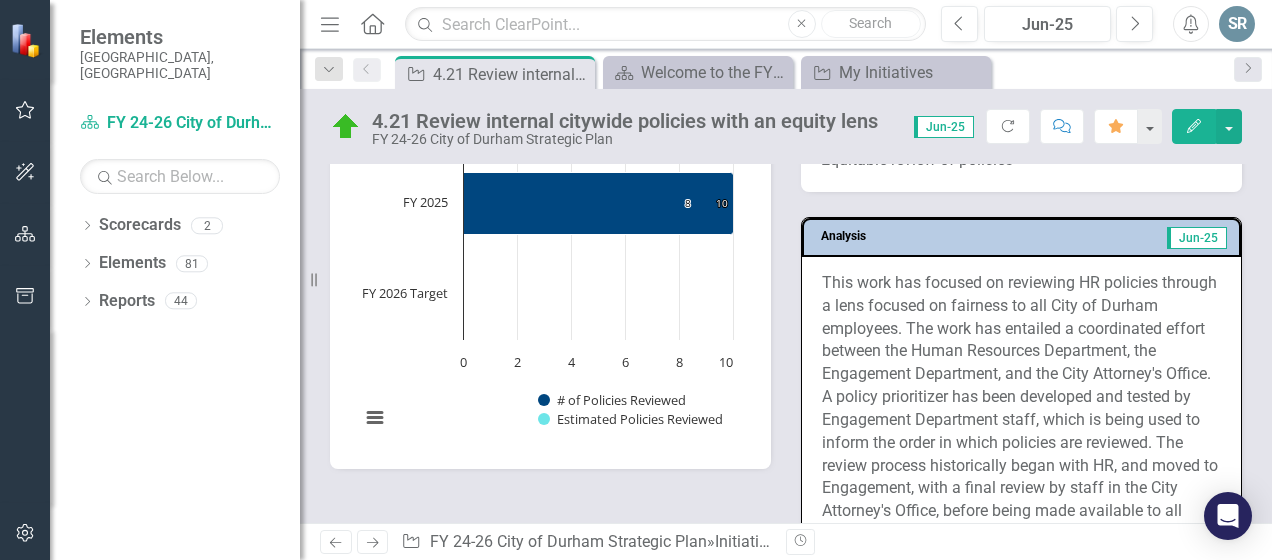 drag, startPoint x: 814, startPoint y: 277, endPoint x: 888, endPoint y: 323, distance: 87.13208 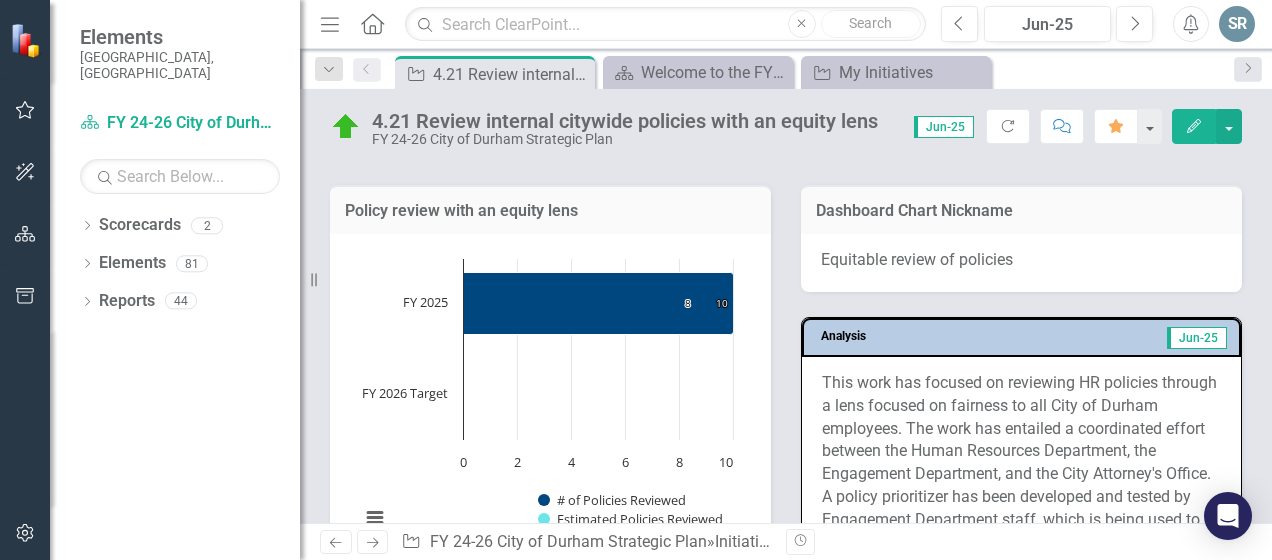 scroll, scrollTop: 1488, scrollLeft: 0, axis: vertical 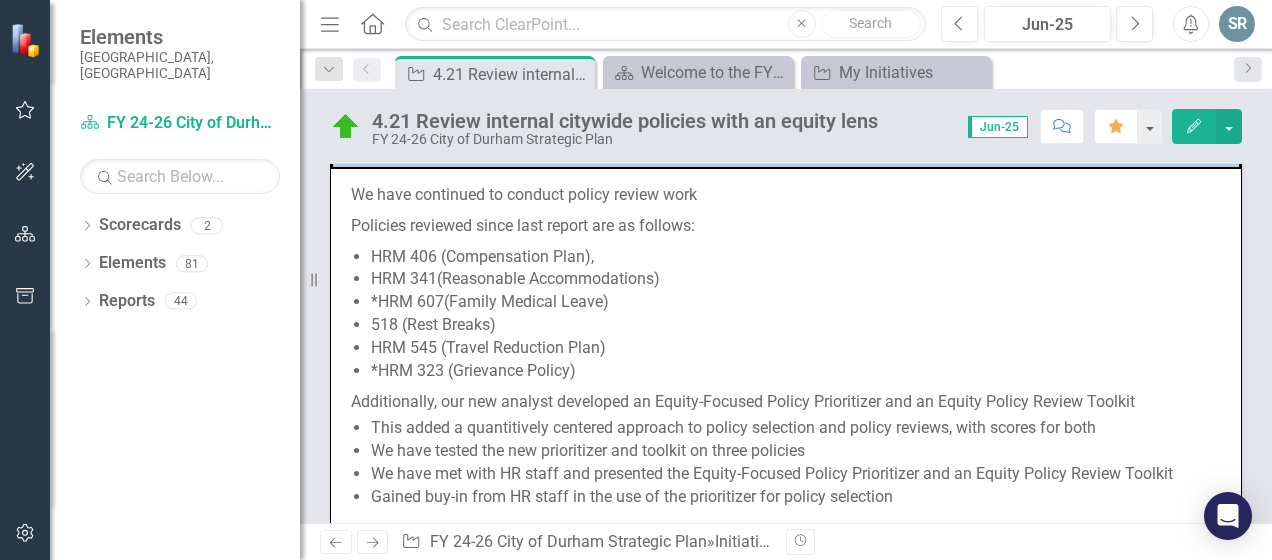 click on "HRM 545 (Travel Reduction Plan)" at bounding box center [796, 348] 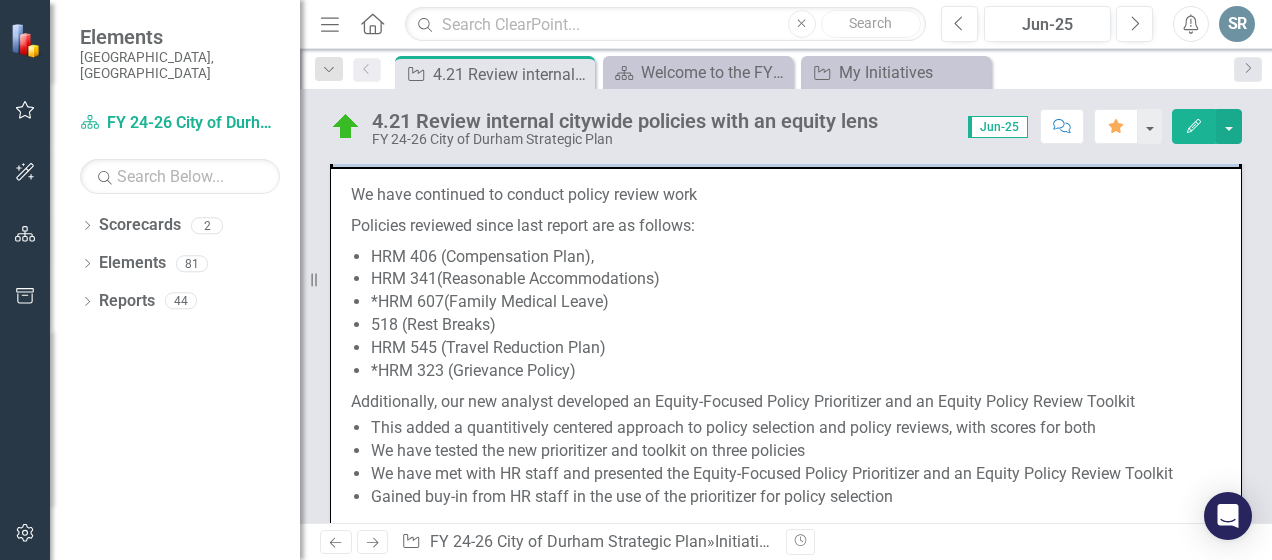 click on "*HRM 607(Family Medical Leave)" at bounding box center [796, 302] 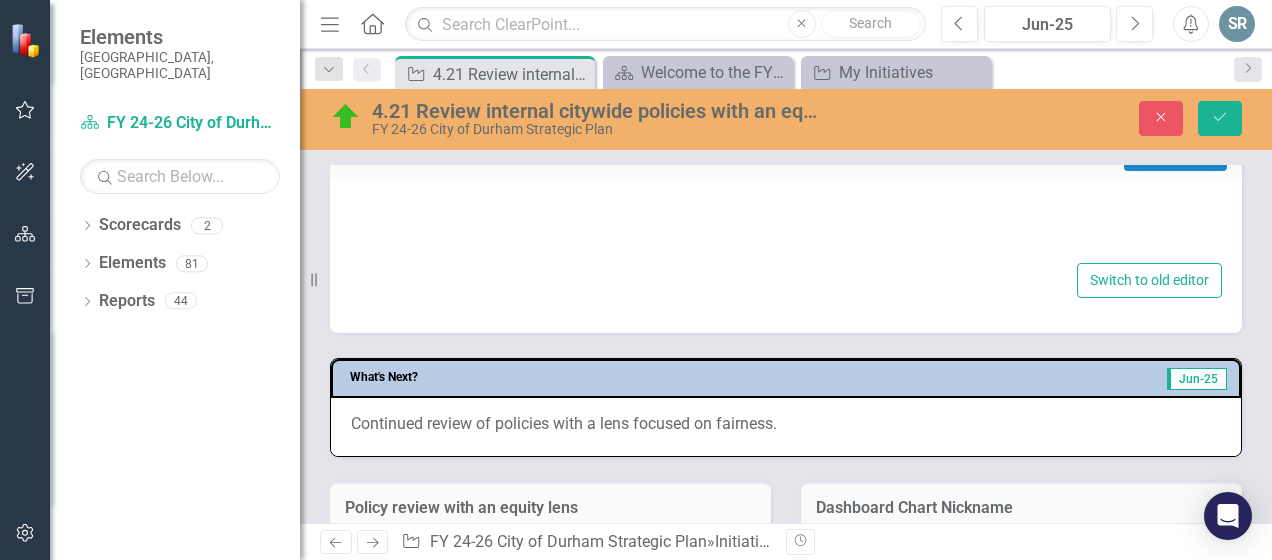 type on "<p>We have continued to conduct policy review work</p>
<p>Policies reviewed since last report are as follows:</p>
<ul>
<li>HRM 406 (Compensation Plan),</li>
<li>HRM 341(Reasonable Accommodations)</li>
<li>*HRM 607(Family Medical Leave)</li>
<li>518 (Rest Breaks)</li>
<li>HRM 545 (Travel Reduction Plan)</li>
<li>*HRM 323 (Grievance Policy)</li>
</ul>
<p>Additionally, our new analyst developed an Equity-Focused Policy Prioritizer and an Equity Policy Review Toolkit</p>
<ul>
<li>This added a quantitively centered approach to policy selection and policy reviews, with scores for both</li>
<li>We have tested the new prioritizer and toolkit on three policies</li>
<li>We have met with HR staff and presented the Equity-Focused Policy Prioritizer and an Equity Policy Review Toolkit</li>
<li>Gained buy-in from HR staff in the use of the prioritizer for policy selection</li>
</ul>" 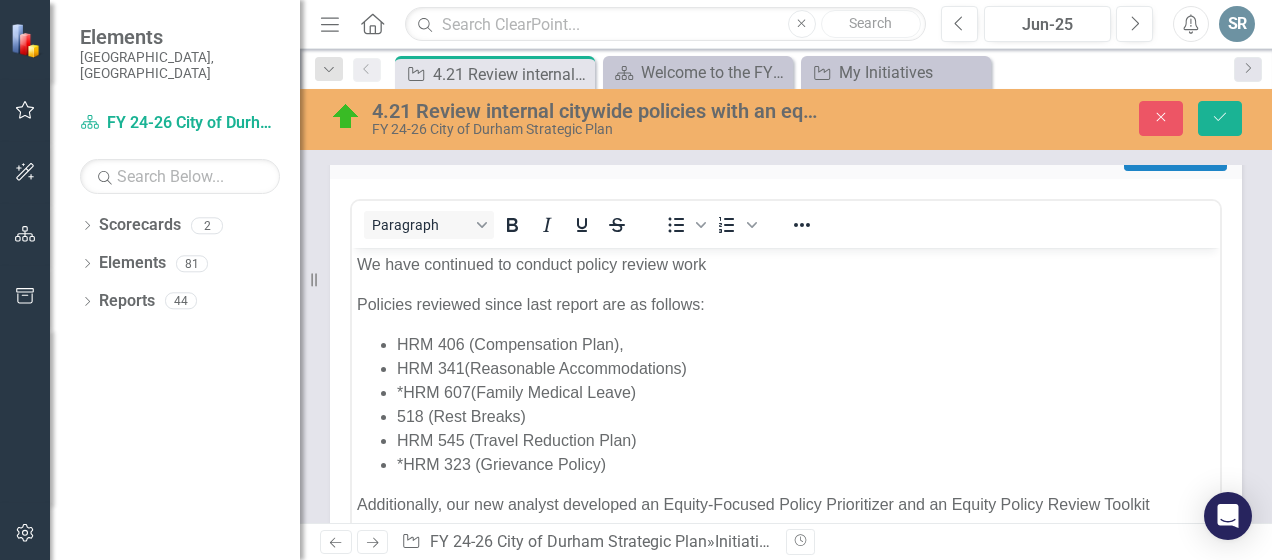 scroll, scrollTop: 0, scrollLeft: 0, axis: both 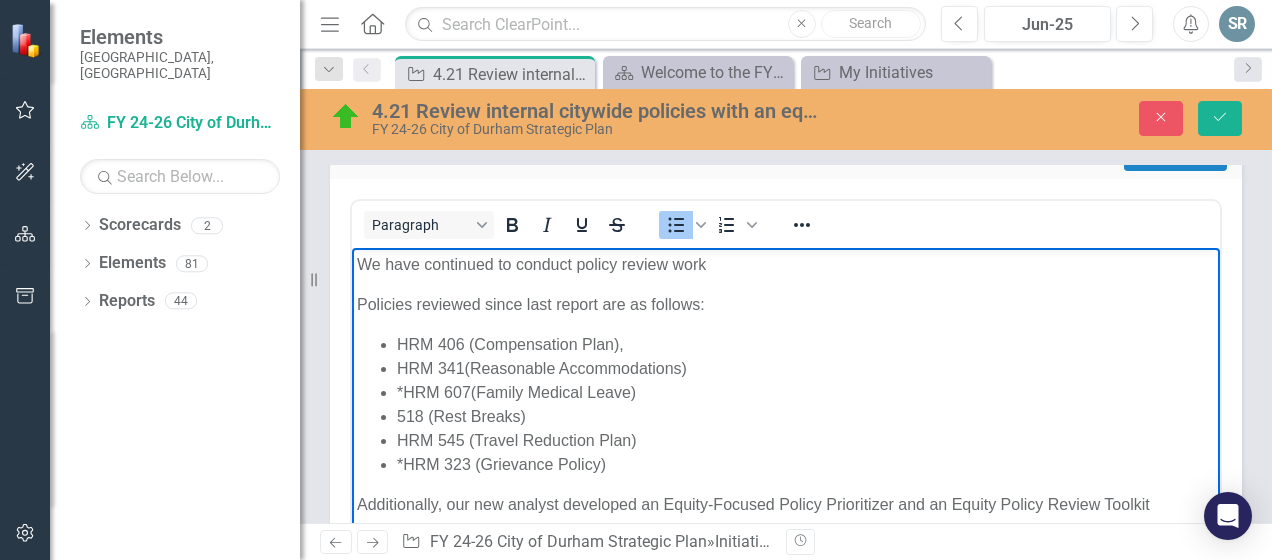click on "*HRM 607(Family Medical Leave)" at bounding box center [806, 393] 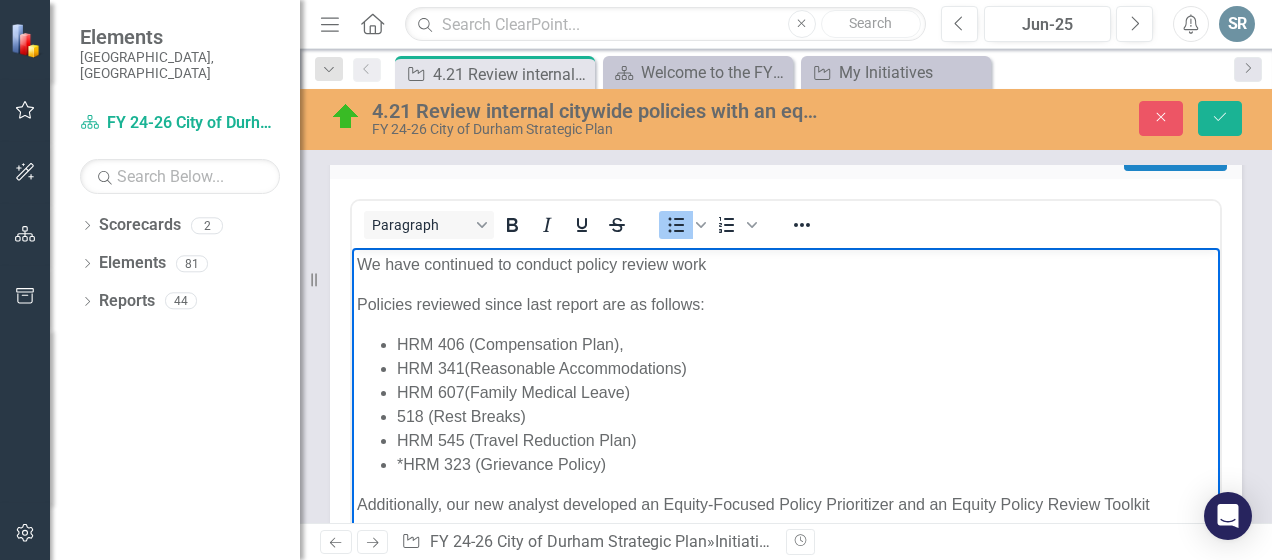 click on "*HRM 323 (Grievance Policy)" at bounding box center [806, 465] 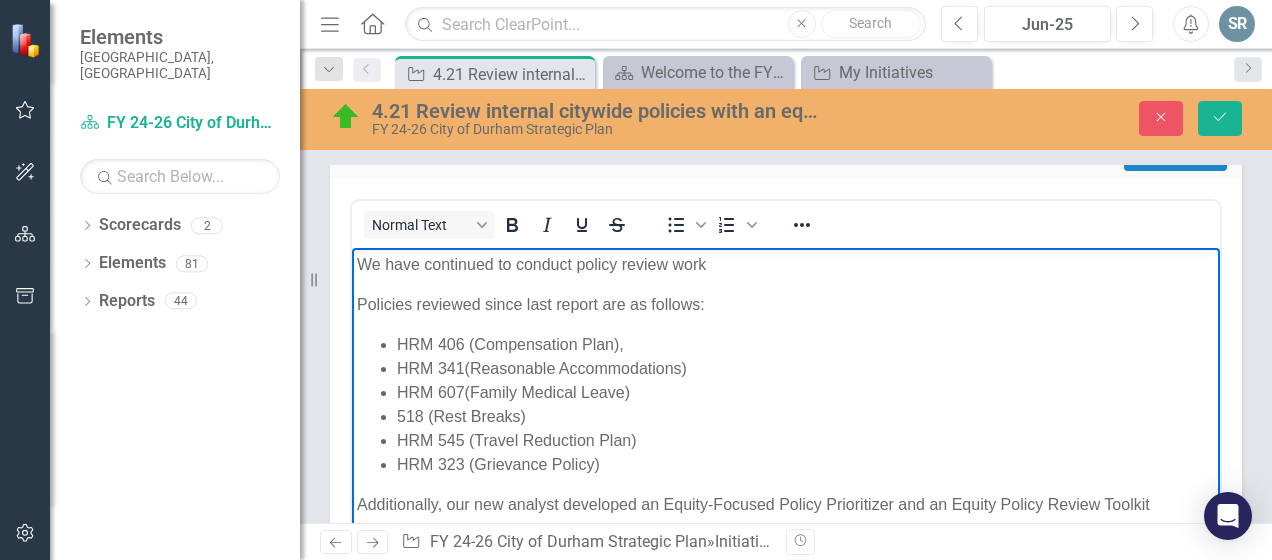 click on "Policies reviewed since last report are as follows:" at bounding box center [786, 305] 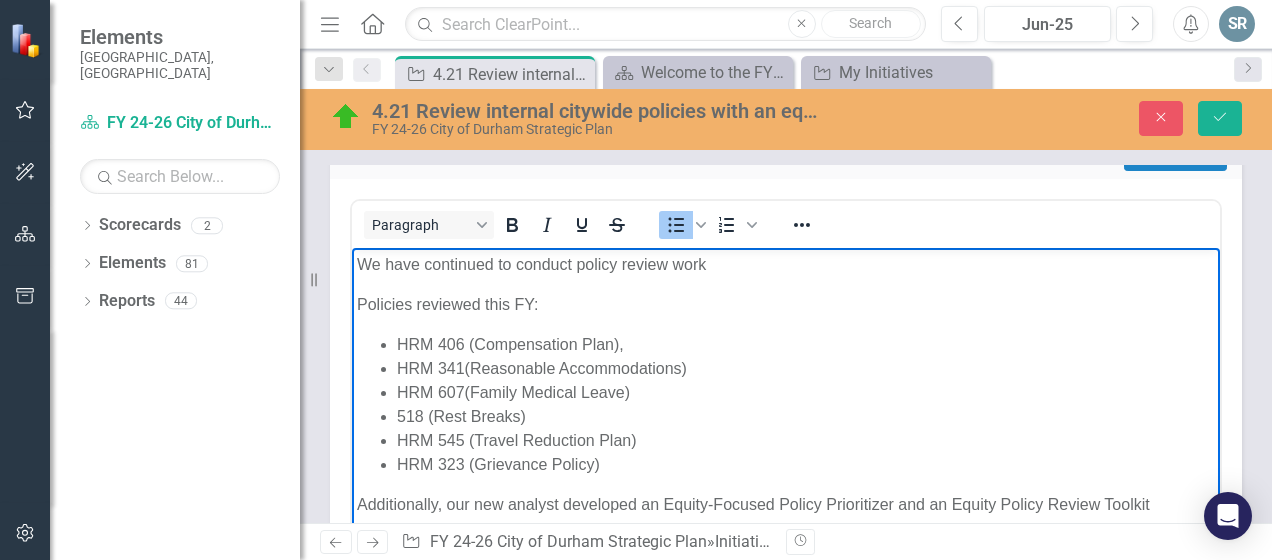 click on "HRM 406 (Compensation Plan)," at bounding box center (806, 345) 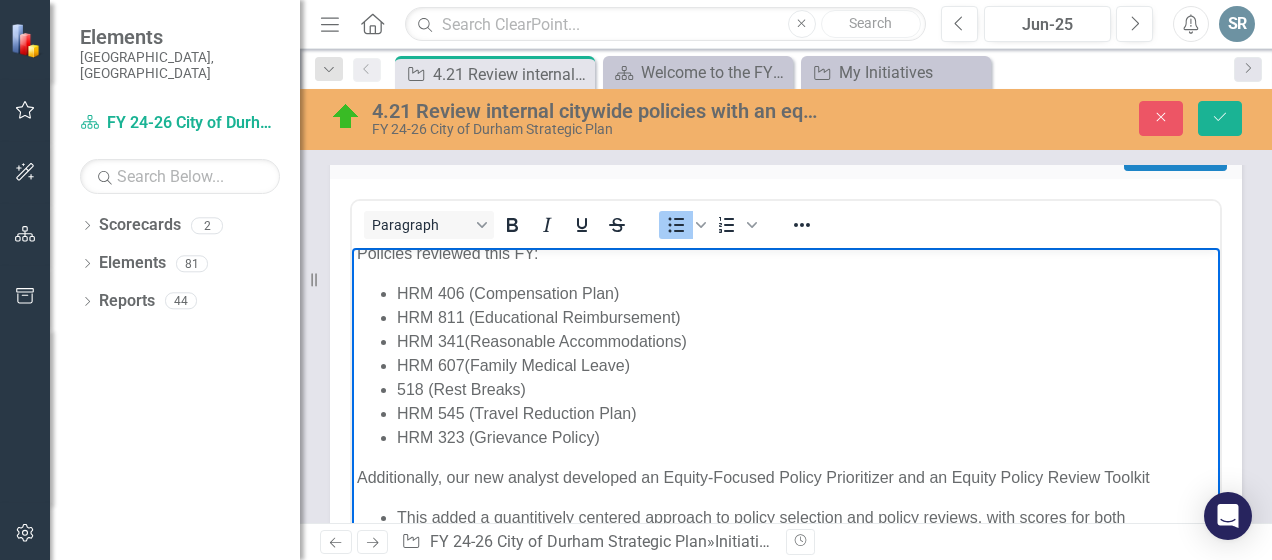 scroll, scrollTop: 0, scrollLeft: 0, axis: both 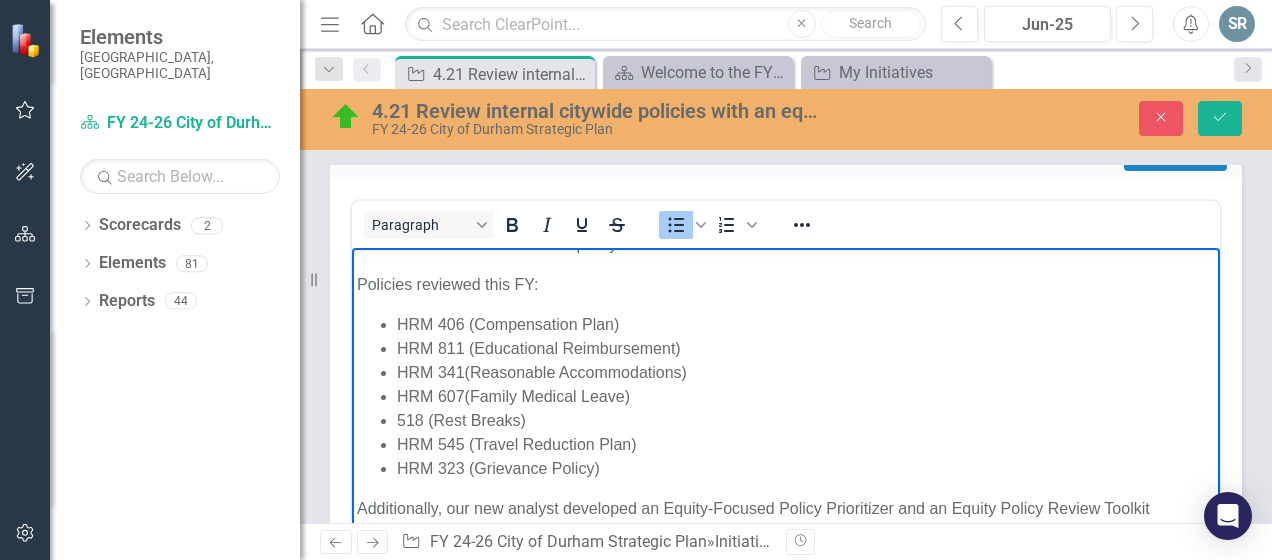 click on "HRM 323 (Grievance Policy)" at bounding box center [806, 469] 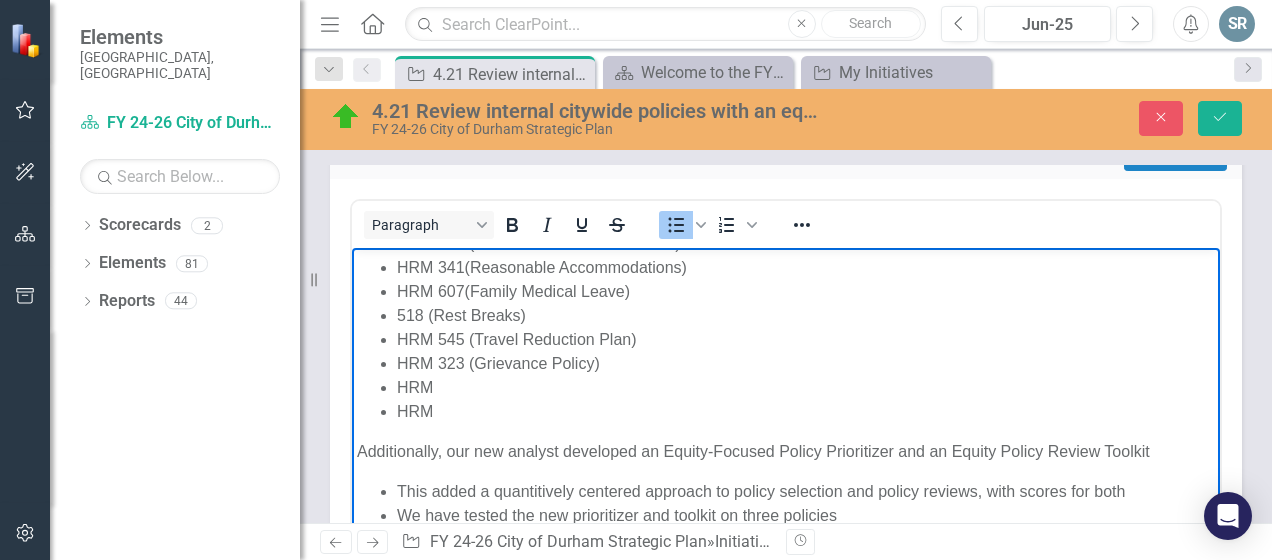 scroll, scrollTop: 148, scrollLeft: 0, axis: vertical 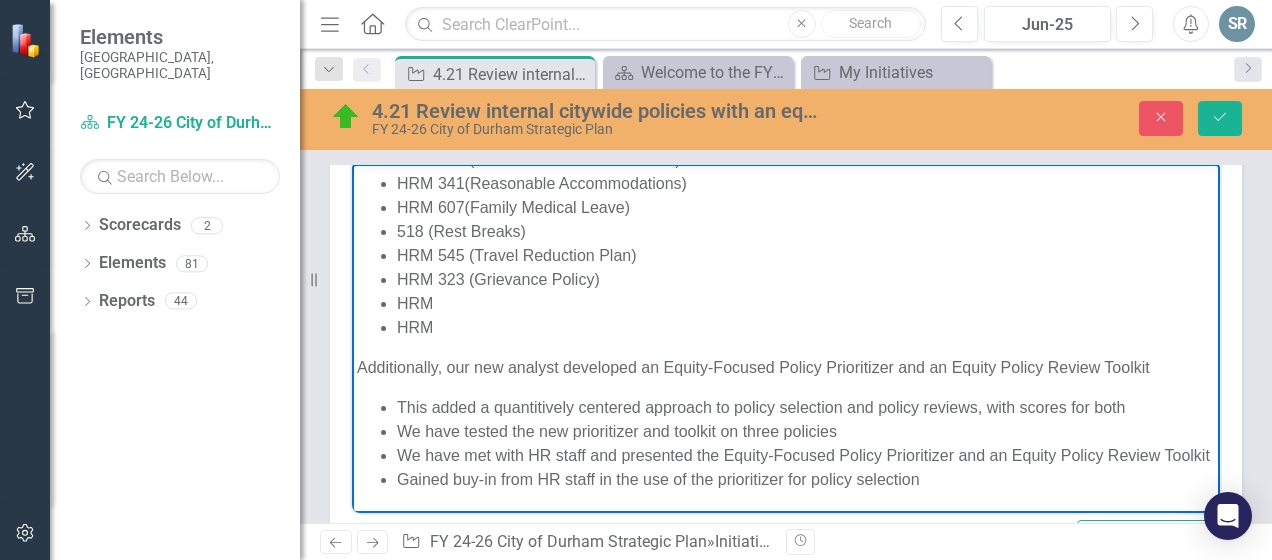 click on "We have tested the new prioritizer and toolkit on three policies" at bounding box center [806, 432] 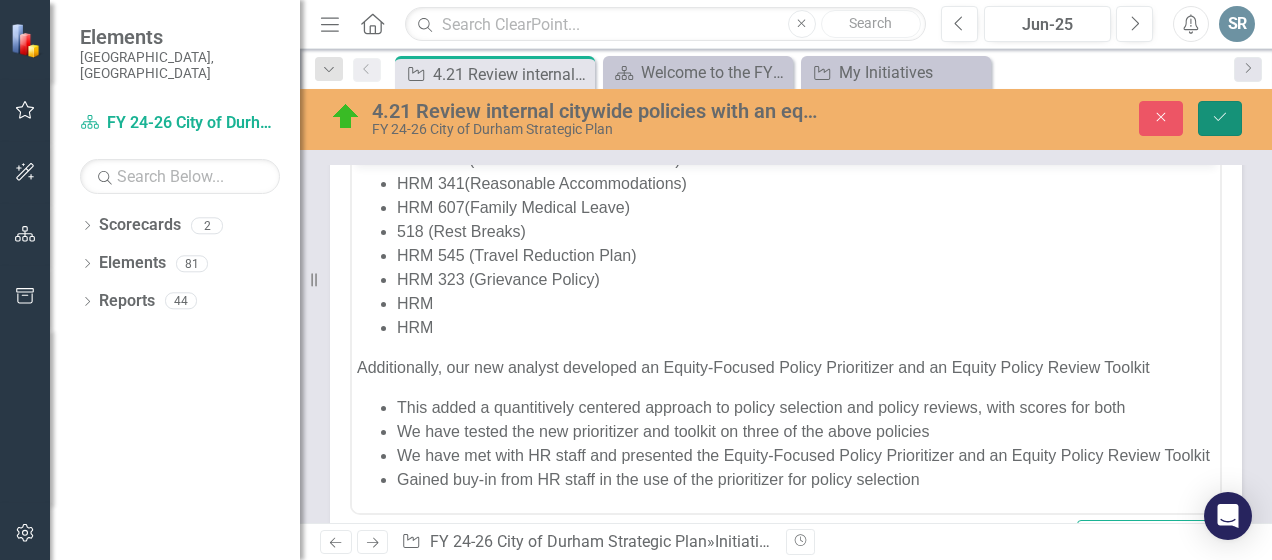 click on "Save" at bounding box center (1220, 118) 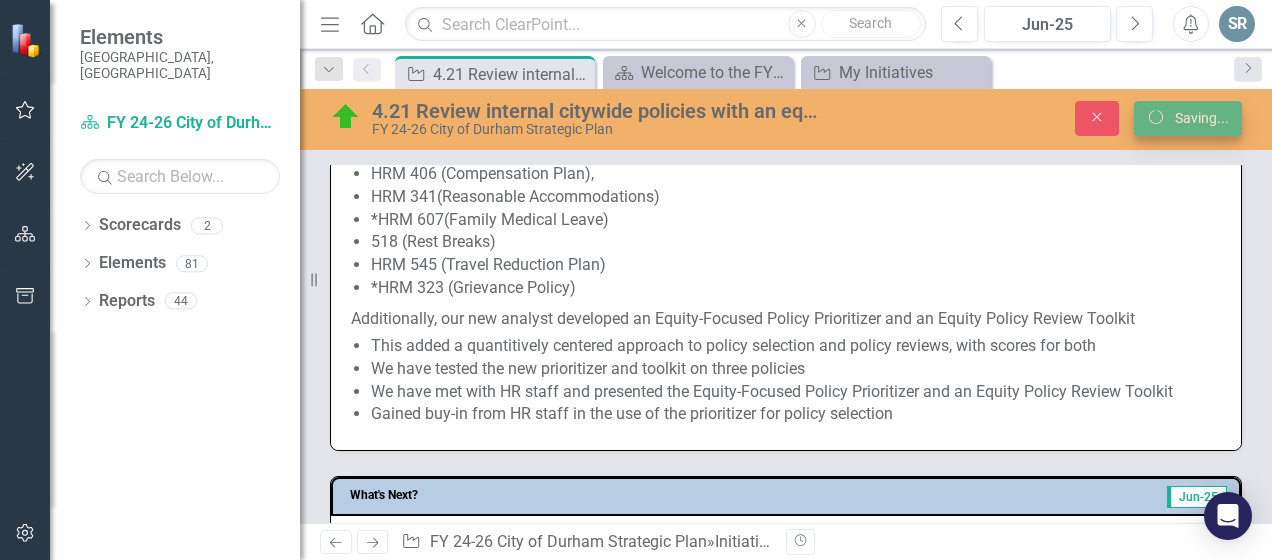 scroll, scrollTop: 1066, scrollLeft: 0, axis: vertical 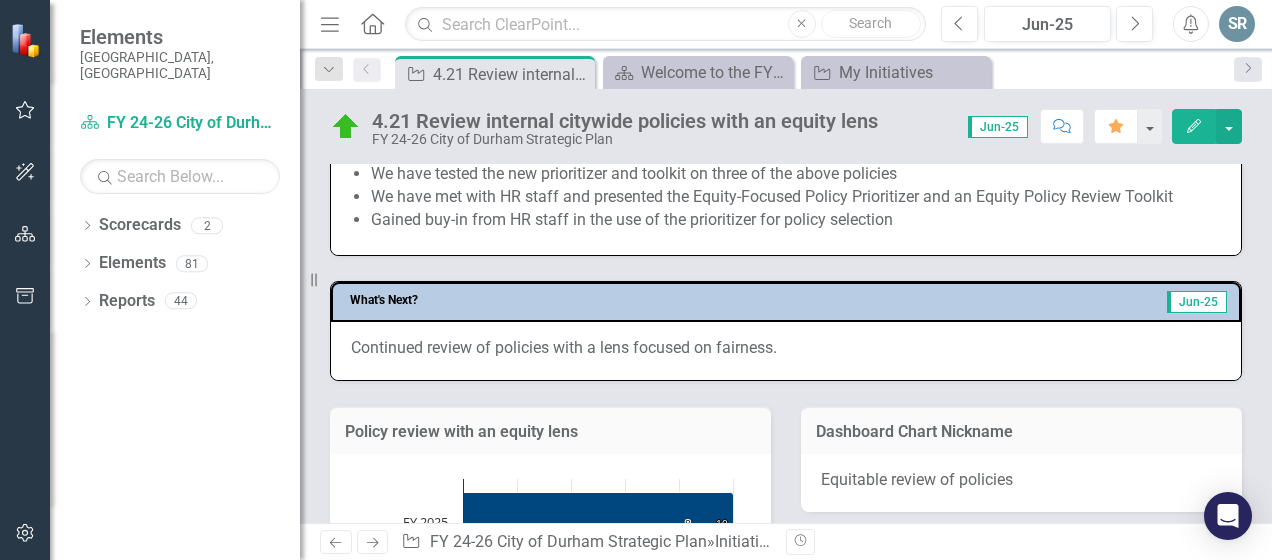 click on "Continued review of policies with a lens focused on fairness." at bounding box center (786, 348) 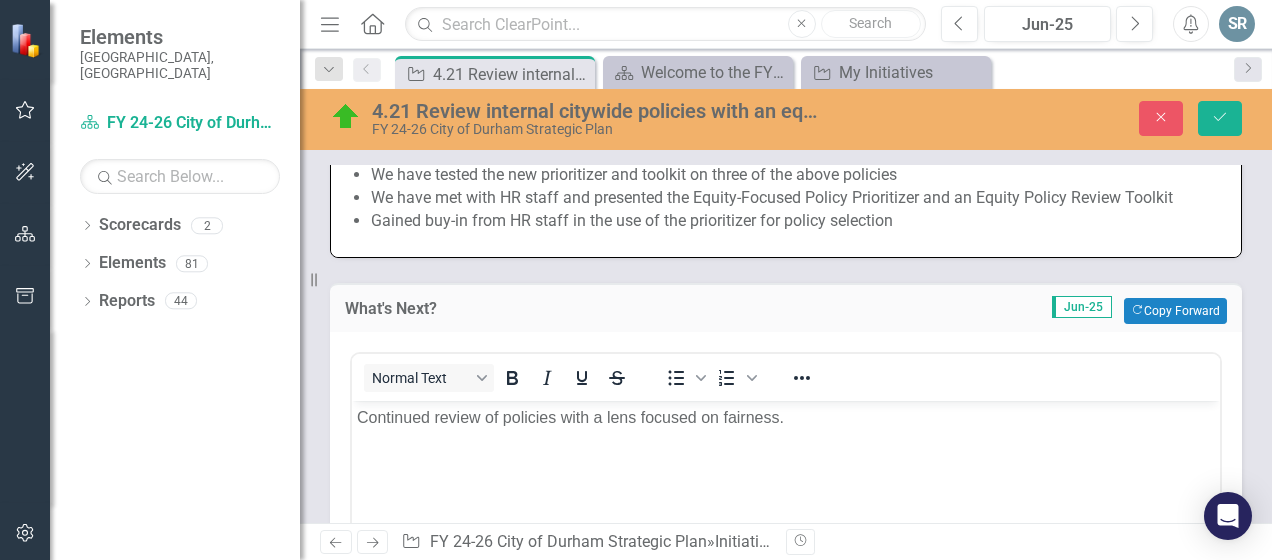 scroll, scrollTop: 0, scrollLeft: 0, axis: both 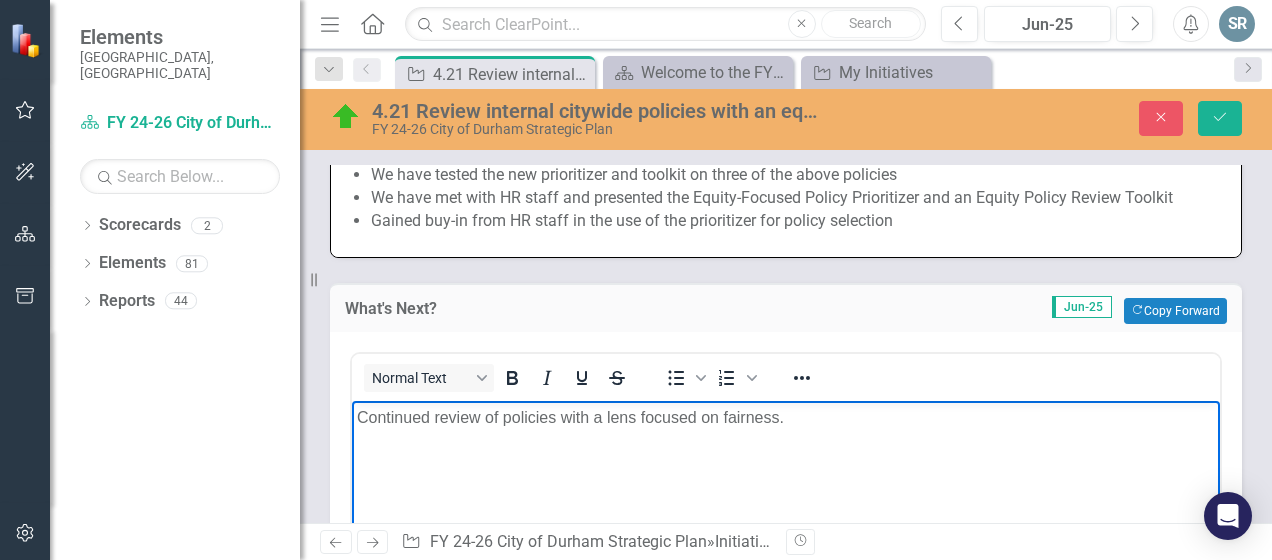 click on "Continued review of policies with a lens focused on fairness." at bounding box center [786, 417] 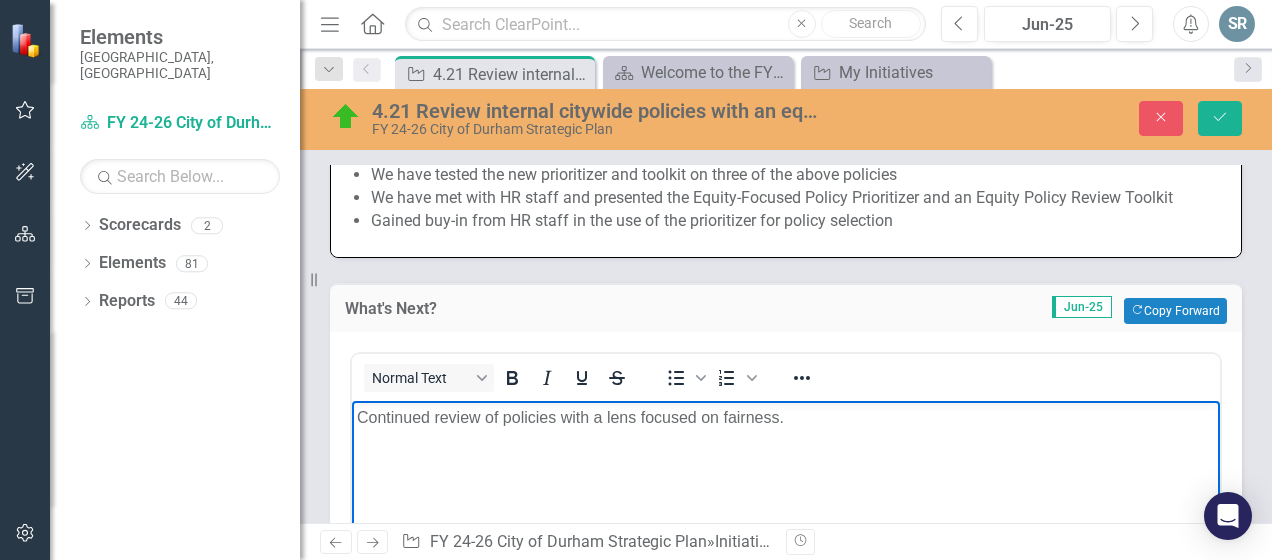 scroll, scrollTop: 1387, scrollLeft: 0, axis: vertical 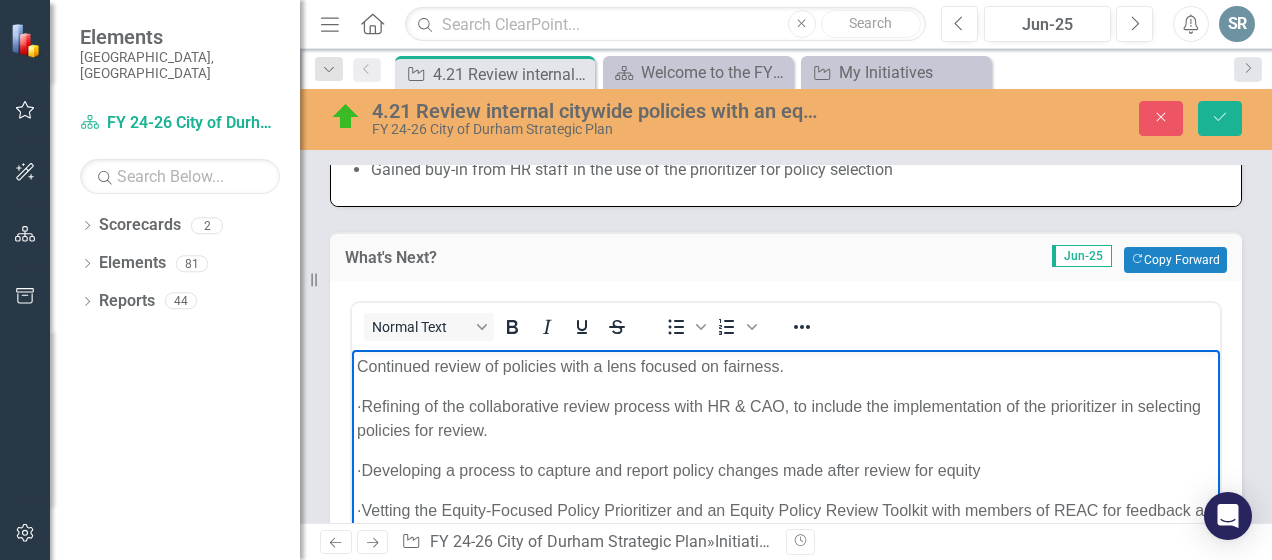 click on "Continued review of policies with a lens focused on fairness." at bounding box center (786, 366) 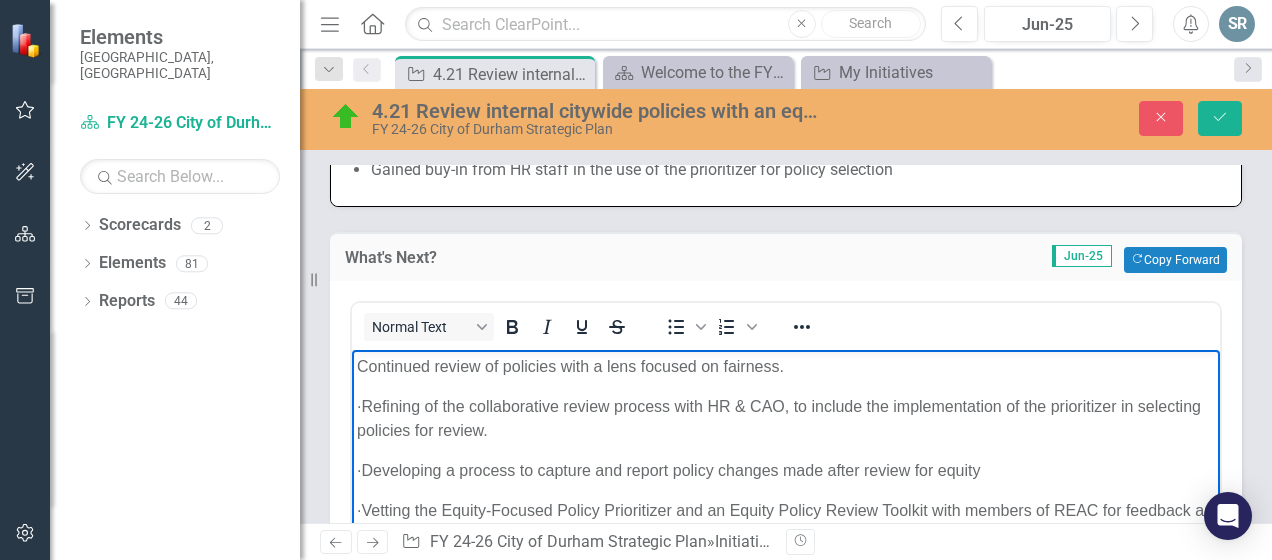 type 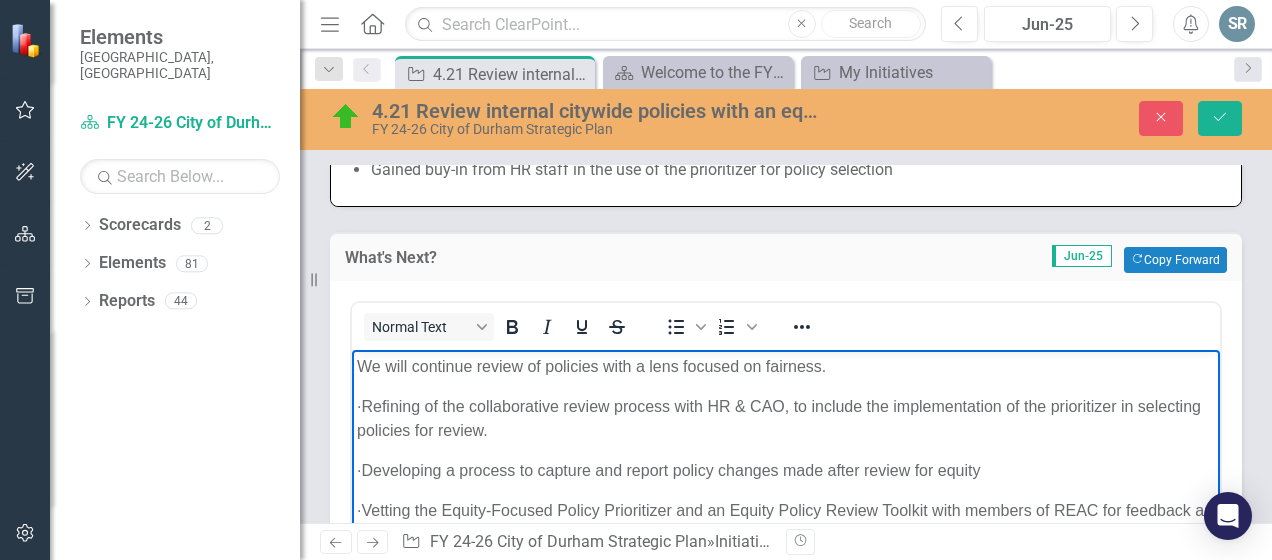 click on "We will continue review of policies with a lens focused on fairness." at bounding box center (786, 366) 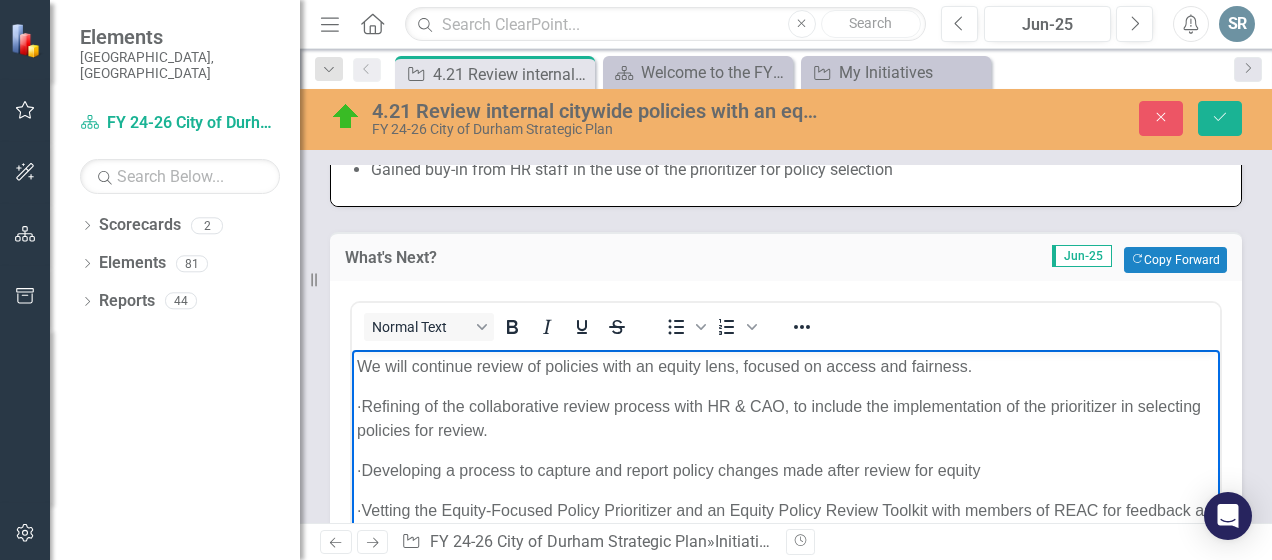drag, startPoint x: 392, startPoint y: 403, endPoint x: 986, endPoint y: 364, distance: 595.27893 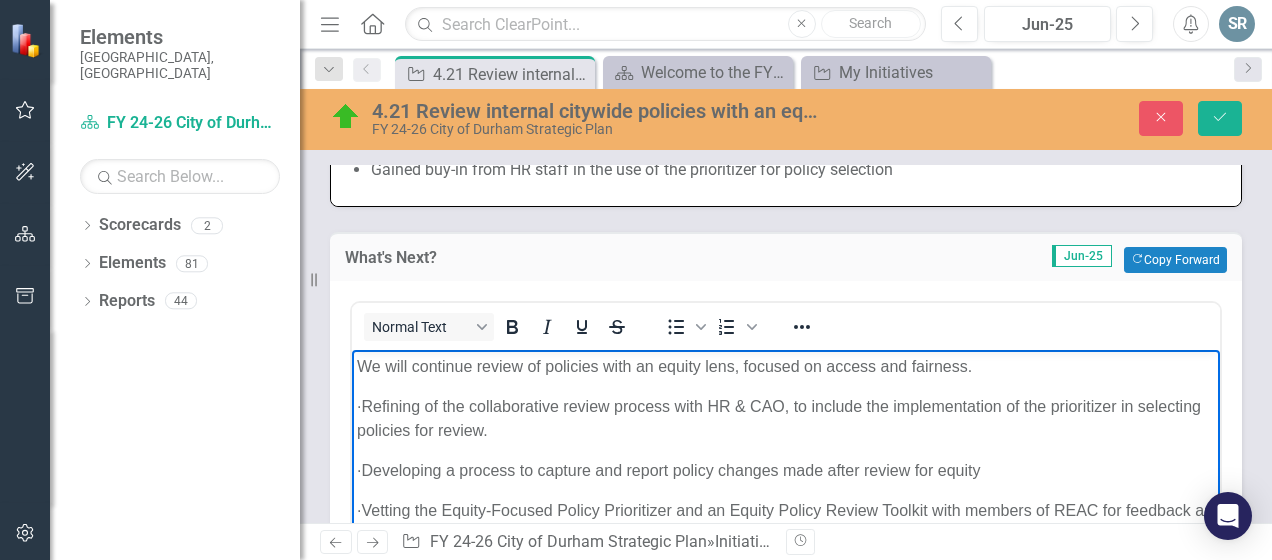 click on "We will continue review of policies with an equity lens, focused on access and fairness. ·        Refining of the collaborative review process with HR & CAO, to include the implementation of the prioritizer in selecting policies for review. ·        Developing a process to capture and report policy changes made after review for equity ·        Vetting the Equity-Focused Policy Prioritizer and an Equity Policy Review Toolkit with members of REAC for feedback as a potential way for staff to perform department level policy review." at bounding box center [786, 499] 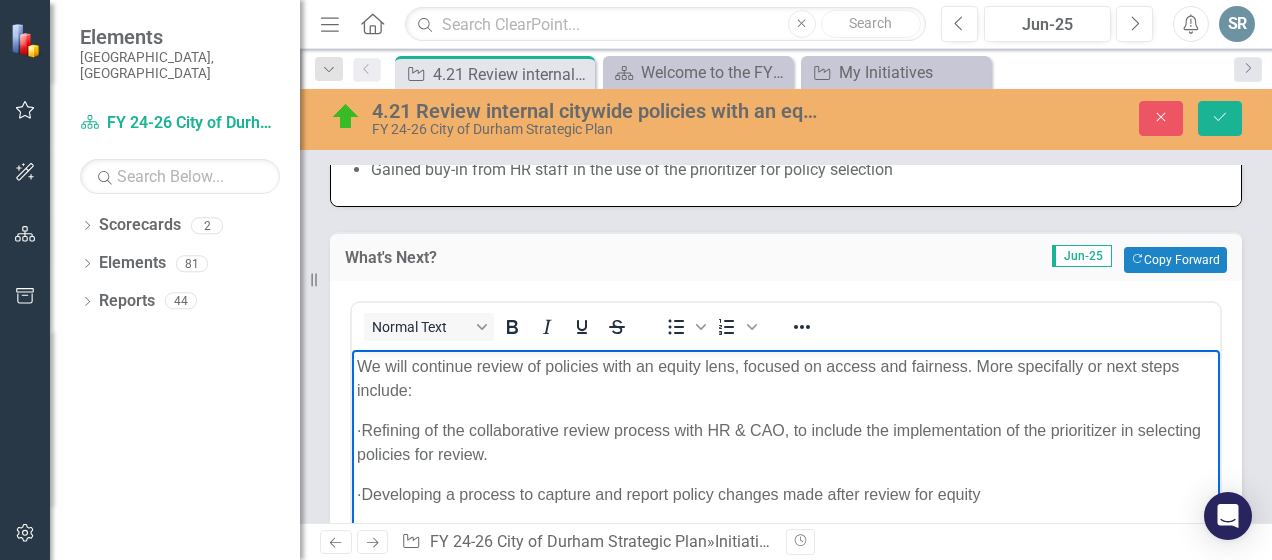 click on "·        Refining of the collaborative review process with HR & CAO, to include the implementation of the prioritizer in selecting policies for review." at bounding box center [786, 442] 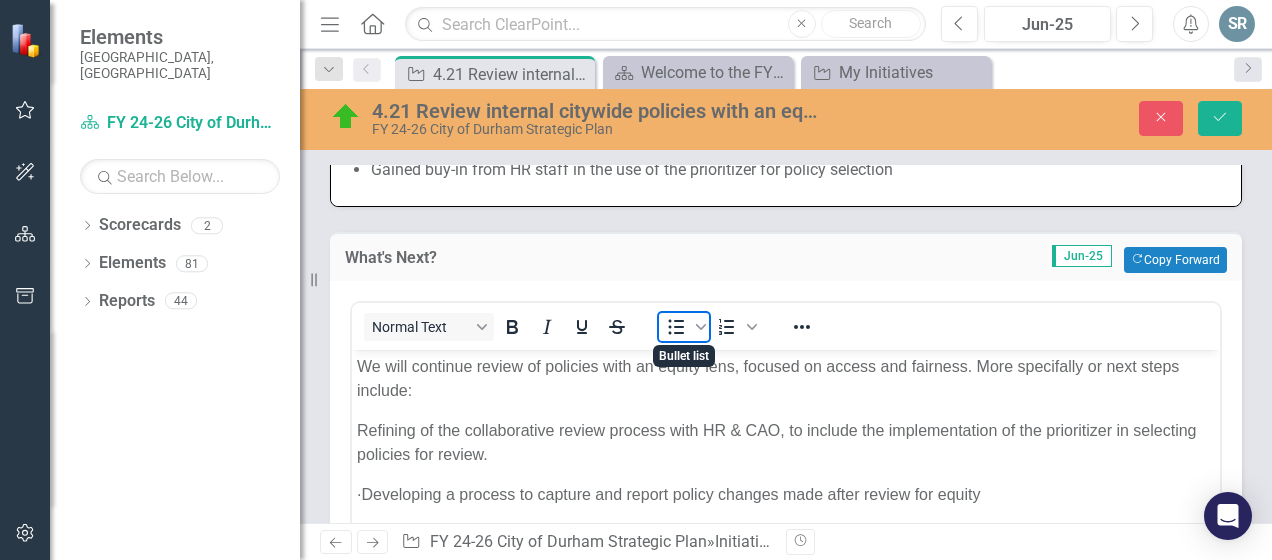 click 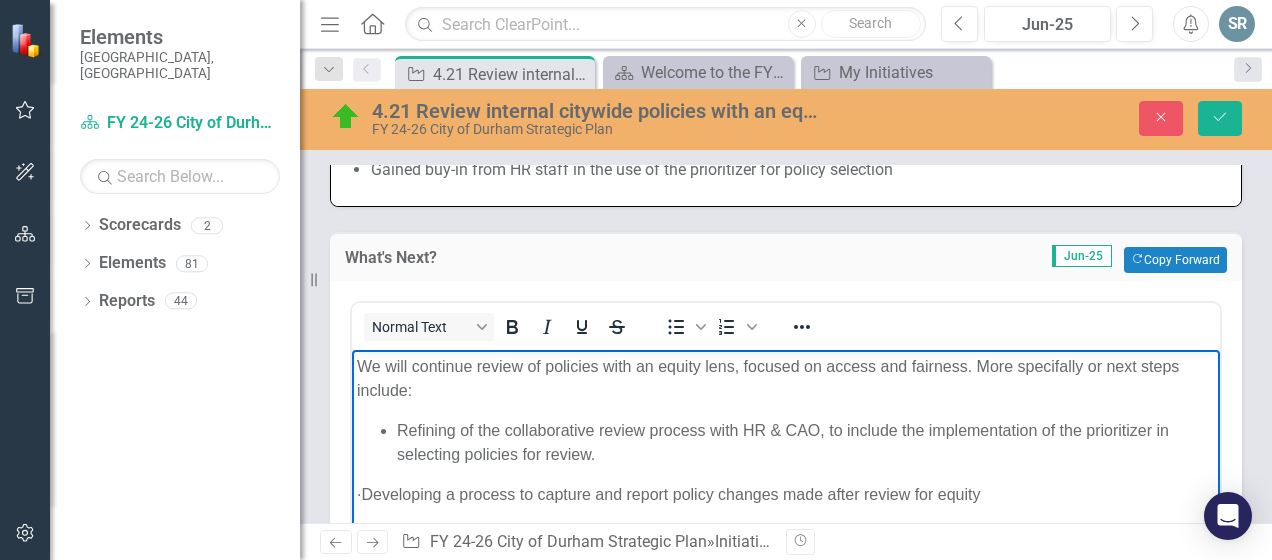 drag, startPoint x: 1035, startPoint y: 369, endPoint x: 1005, endPoint y: 449, distance: 85.44004 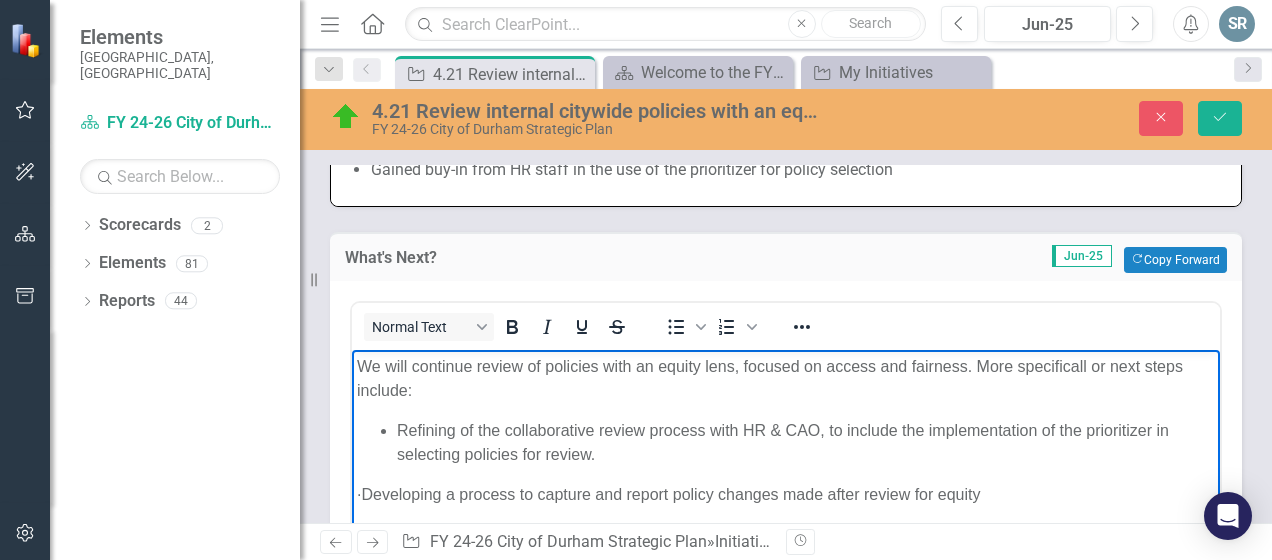click on "·        Developing a process to capture and report policy changes made after review for equity" at bounding box center [786, 494] 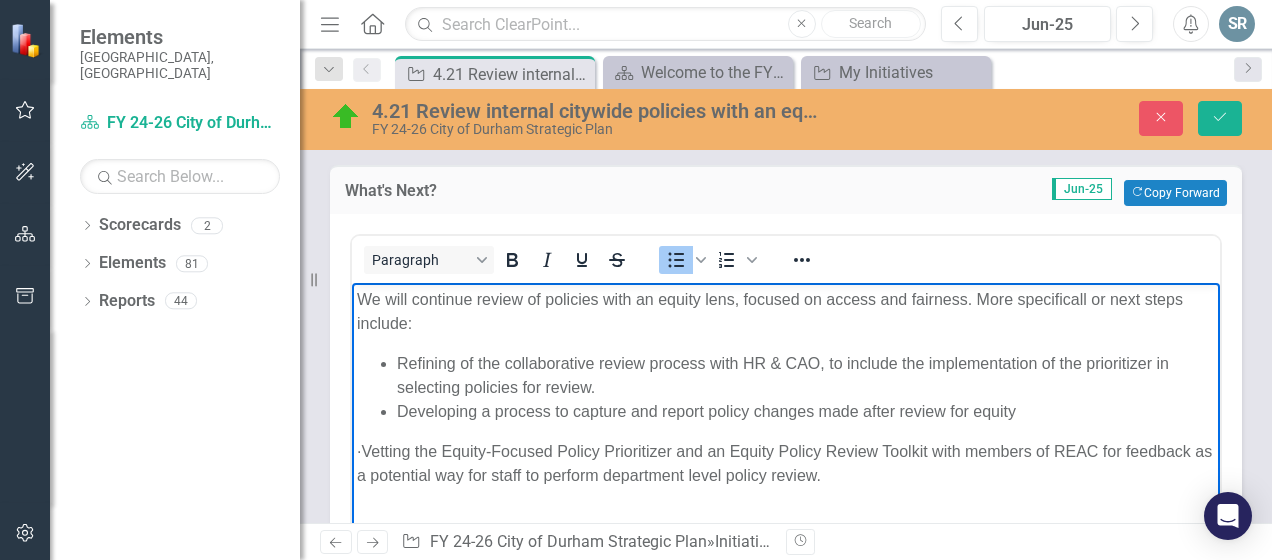 scroll, scrollTop: 1497, scrollLeft: 0, axis: vertical 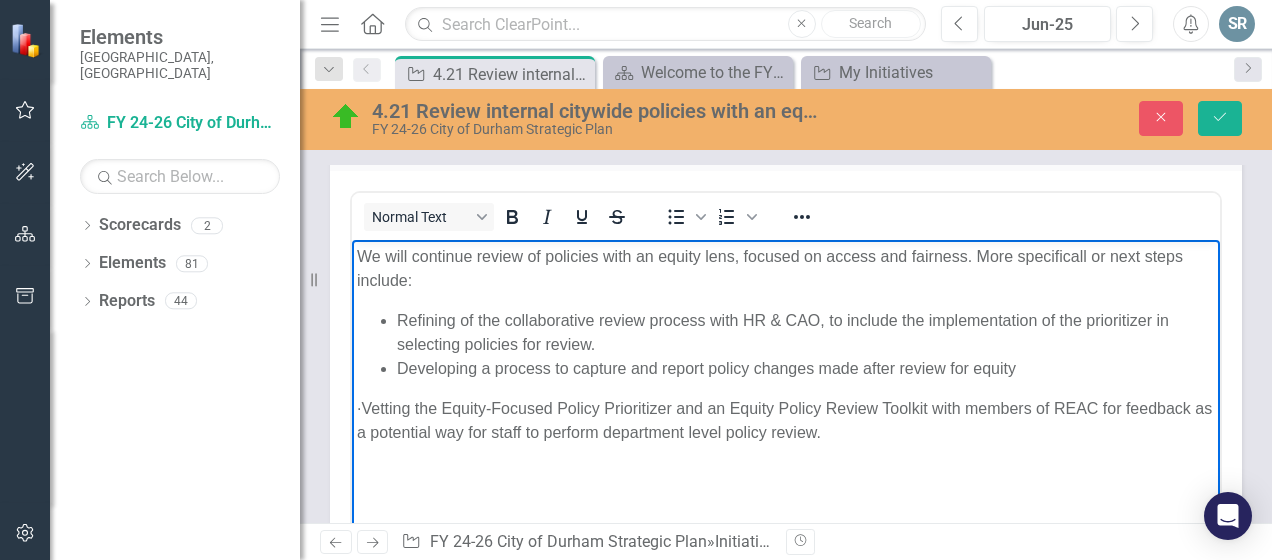 click on "·        Vetting the Equity-Focused Policy Prioritizer and an Equity Policy Review Toolkit with members of REAC for feedback as a potential way for staff to perform department level policy review." at bounding box center [786, 420] 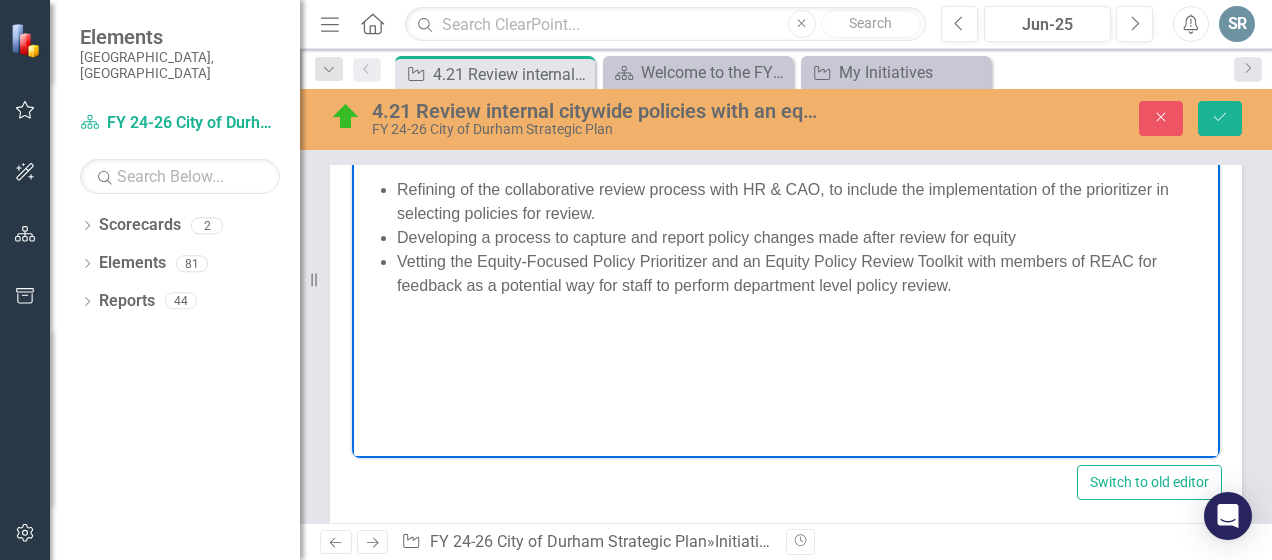 scroll, scrollTop: 1634, scrollLeft: 0, axis: vertical 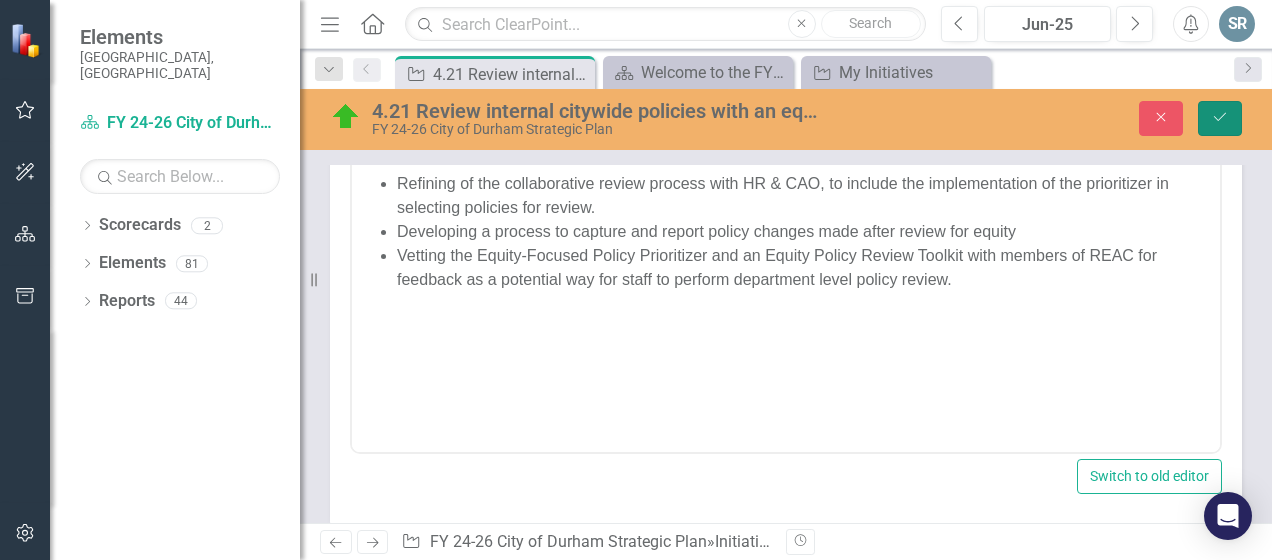 click on "Save" at bounding box center [1220, 118] 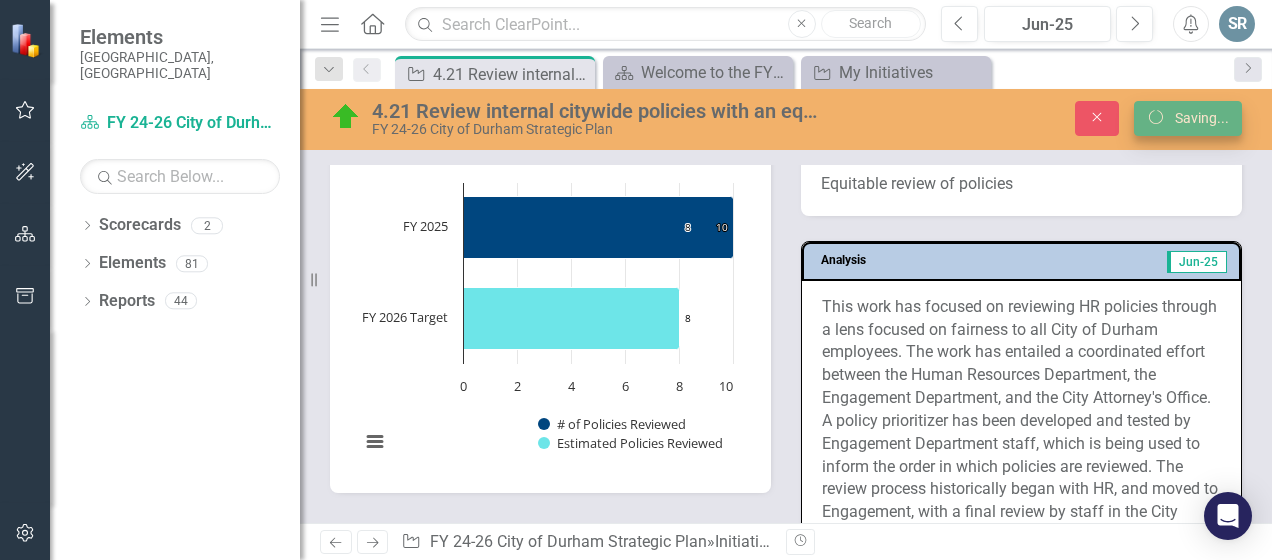 scroll, scrollTop: 1626, scrollLeft: 0, axis: vertical 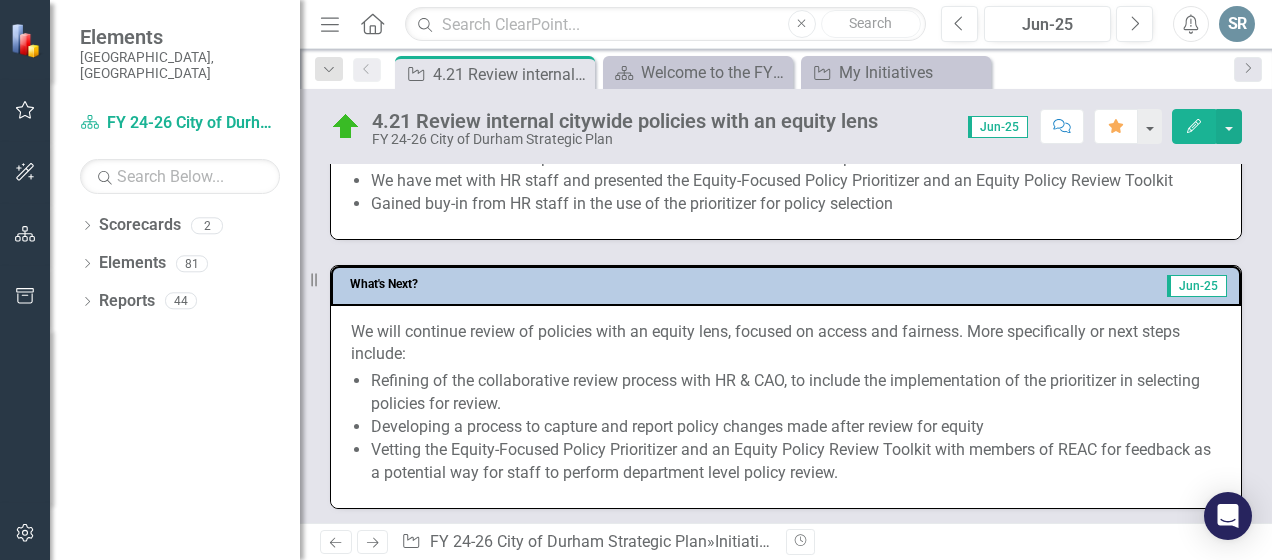 click on "Refining of the collaborative review process with HR & CAO, to include the implementation of the prioritizer in selecting policies for review." at bounding box center (796, 393) 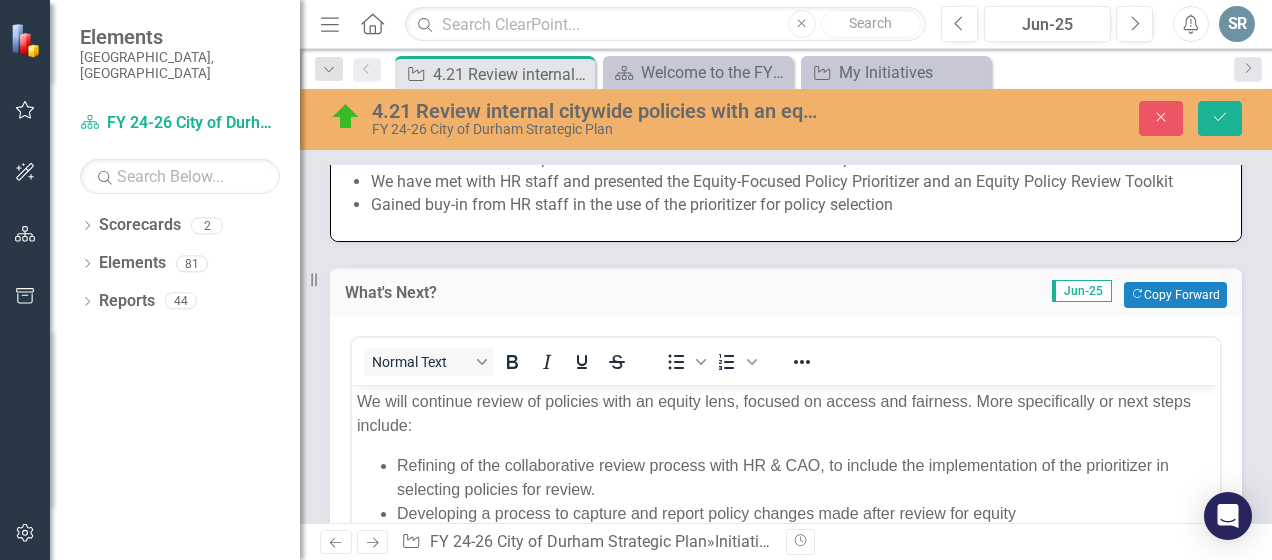scroll, scrollTop: 0, scrollLeft: 0, axis: both 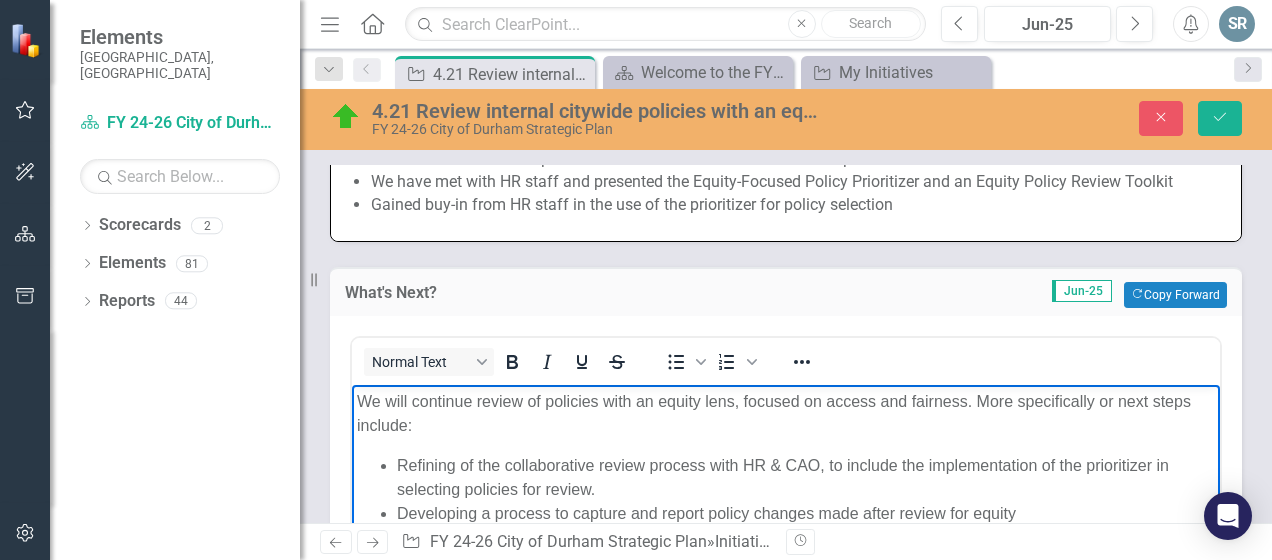 click on "We will continue review of policies with an equity lens, focused on access and fairness. More specifically or next steps include:" at bounding box center (786, 413) 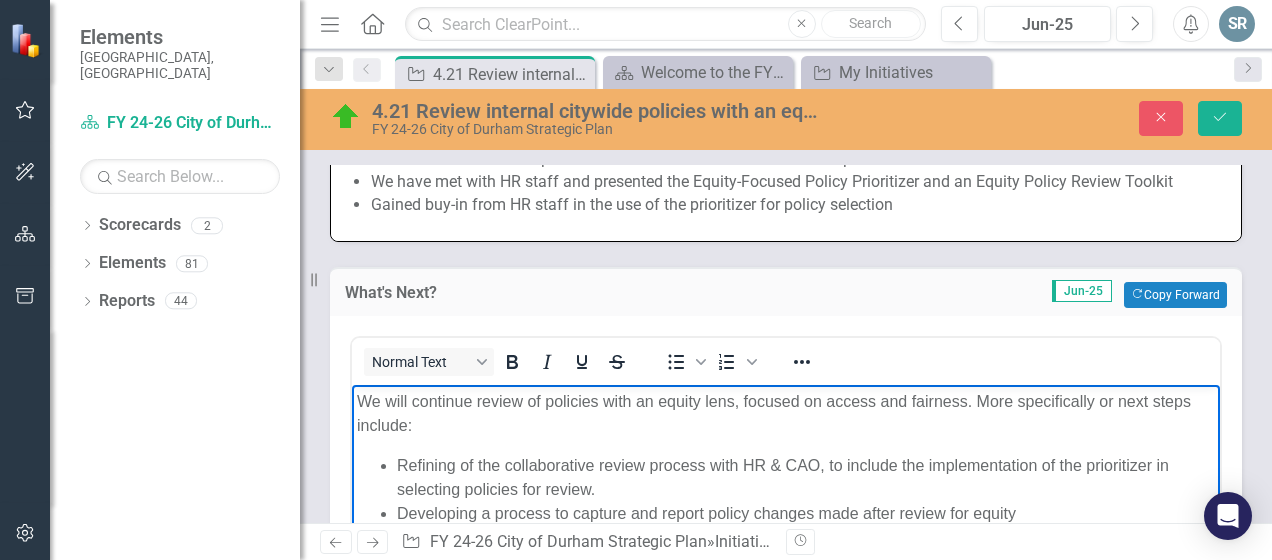 type 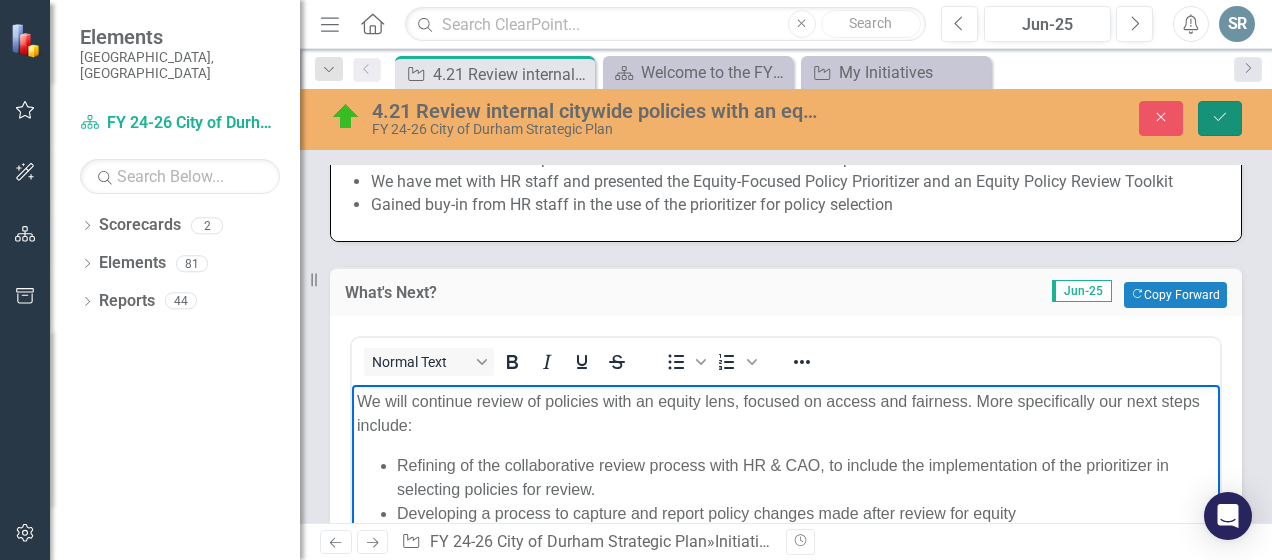 click on "Save" at bounding box center (1220, 118) 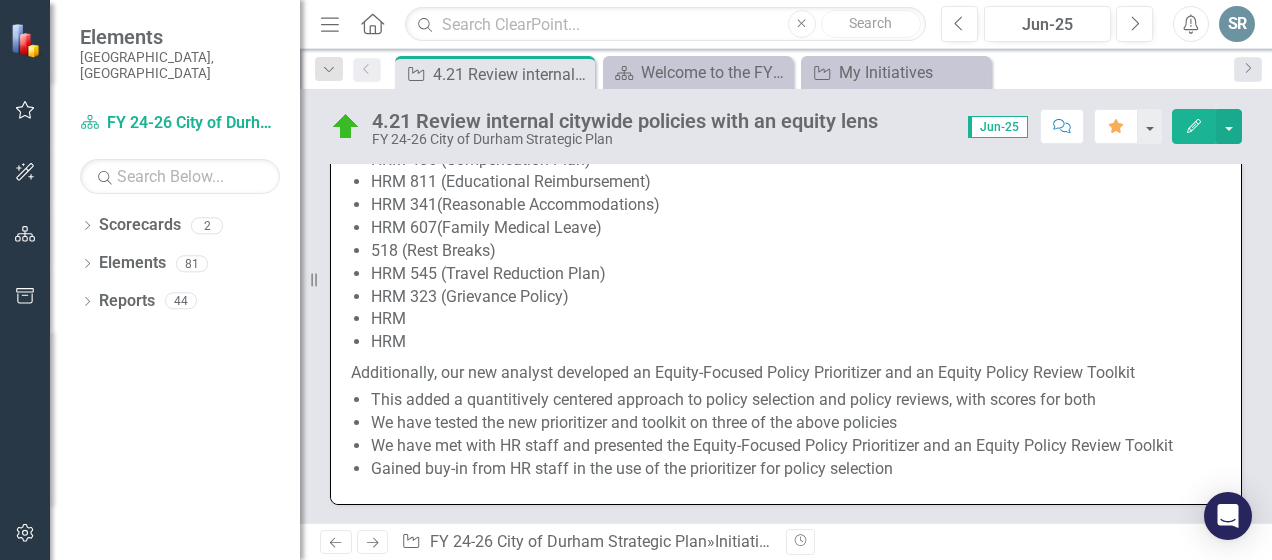 scroll, scrollTop: 1177, scrollLeft: 0, axis: vertical 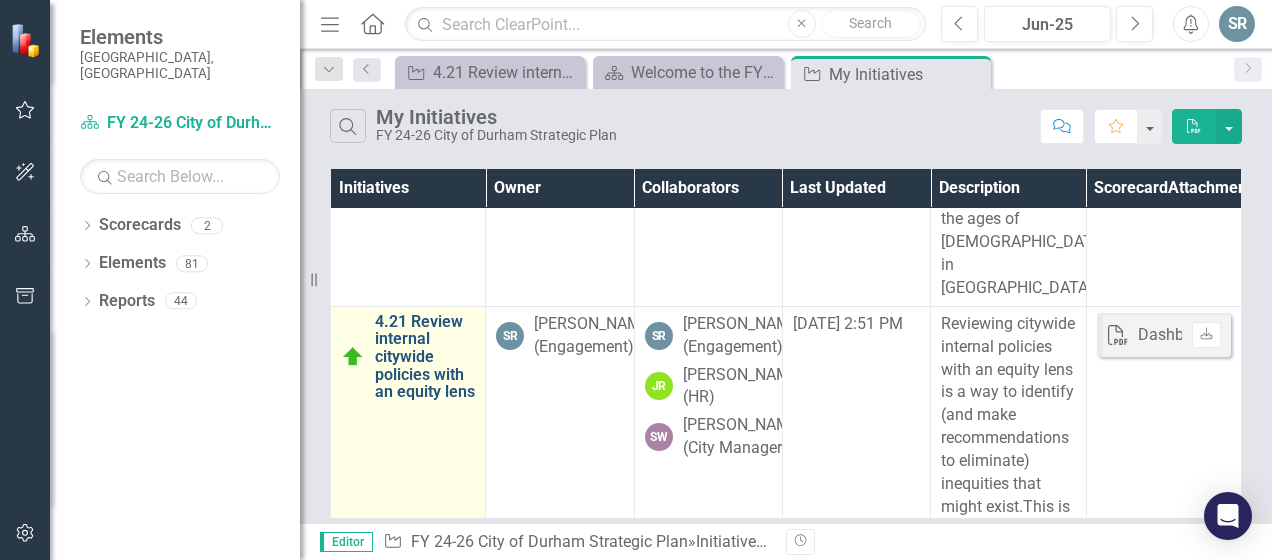 click on "4.21 Review internal citywide policies with an equity lens" at bounding box center [425, 357] 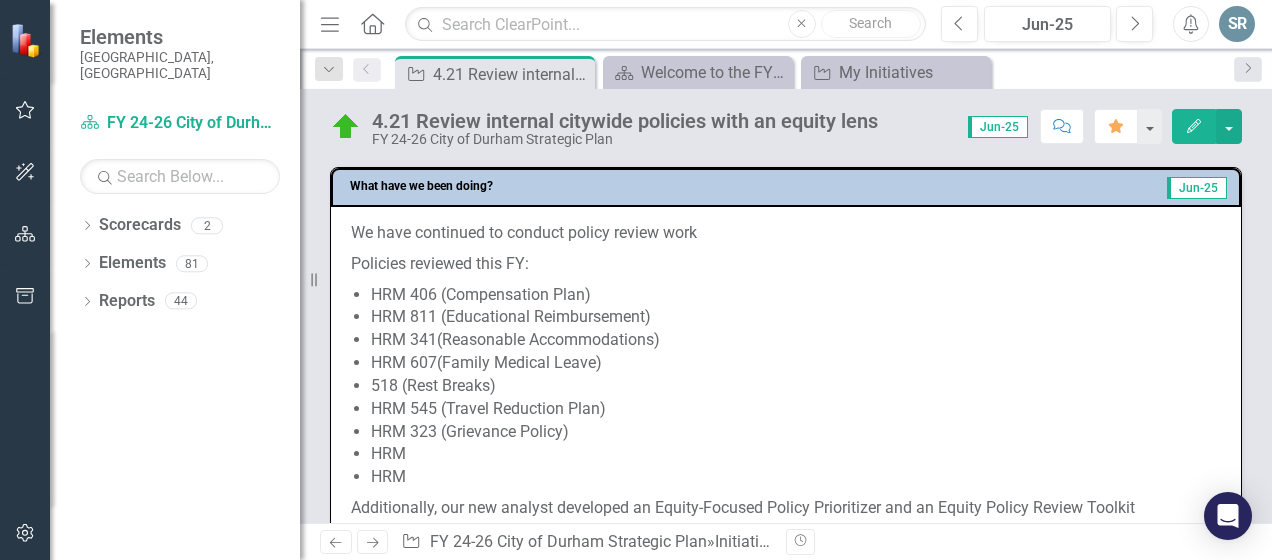 scroll, scrollTop: 969, scrollLeft: 0, axis: vertical 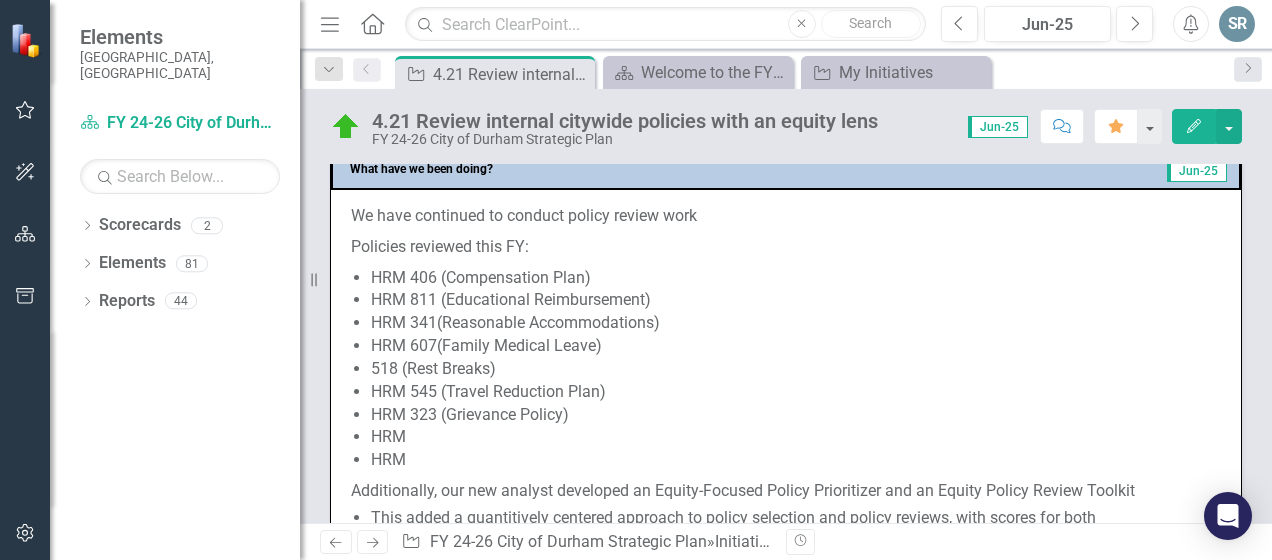 click on "HRM" at bounding box center [796, 437] 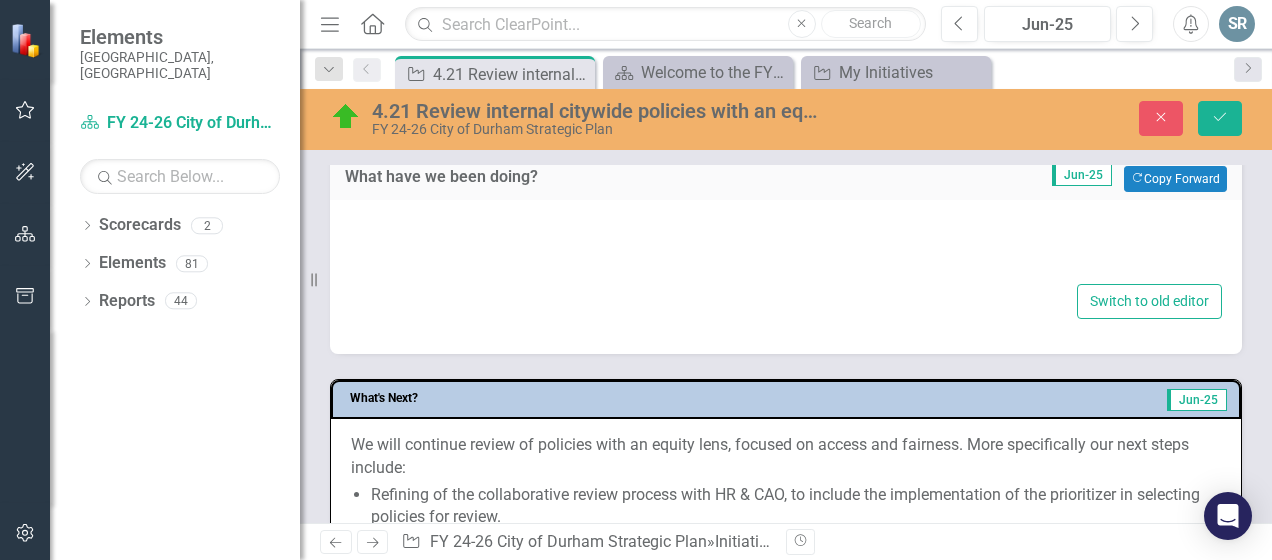 type on "<p>We have continued to conduct policy review work</p>
<p>Policies reviewed this FY:</p>
<ul>
<li>HRM 406 (Compensation Plan)</li>
<li>HRM 811 (Educational Reimbursement)</li>
<li>HRM 341(Reasonable Accommodations)</li>
<li>HRM 607(Family Medical Leave)</li>
<li>518 (Rest Breaks)</li>
<li>HRM 545 (Travel Reduction Plan)</li>
<li>HRM 323 (Grievance Policy)</li>
<li>HRM</li>
<li>HRM</li>
</ul>
<p>Additionally, our new analyst developed an Equity-Focused Policy Prioritizer and an Equity Policy Review Toolkit</p>
<ul>
<li>This added a quantitively centered approach to policy selection and policy reviews, with scores for both</li>
<li>We have tested the new prioritizer and toolkit on three of the above policies</li>
<li>We have met with HR staff and presented the Equity-Focused Policy Prioritizer and an Equity Policy Review Toolkit</li>
<li>Gained buy-in from HR staff in the use of the prioritizer for policy selection</li>
</ul>" 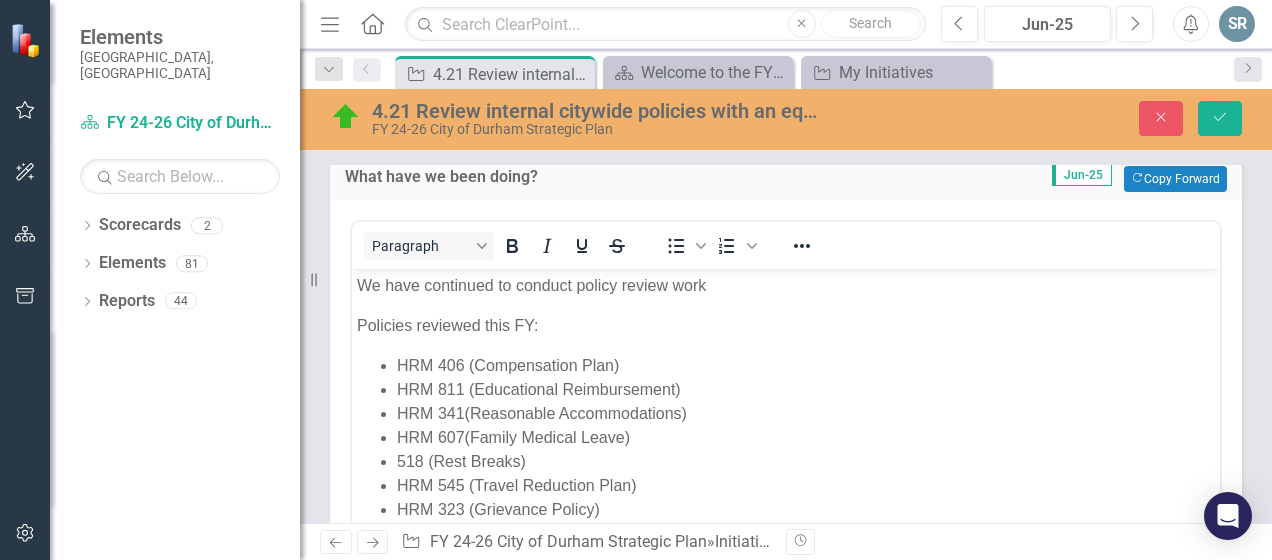 scroll, scrollTop: 0, scrollLeft: 0, axis: both 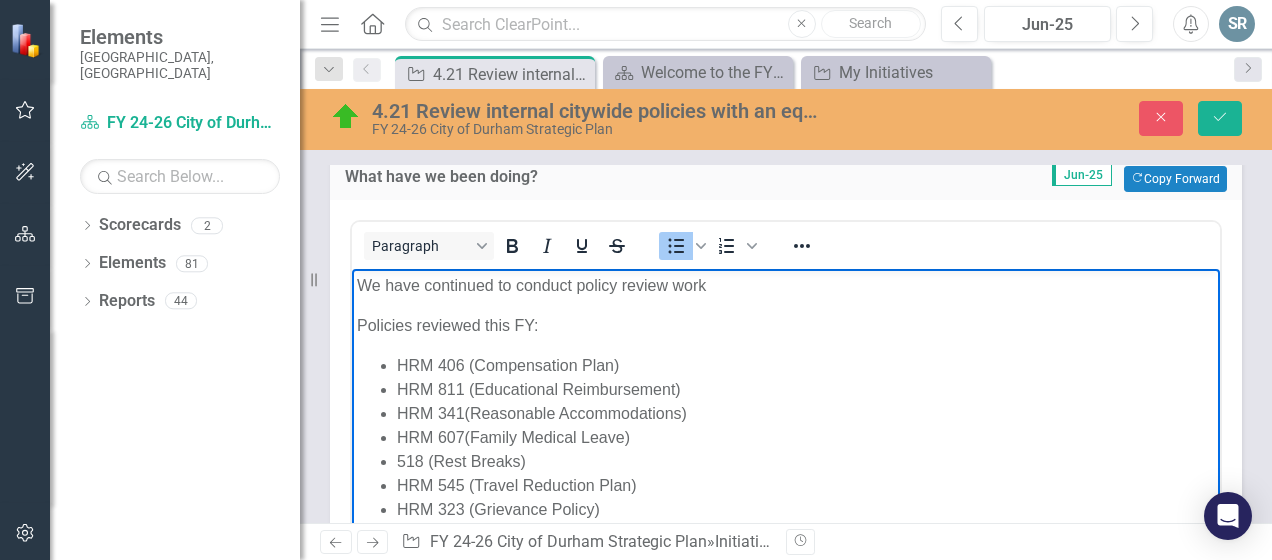 click on "HRM 406 (Compensation Plan)" at bounding box center [806, 366] 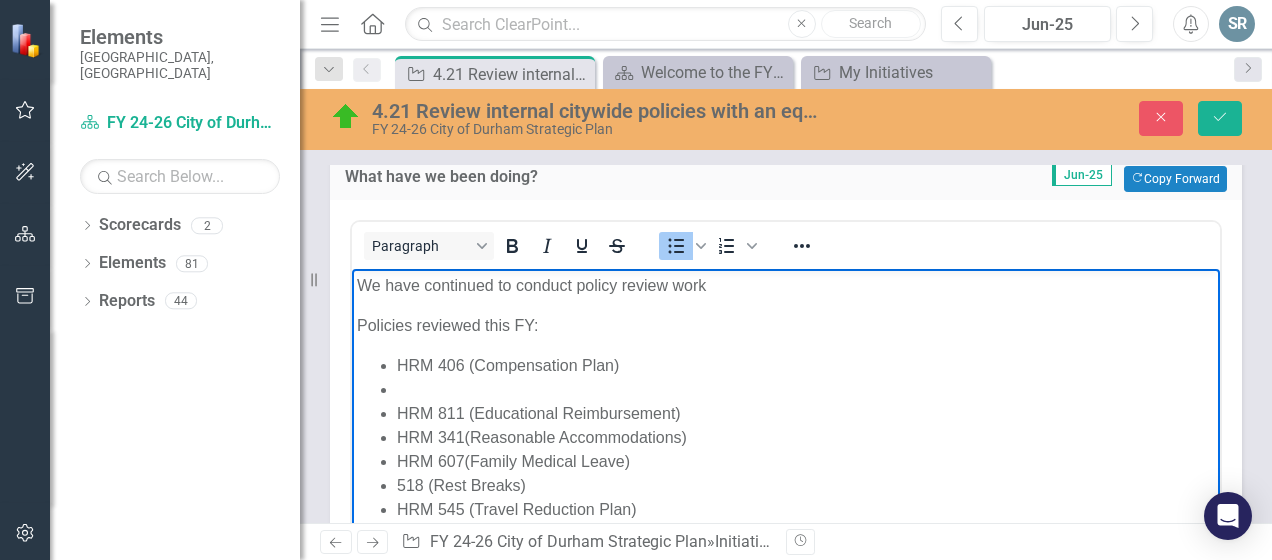type 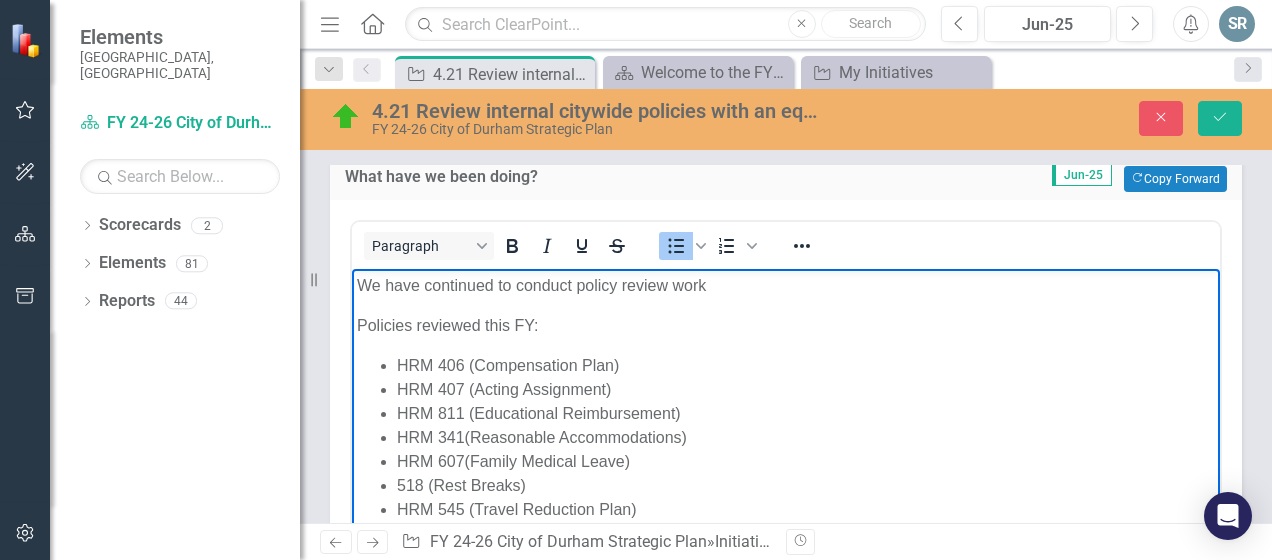 click on "HRM 407 (Acting Assignment)" at bounding box center (806, 390) 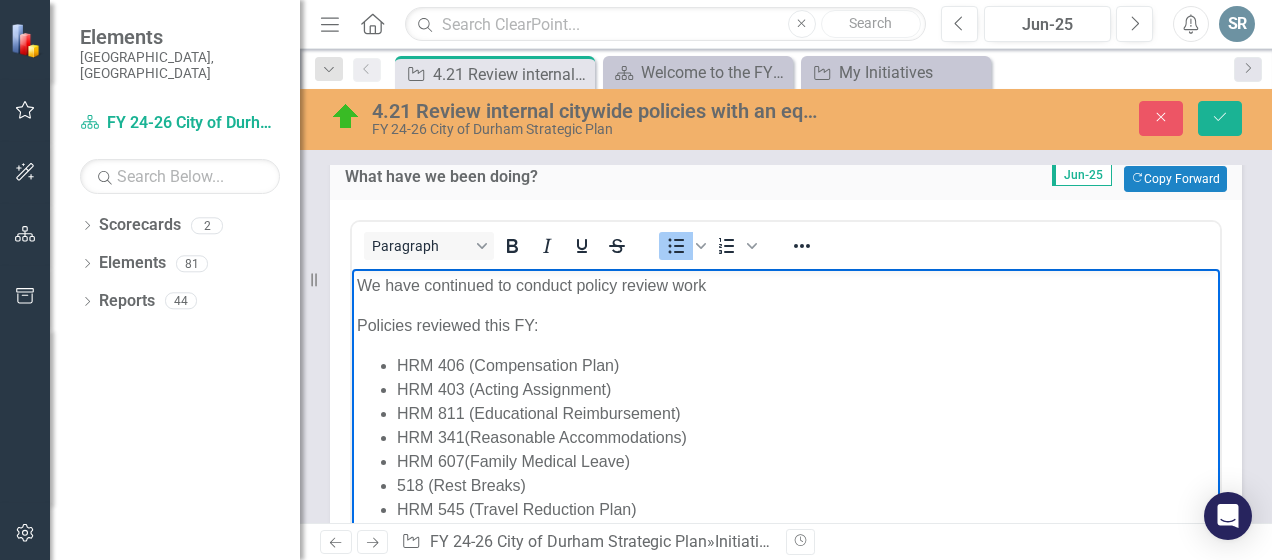 click on "HRM 403 (Acting Assignment)" at bounding box center [806, 390] 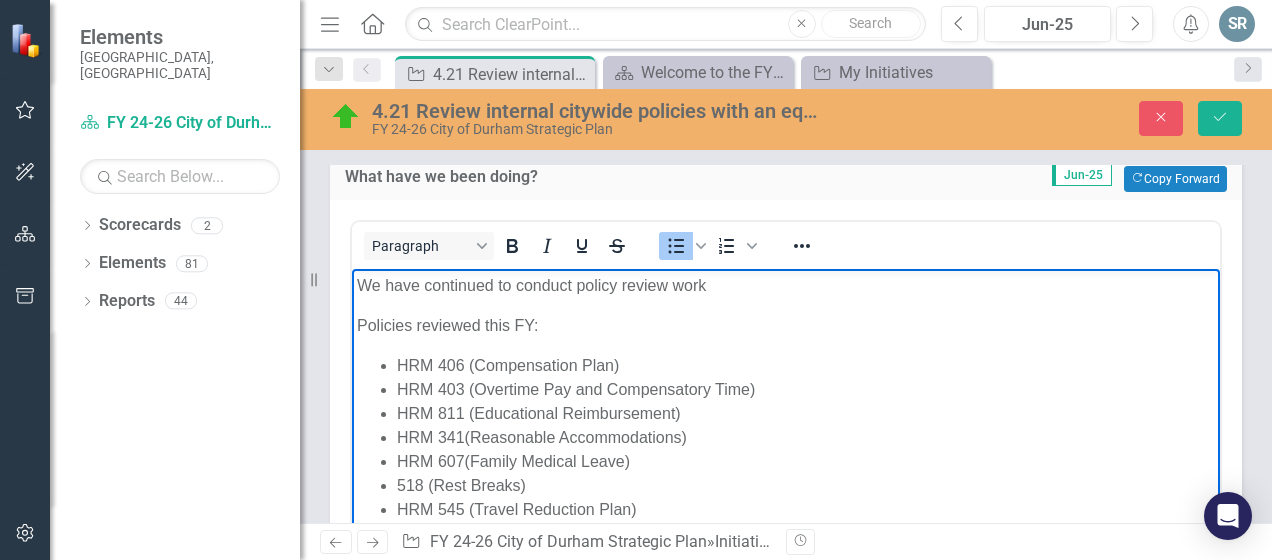 click on "HRM 403 (Overtime Pay and Compensatory Time)" at bounding box center (806, 390) 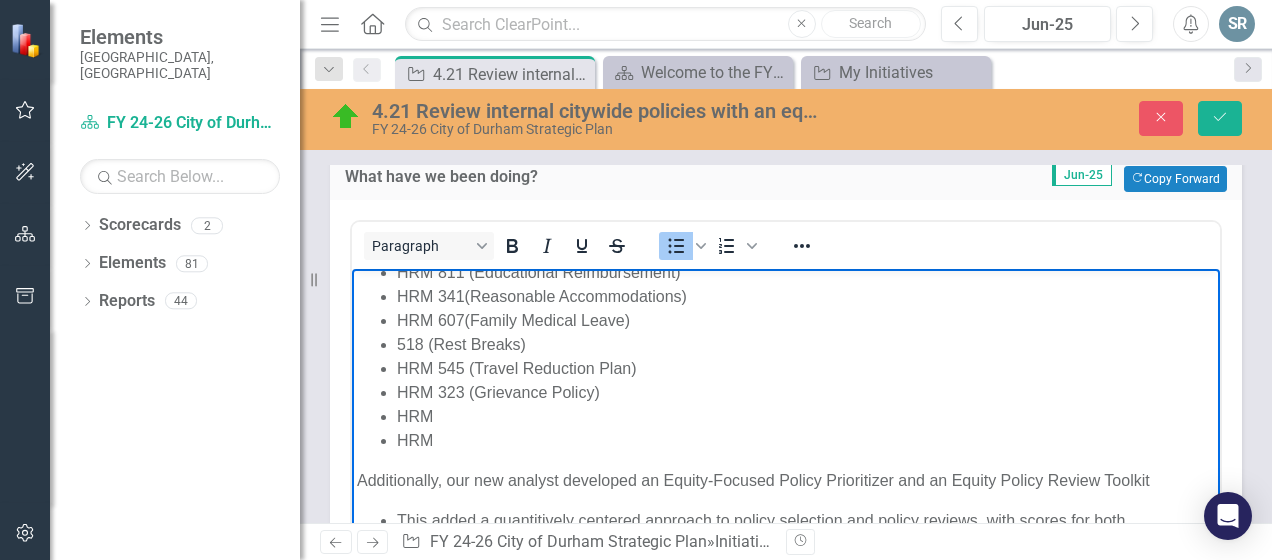 scroll, scrollTop: 166, scrollLeft: 0, axis: vertical 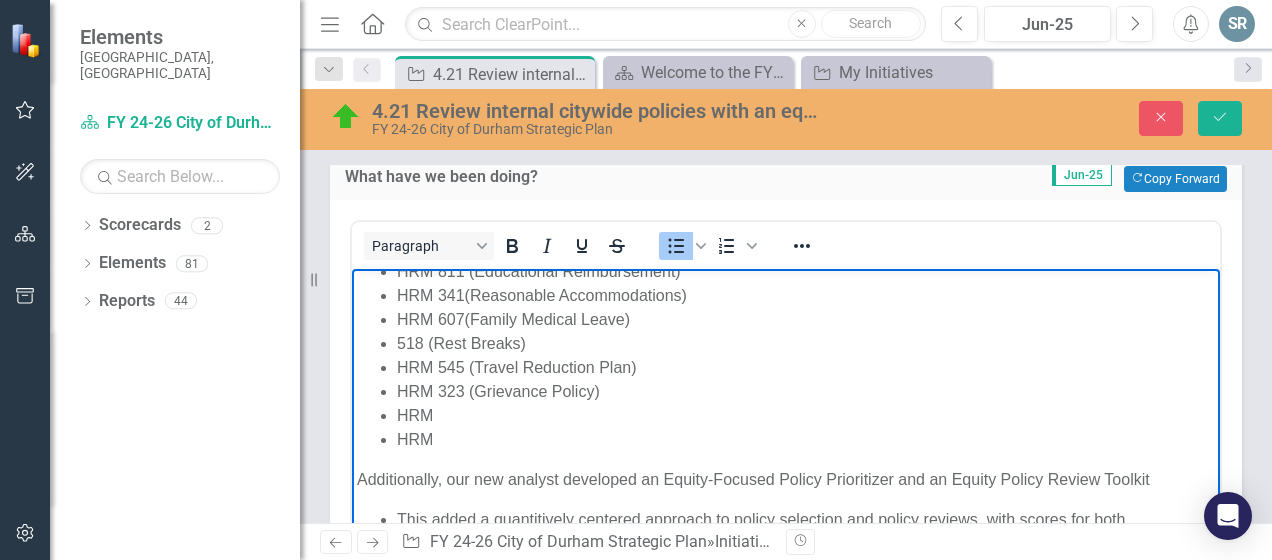 click on "HRM" at bounding box center [806, 440] 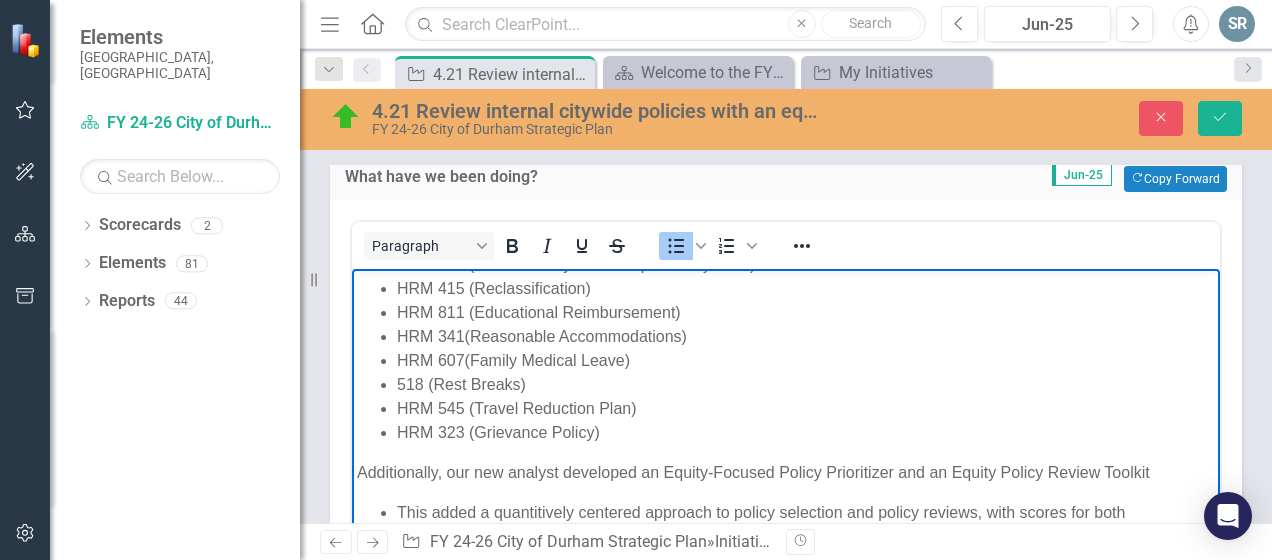 scroll, scrollTop: 148, scrollLeft: 0, axis: vertical 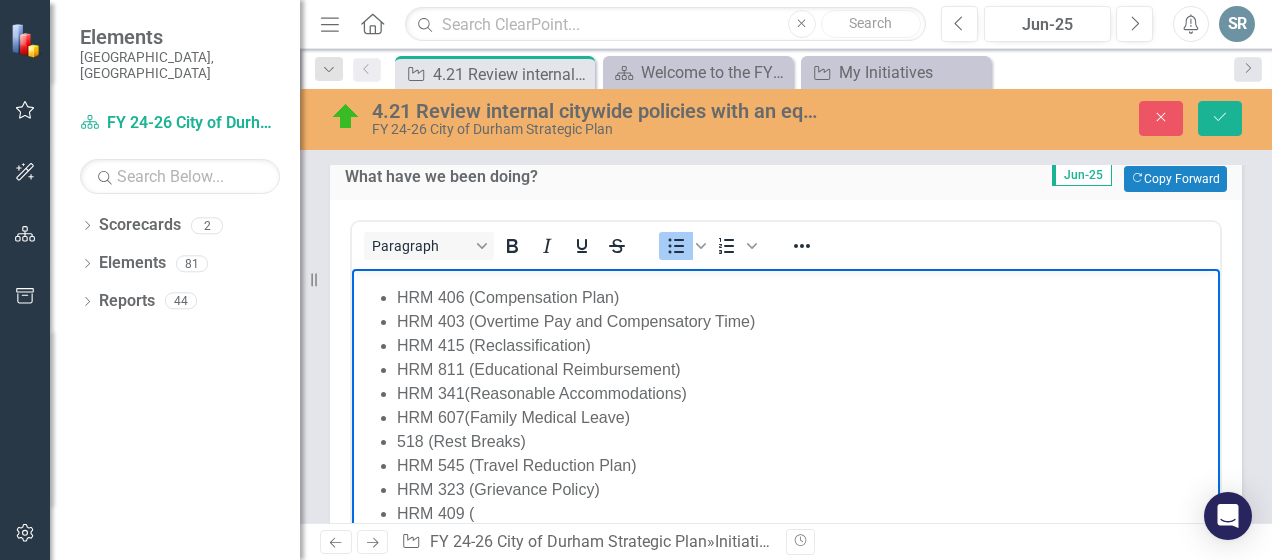 click on "HRM 811 (Educational Reimbursement)" at bounding box center [806, 370] 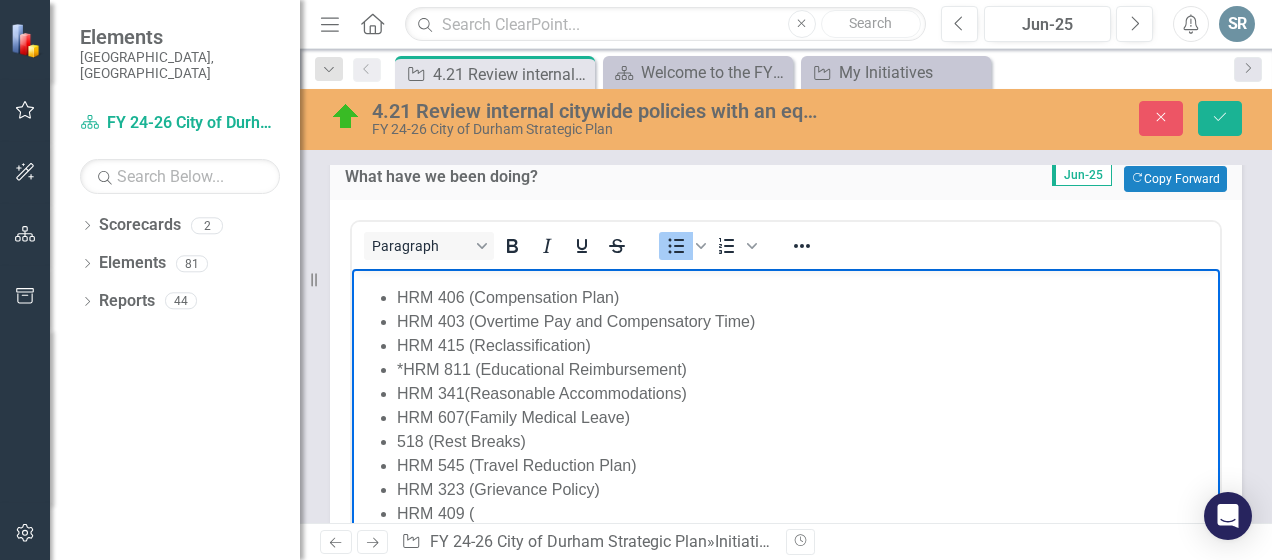 click on "HRM 409 (" at bounding box center [806, 514] 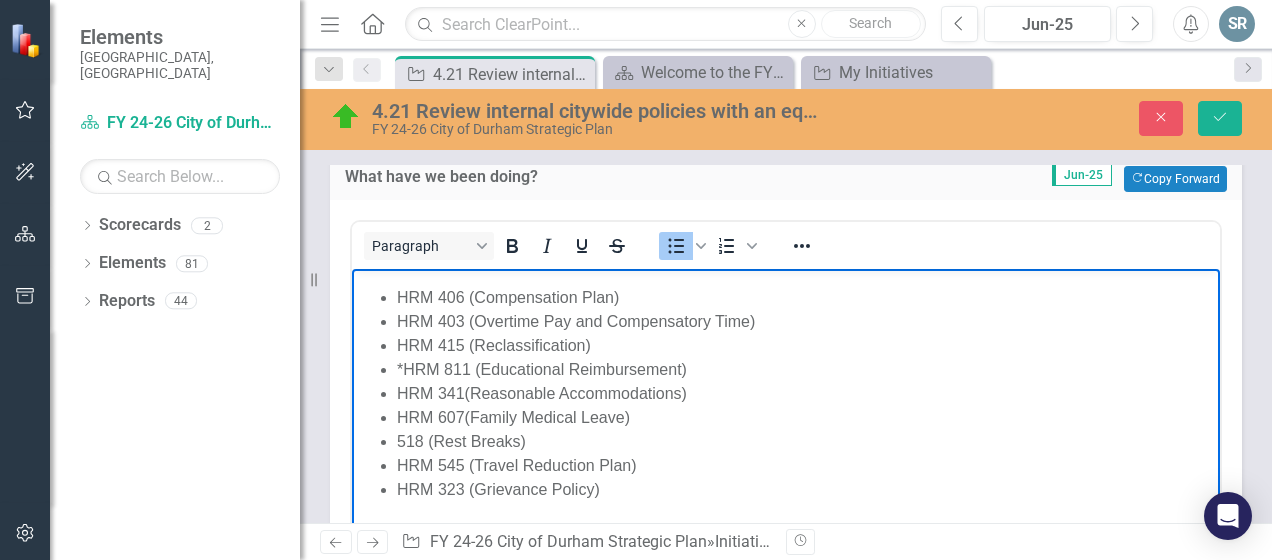 click on "*HRM 811 (Educational Reimbursement)" at bounding box center (806, 370) 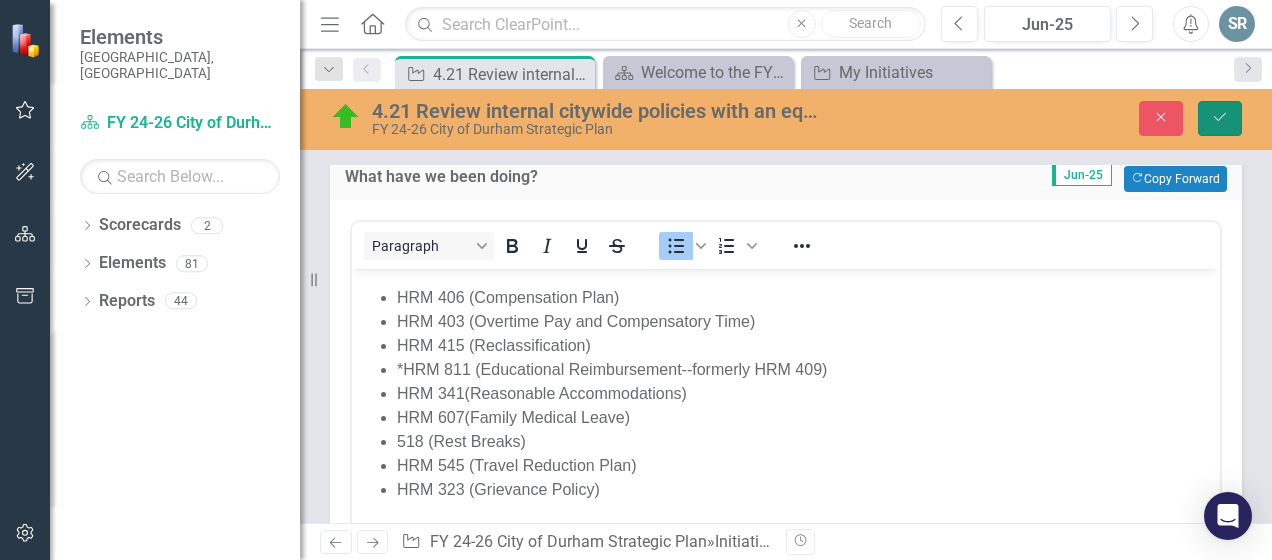 click on "Save" 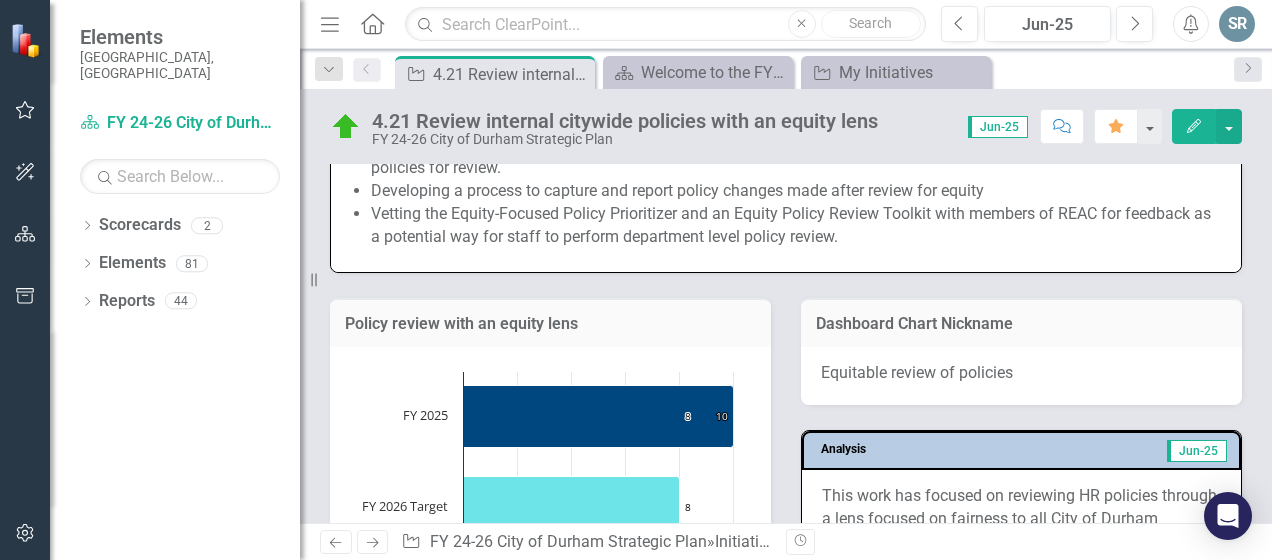 scroll, scrollTop: 1612, scrollLeft: 0, axis: vertical 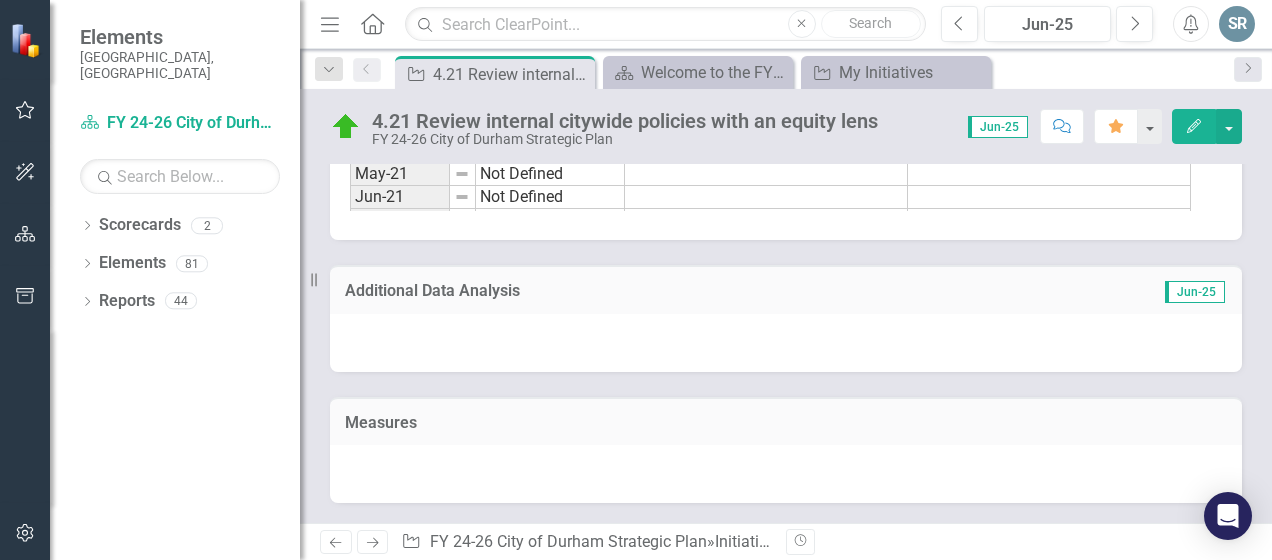 click at bounding box center [786, 343] 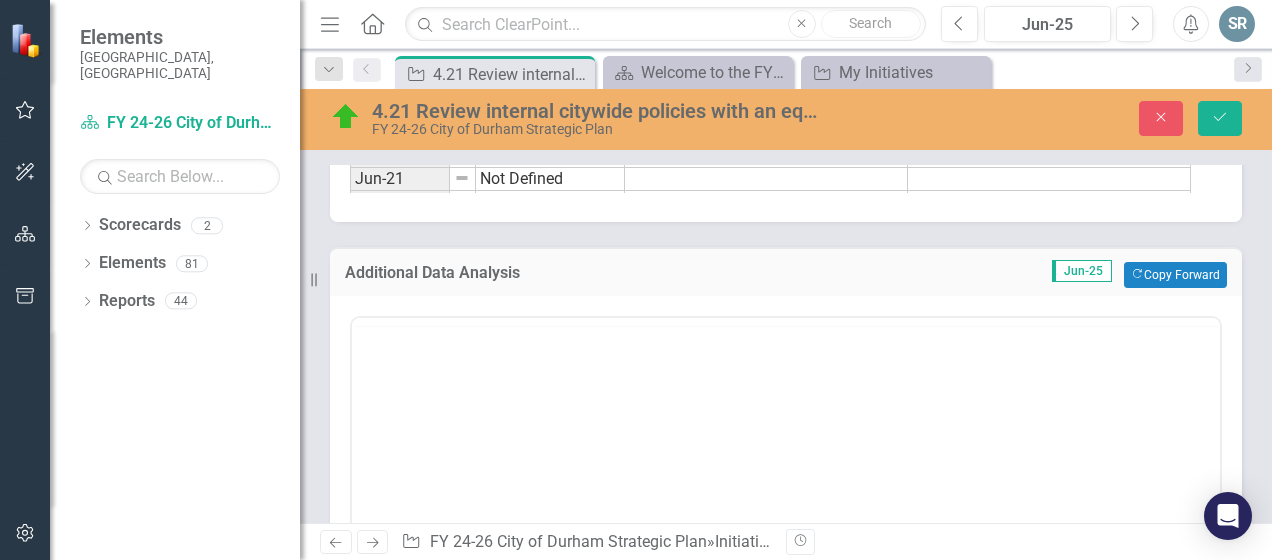scroll, scrollTop: 0, scrollLeft: 0, axis: both 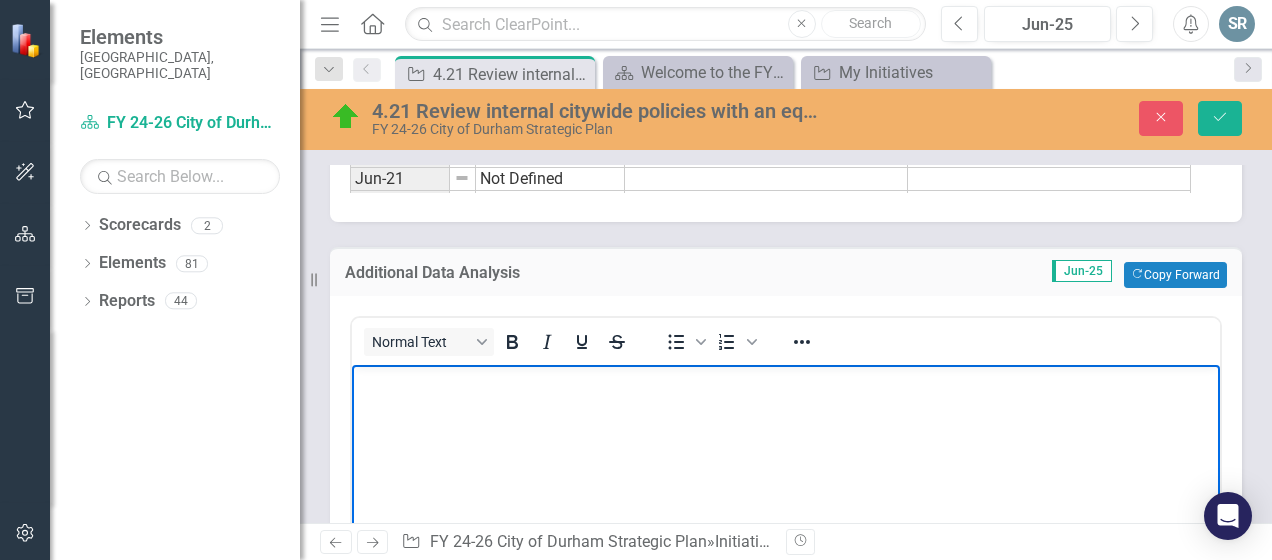 click at bounding box center [786, 514] 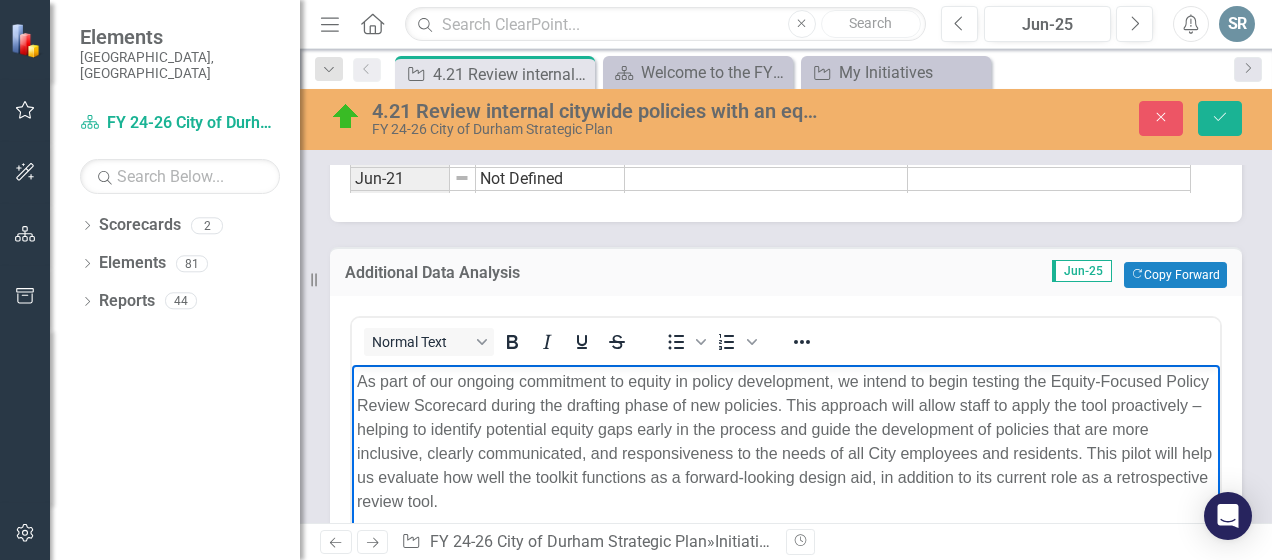 scroll, scrollTop: 2706, scrollLeft: 0, axis: vertical 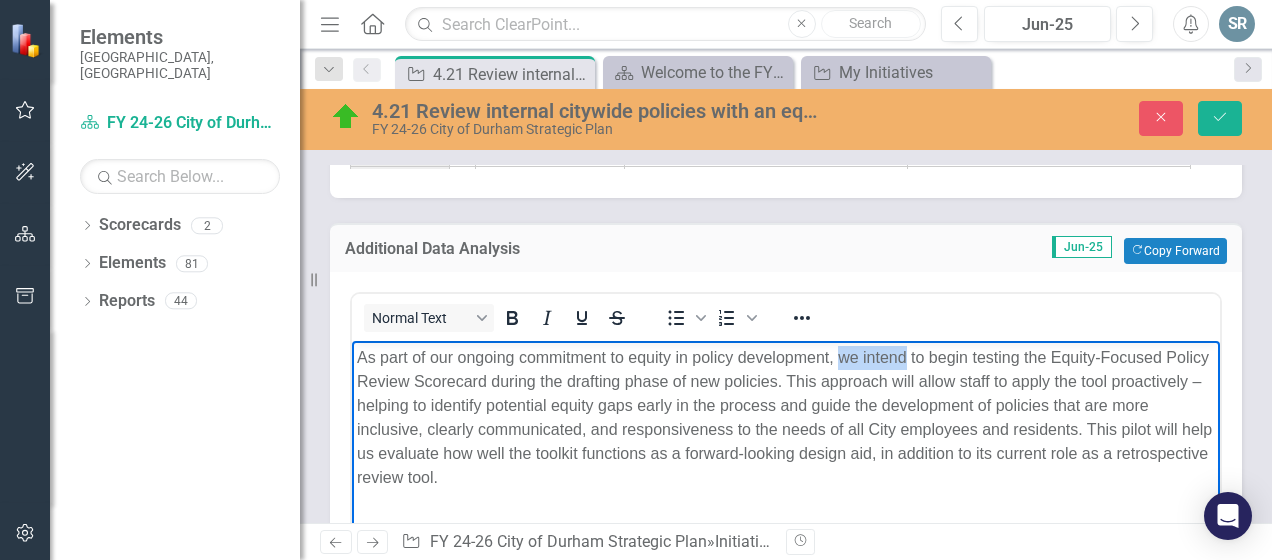 drag, startPoint x: 837, startPoint y: 358, endPoint x: 903, endPoint y: 360, distance: 66.0303 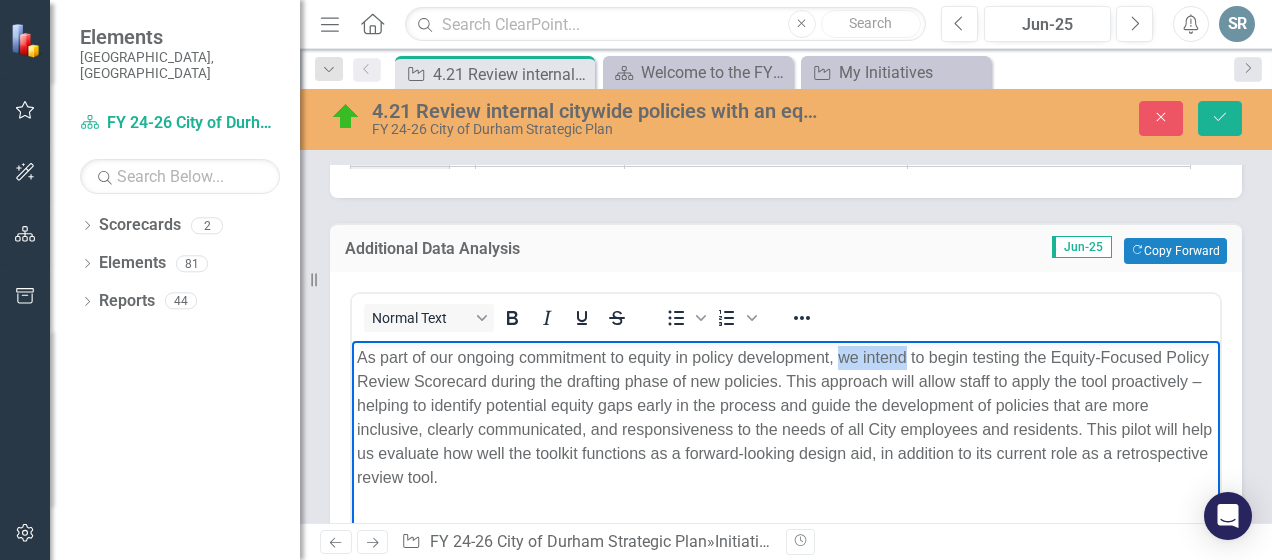 click on "As part of our ongoing commitment to equity in policy development, we intend to begin testing the Equity-Focused Policy Review Scorecard during the drafting phase of new policies. This approach will allow staff to apply the tool proactively – helping to identify potential equity gaps early in the process and guide the development of policies that are more inclusive, clearly communicated, and responsiveness to the needs of all City employees and residents. This pilot will help us evaluate how well the toolkit functions as a forward-looking design aid, in addition to its current role as a retrospective review tool." at bounding box center (786, 417) 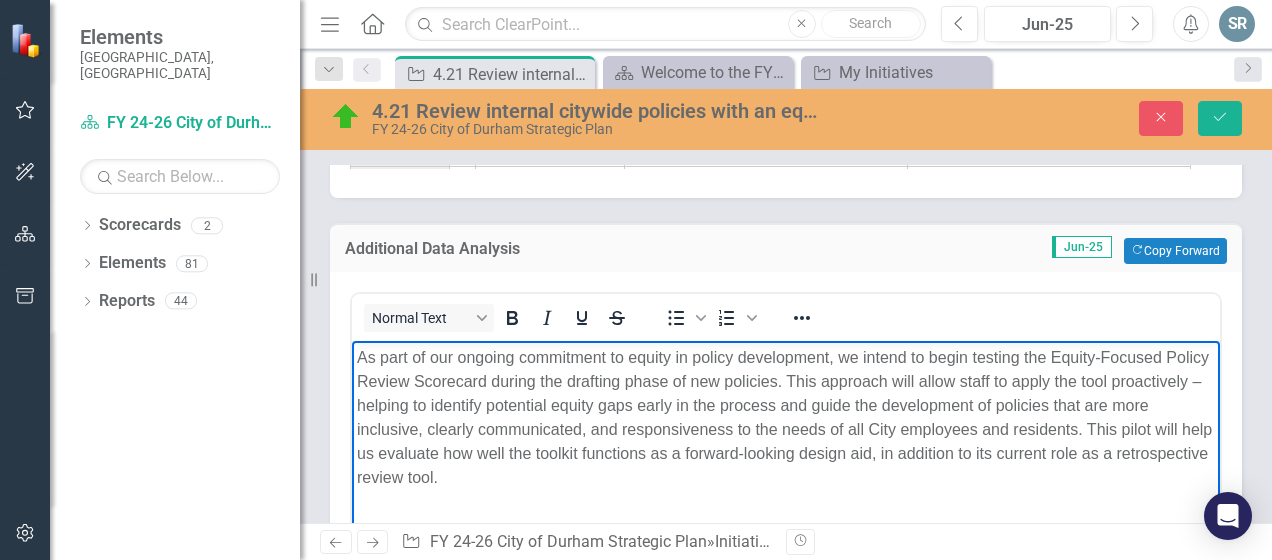click on "As part of our ongoing commitment to equity in policy development, we intend to begin testing the Equity-Focused Policy Review Scorecard during the drafting phase of new policies. This approach will allow staff to apply the tool proactively – helping to identify potential equity gaps early in the process and guide the development of policies that are more inclusive, clearly communicated, and responsiveness to the needs of all City employees and residents. This pilot will help us evaluate how well the toolkit functions as a forward-looking design aid, in addition to its current role as a retrospective review tool." at bounding box center (786, 417) 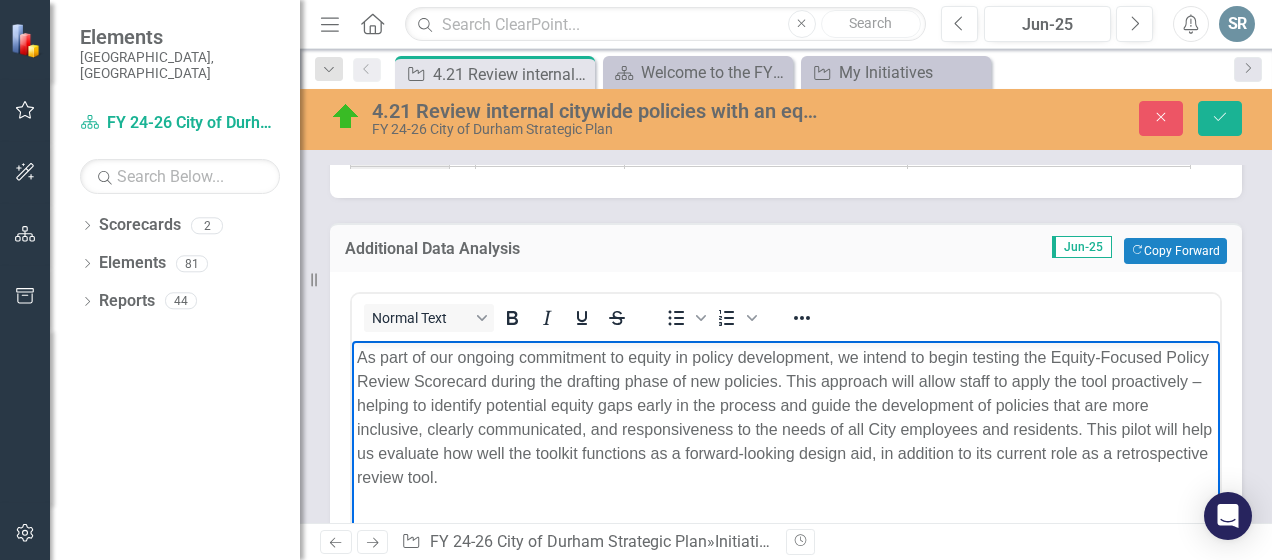 type 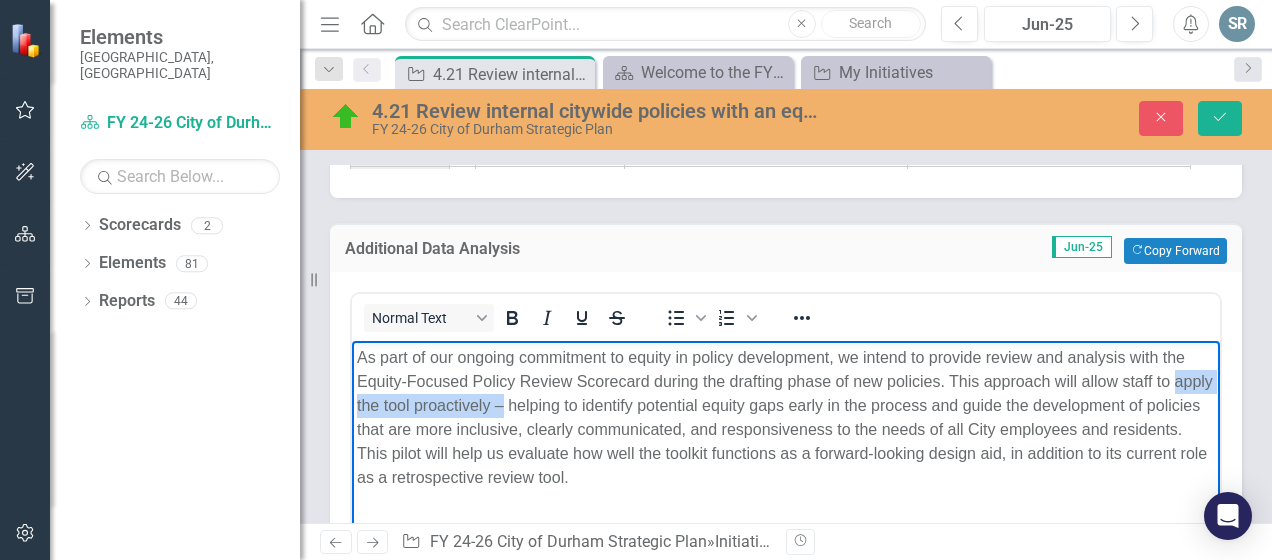 drag, startPoint x: 546, startPoint y: 408, endPoint x: 358, endPoint y: 412, distance: 188.04254 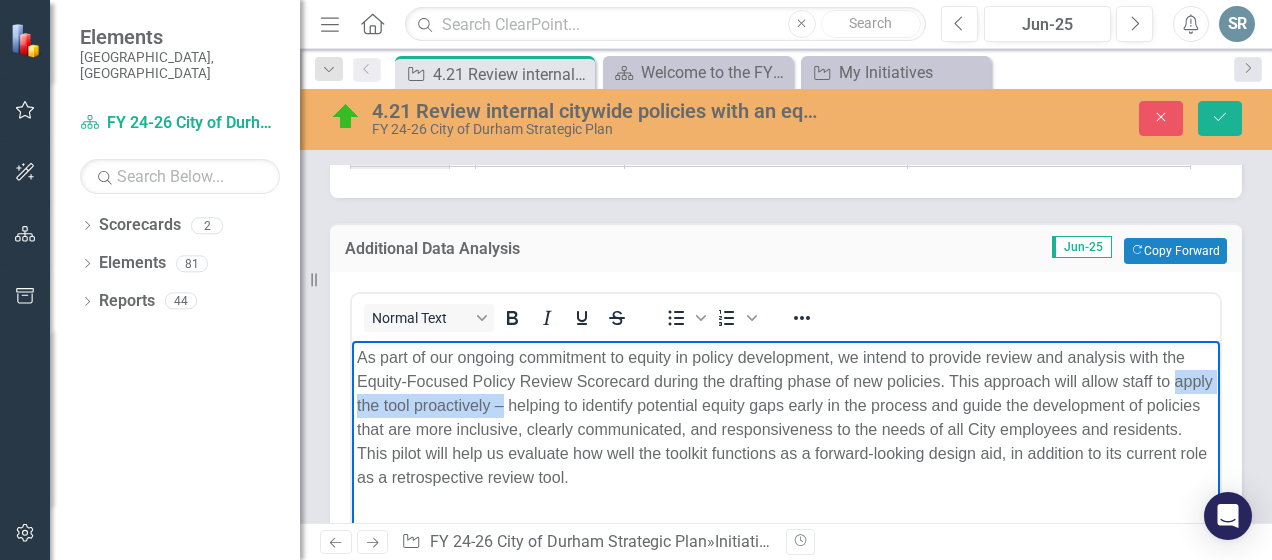 click on "As part of our ongoing commitment to equity in policy development, we intend to provide review and analysis with the Equity-Focused Policy Review Scorecard during the drafting phase of new policies. This approach will allow staff to apply the tool proactively – helping to identify potential equity gaps early in the process and guide the development of policies that are more inclusive, clearly communicated, and responsiveness to the needs of all City employees and residents. This pilot will help us evaluate how well the toolkit functions as a forward-looking design aid, in addition to its current role as a retrospective review tool." at bounding box center [786, 417] 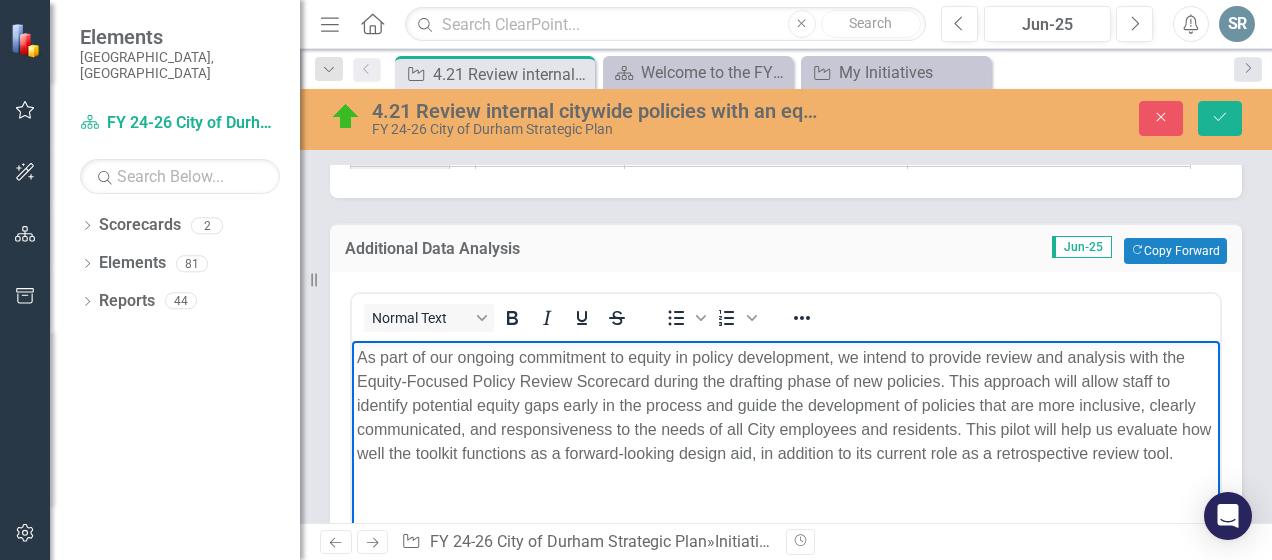 click on "As part of our ongoing commitment to equity in policy development, we intend to provide review and analysis with the Equity-Focused Policy Review Scorecard during the drafting phase of new policies. This approach will allow staff to identify potential equity gaps early in the process and guide the development of policies that are more inclusive, clearly communicated, and responsiveness to the needs of all City employees and residents. This pilot will help us evaluate how well the toolkit functions as a forward-looking design aid, in addition to its current role as a retrospective review tool." at bounding box center (786, 405) 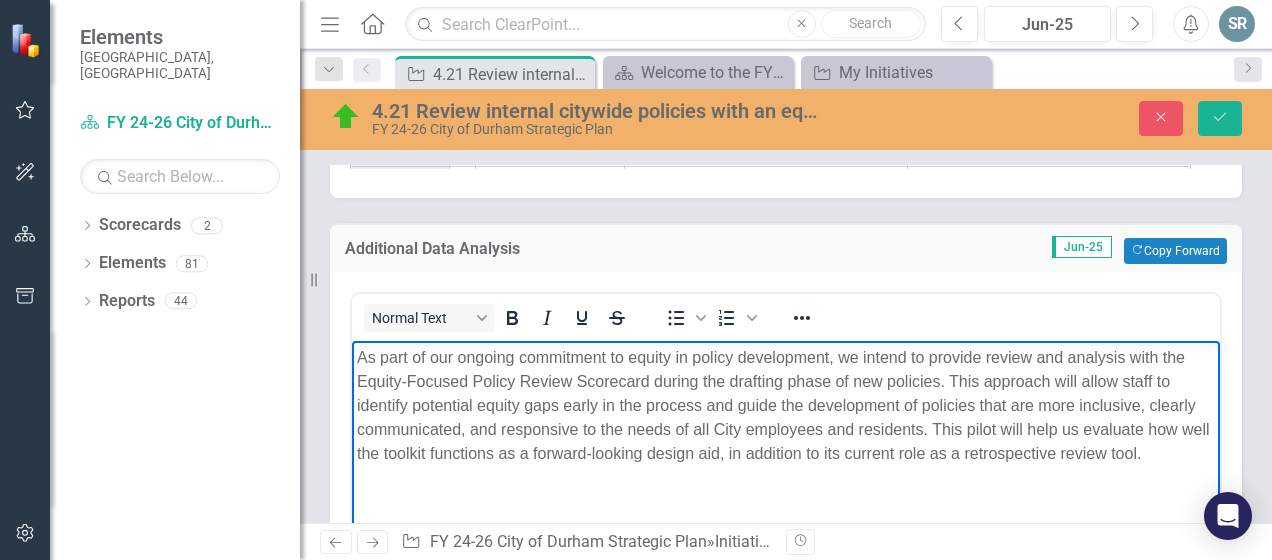 click on "As part of our ongoing commitment to equity in policy development, we intend to provide review and analysis with the Equity-Focused Policy Review Scorecard during the drafting phase of new policies. This approach will allow staff to identify potential equity gaps early in the process and guide the development of policies that are more inclusive, clearly communicated, and responsive to the needs of all City employees and residents. This pilot will help us evaluate how well the toolkit functions as a forward-looking design aid, in addition to its current role as a retrospective review tool." at bounding box center (786, 405) 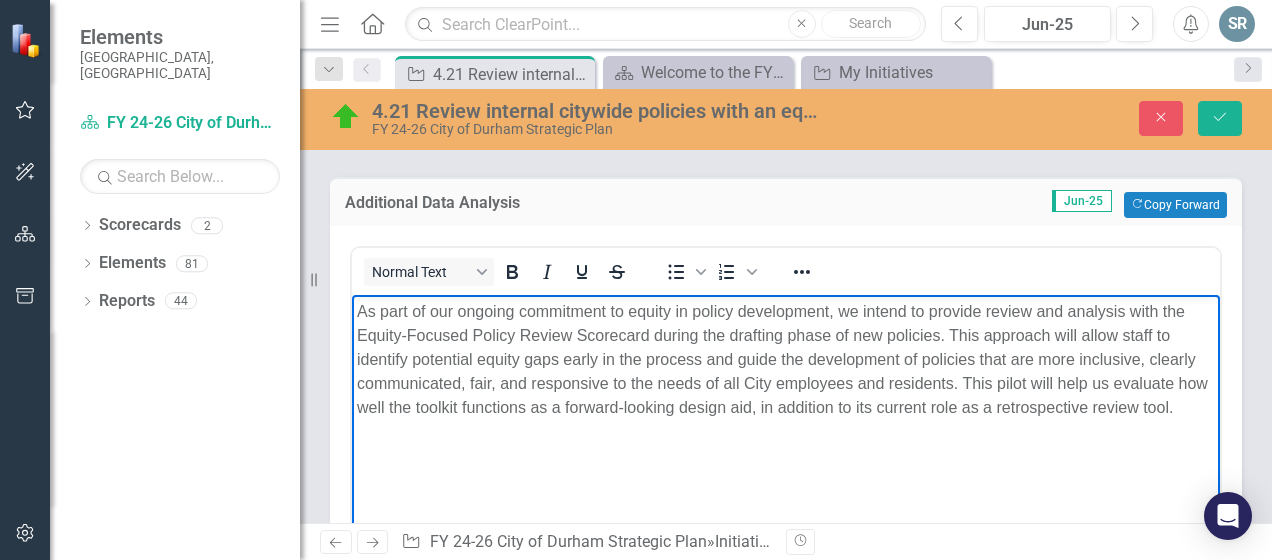 scroll, scrollTop: 2803, scrollLeft: 0, axis: vertical 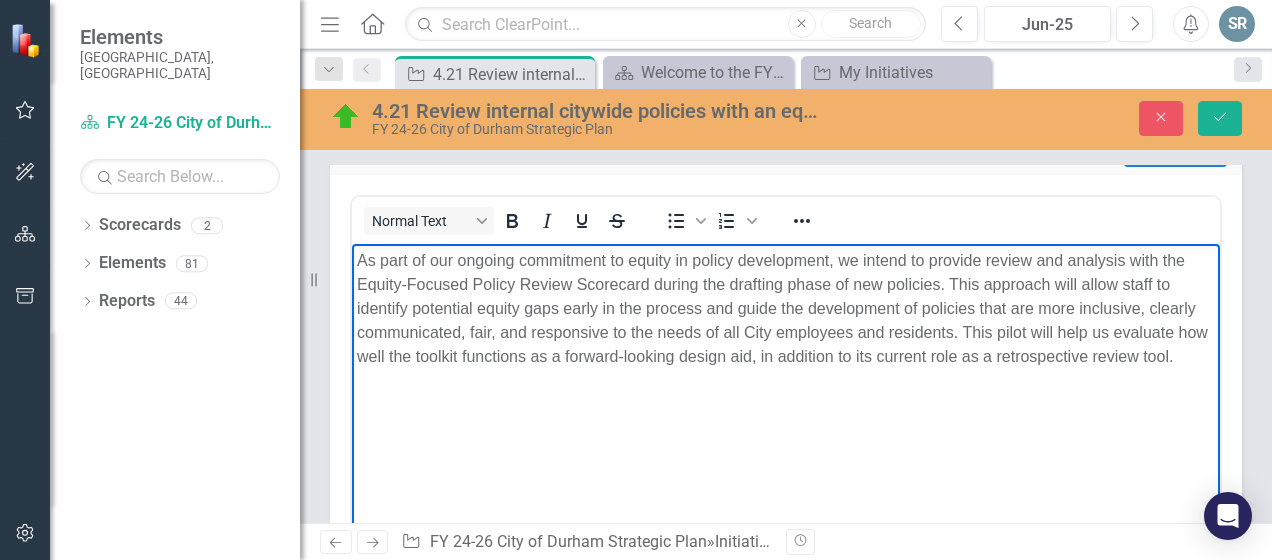 click on "As part of our ongoing commitment to equity in policy development, we intend to provide review and analysis with the Equity-Focused Policy Review Scorecard during the drafting phase of new policies. This approach will allow staff to identify potential equity gaps early in the process and guide the development of policies that are more inclusive, clearly communicated, fair, and responsive to the needs of all City employees and residents. This pilot will help us evaluate how well the toolkit functions as a forward-looking design aid, in addition to its current role as a retrospective review tool." at bounding box center (786, 308) 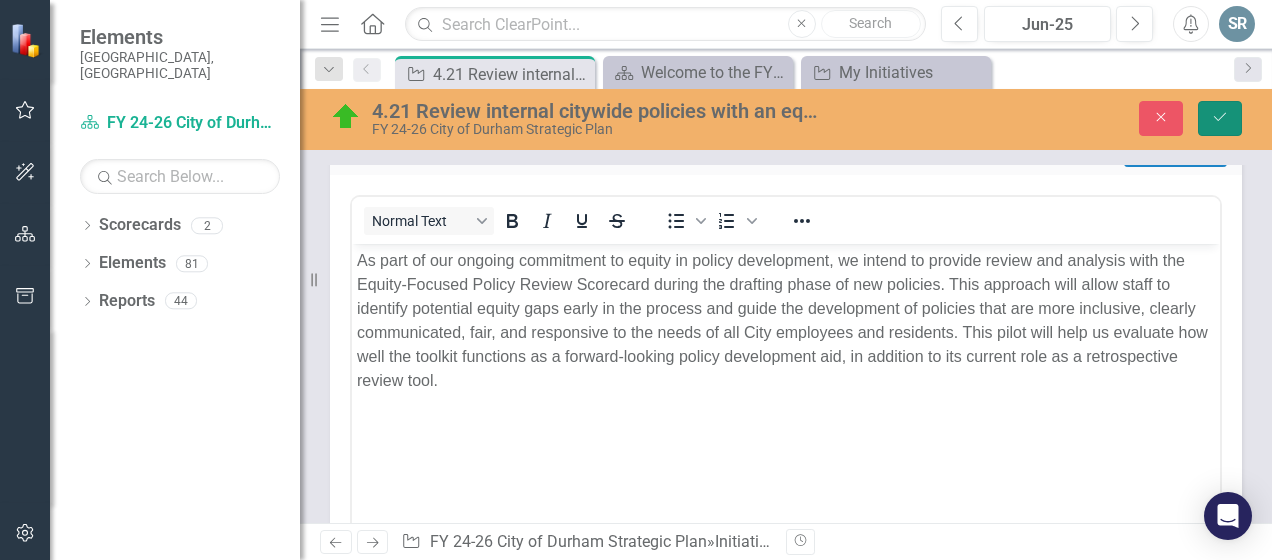 click on "Save" 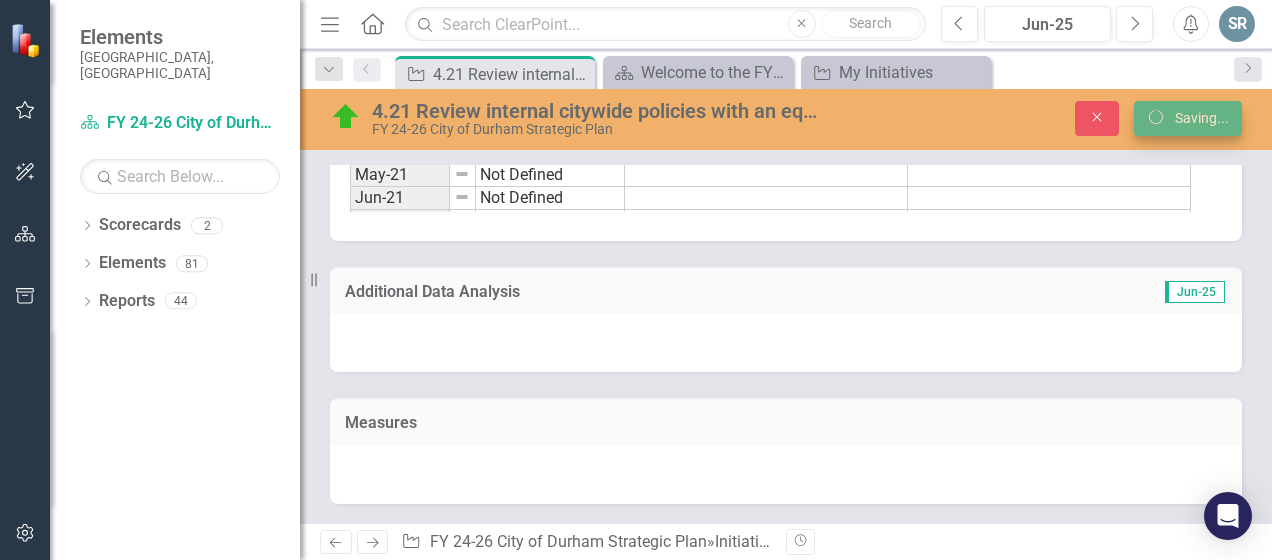 scroll, scrollTop: 2683, scrollLeft: 0, axis: vertical 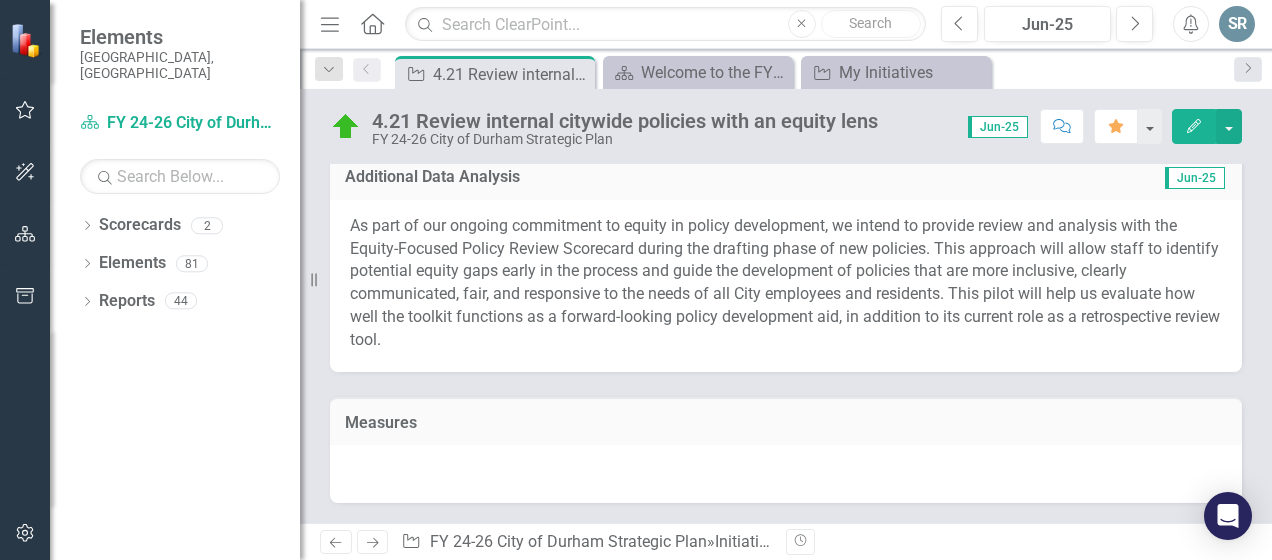 click at bounding box center [786, 474] 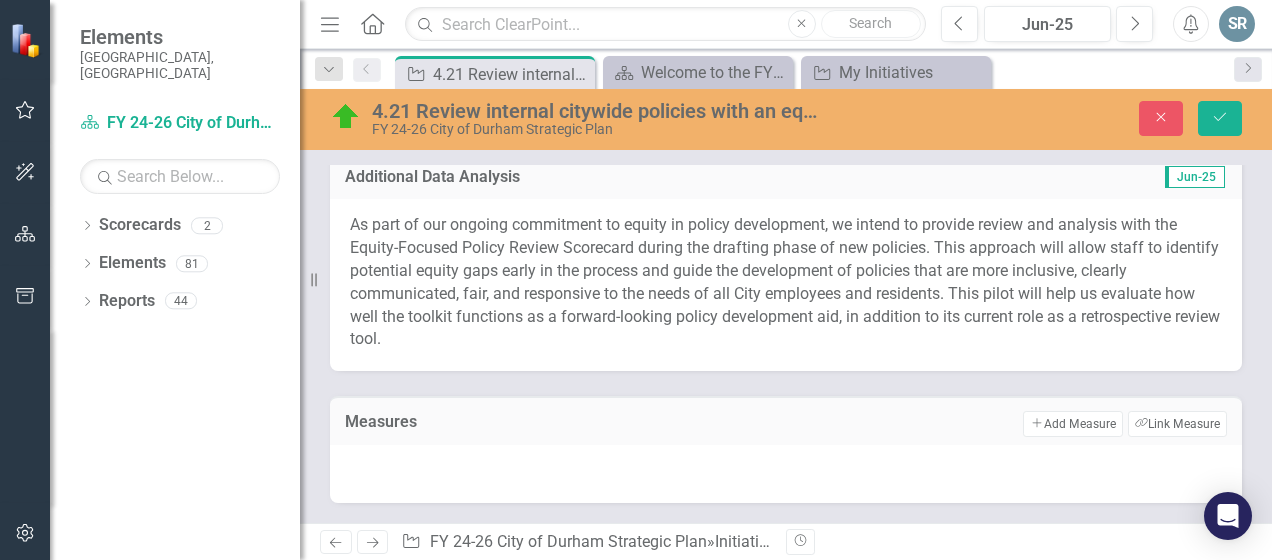 click at bounding box center [786, 474] 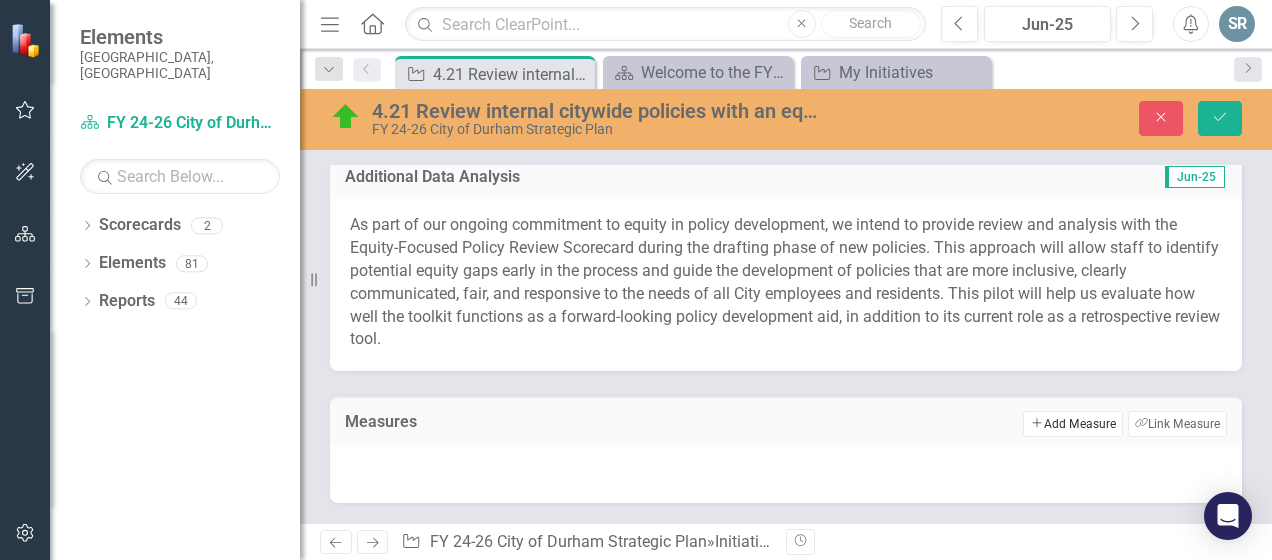 click on "Add  Add Measure" at bounding box center (1072, 424) 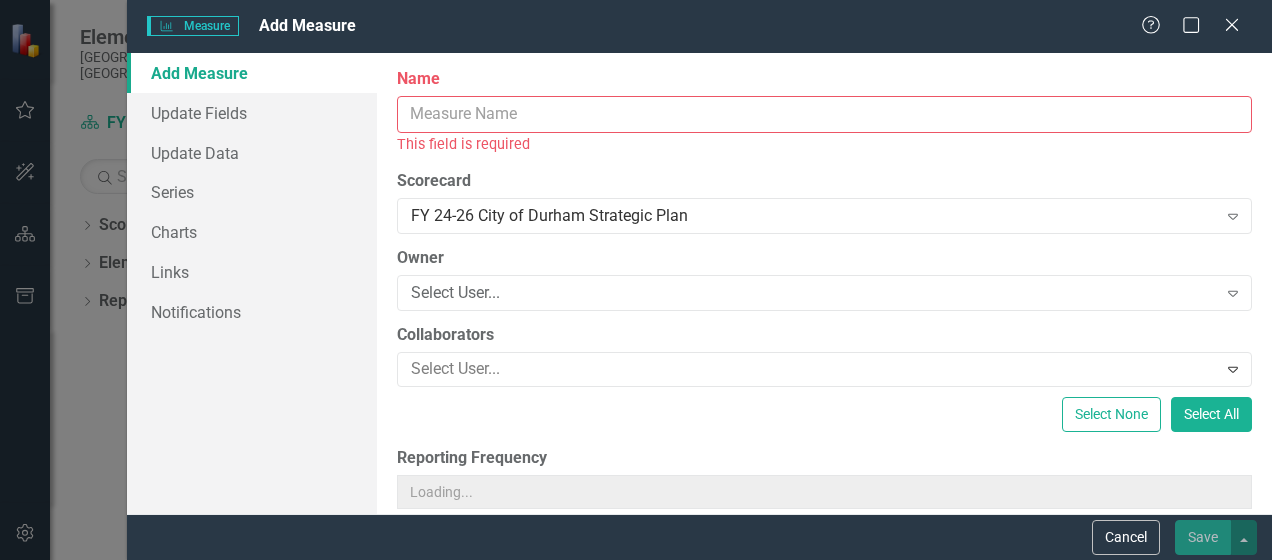 click on "Name" at bounding box center [824, 114] 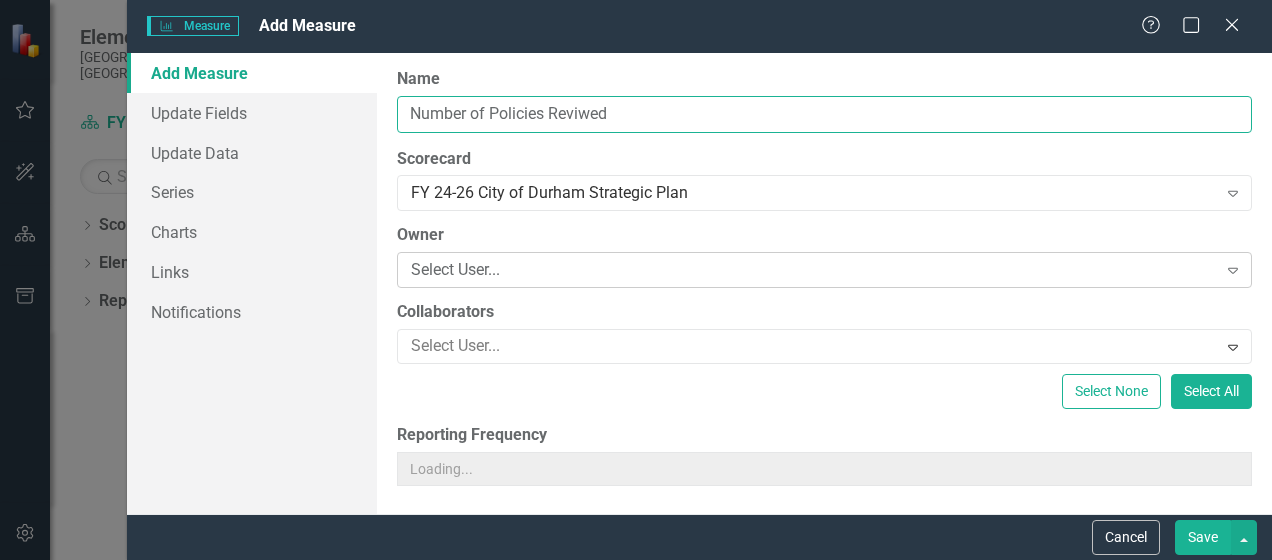 type on "Number of Policies Reviwed" 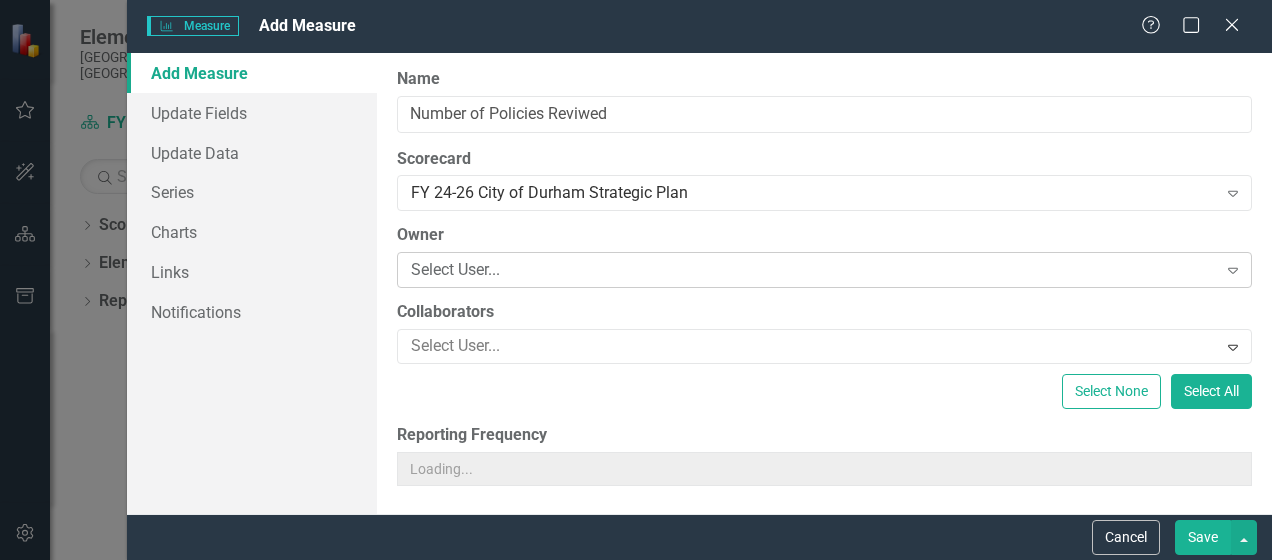 click on "Expand" 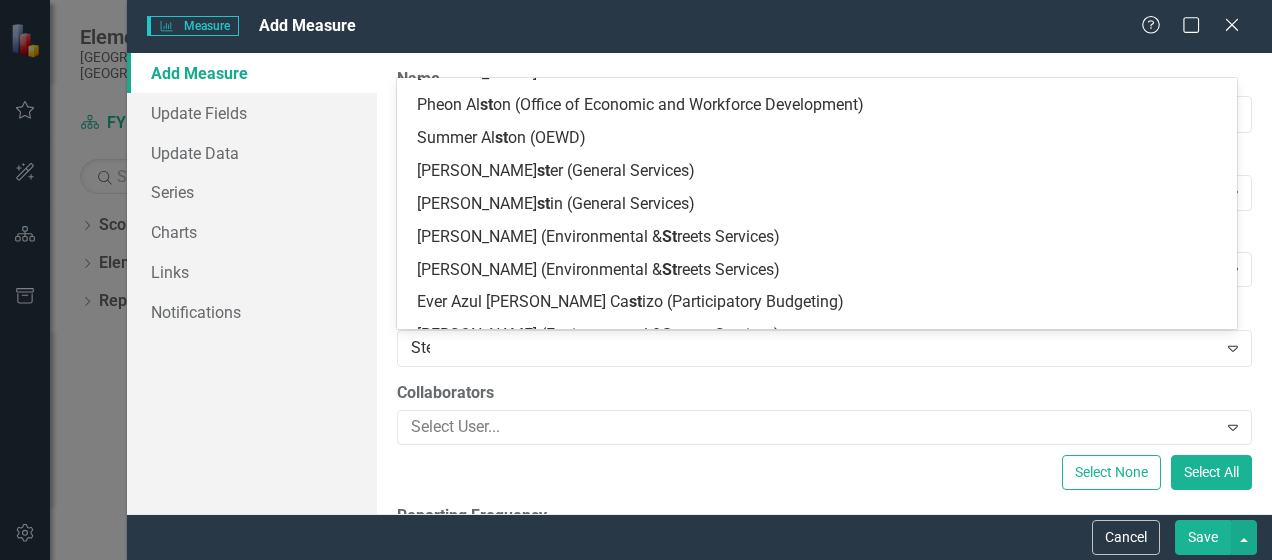 scroll, scrollTop: 0, scrollLeft: 0, axis: both 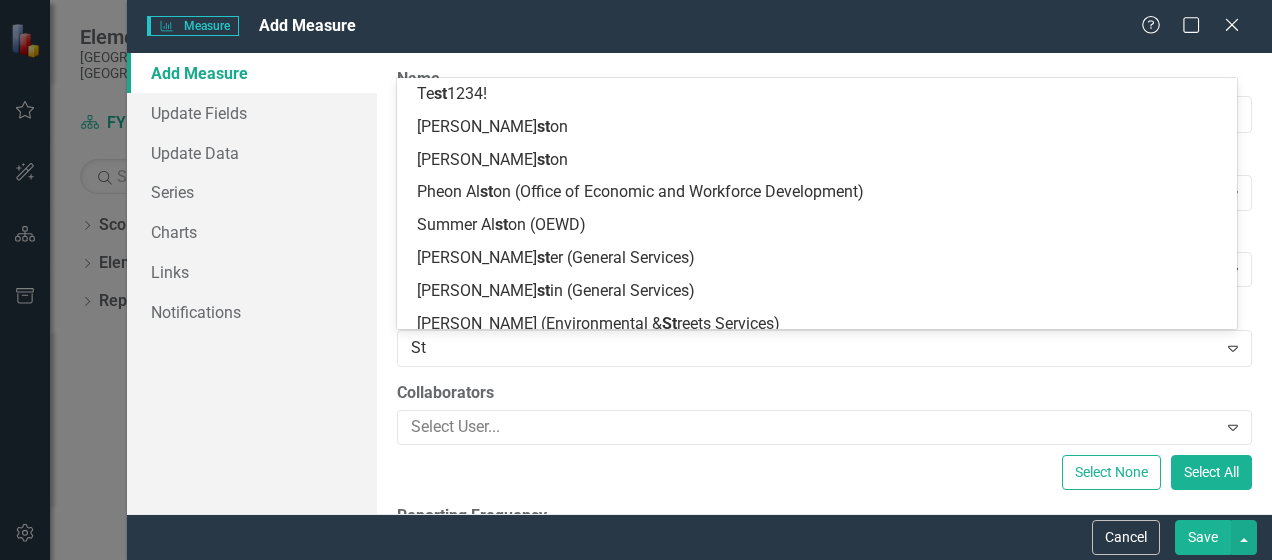 type on "S" 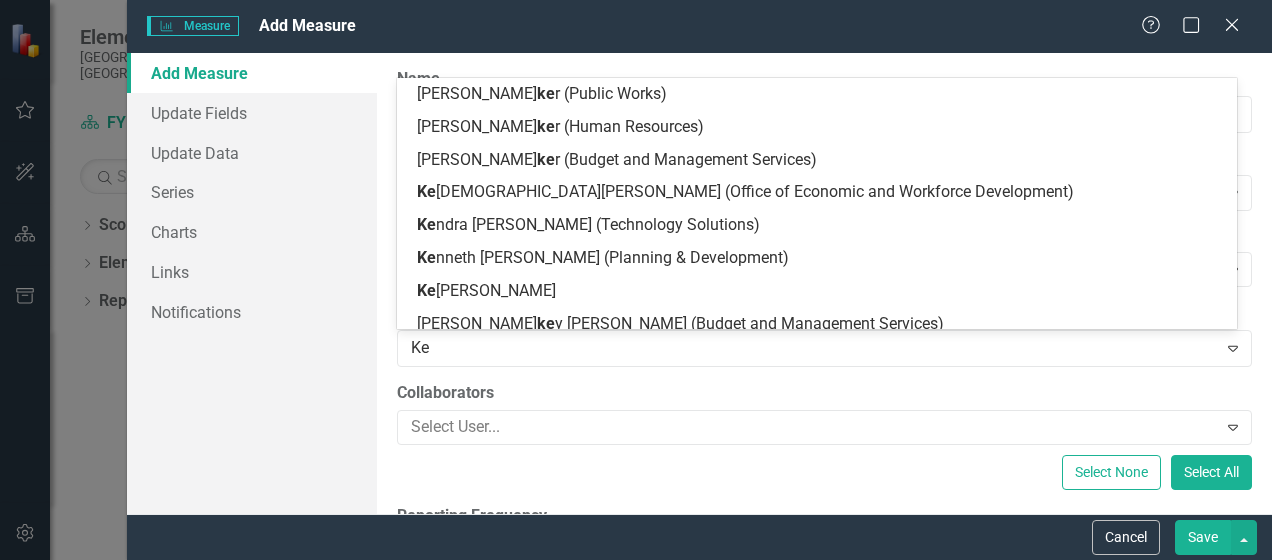 type on "K" 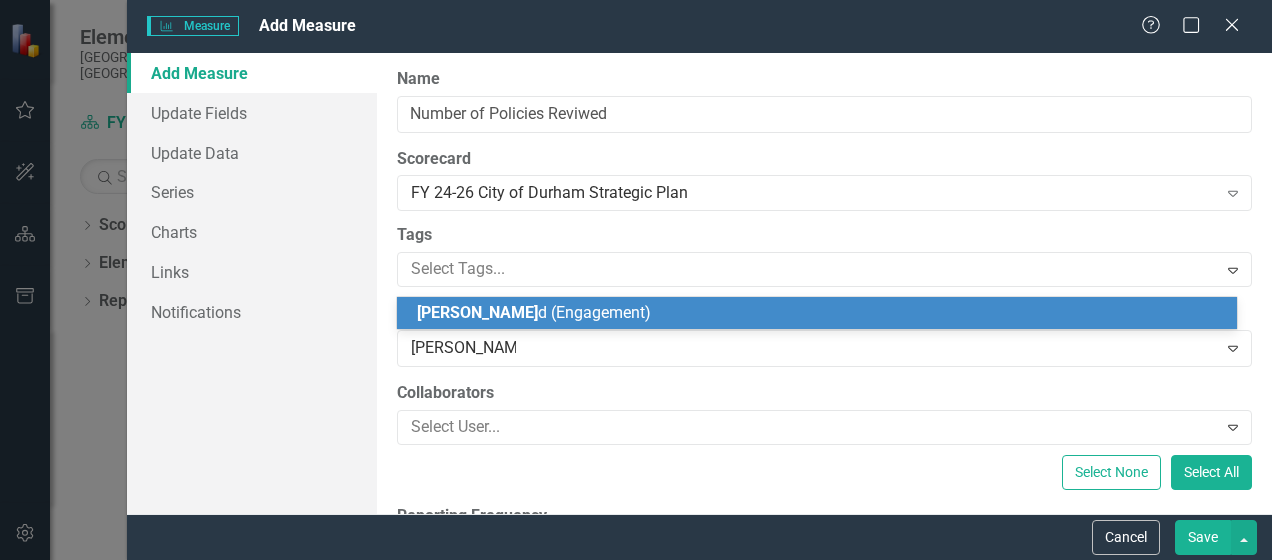 type on "[PERSON_NAME]" 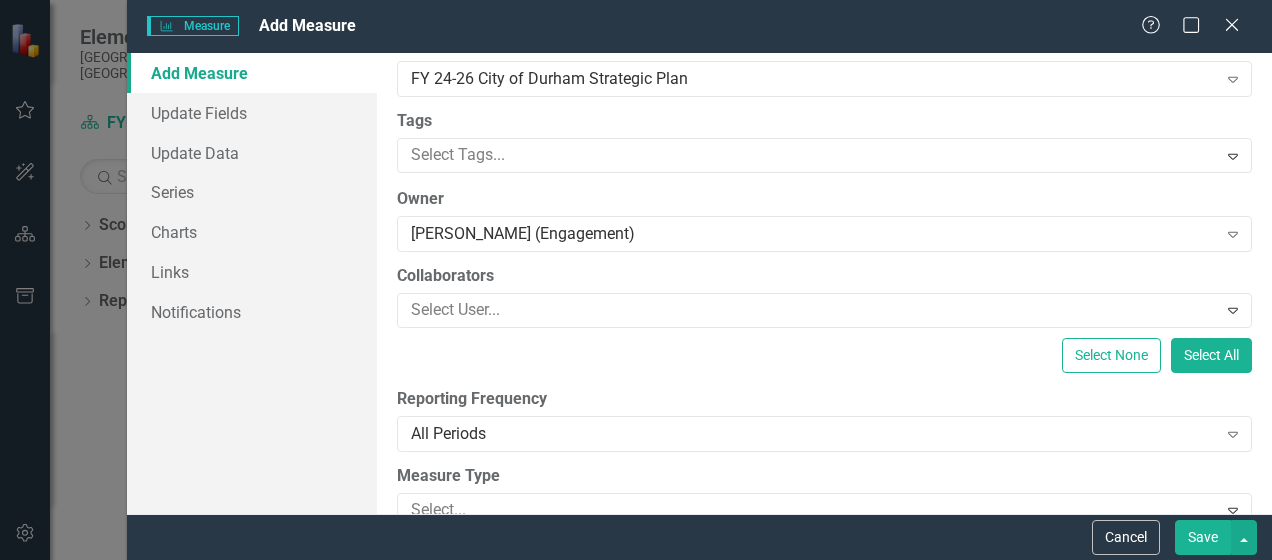 scroll, scrollTop: 122, scrollLeft: 0, axis: vertical 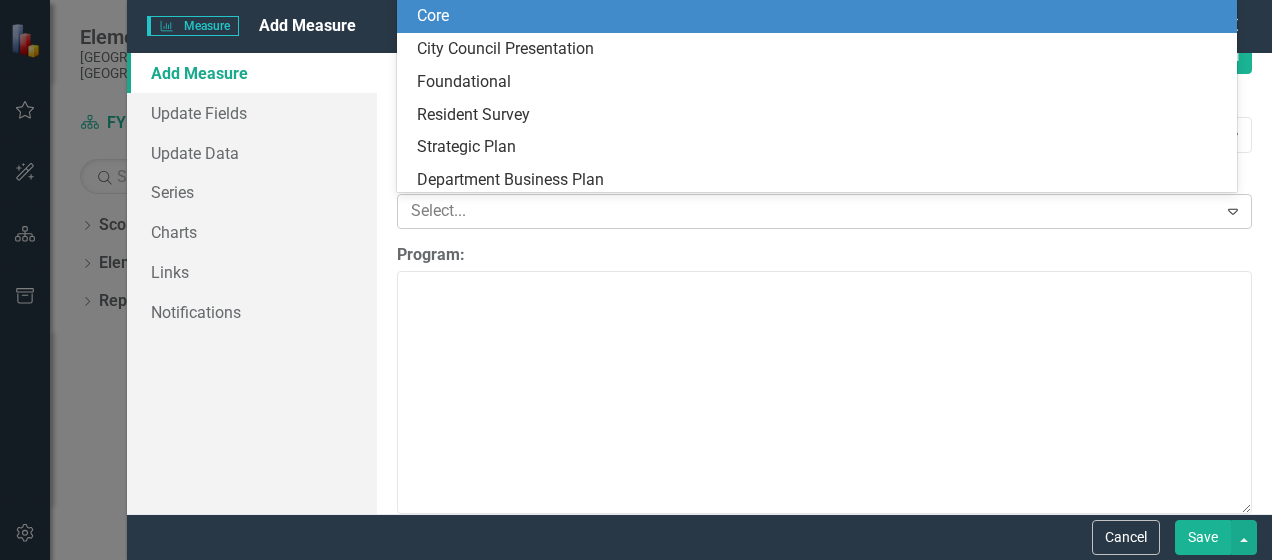 click on "Expand" 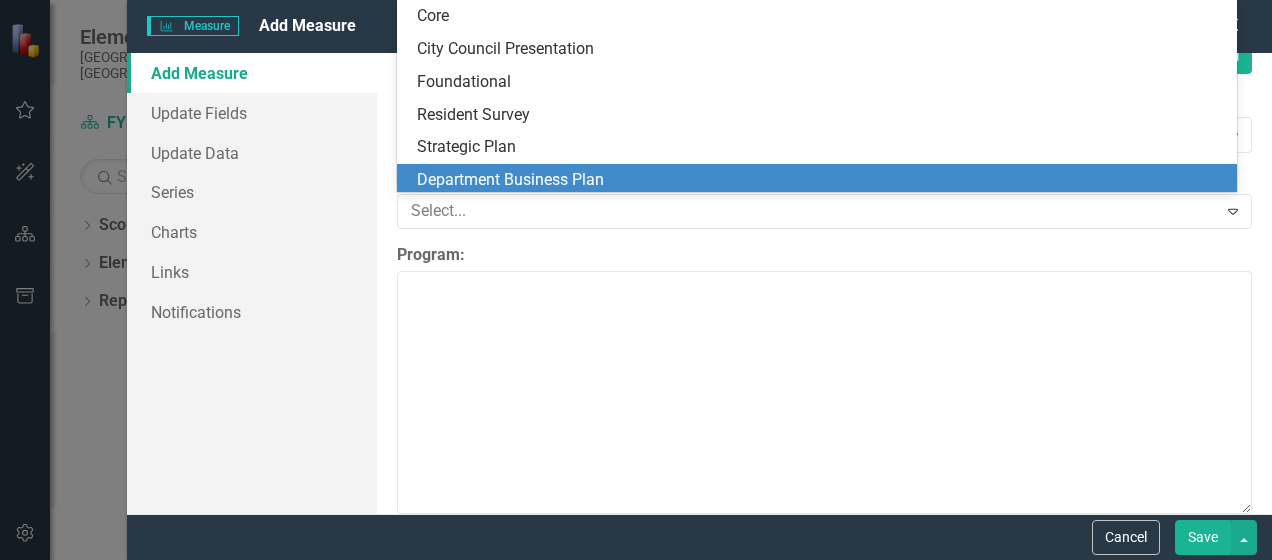 scroll, scrollTop: 16, scrollLeft: 0, axis: vertical 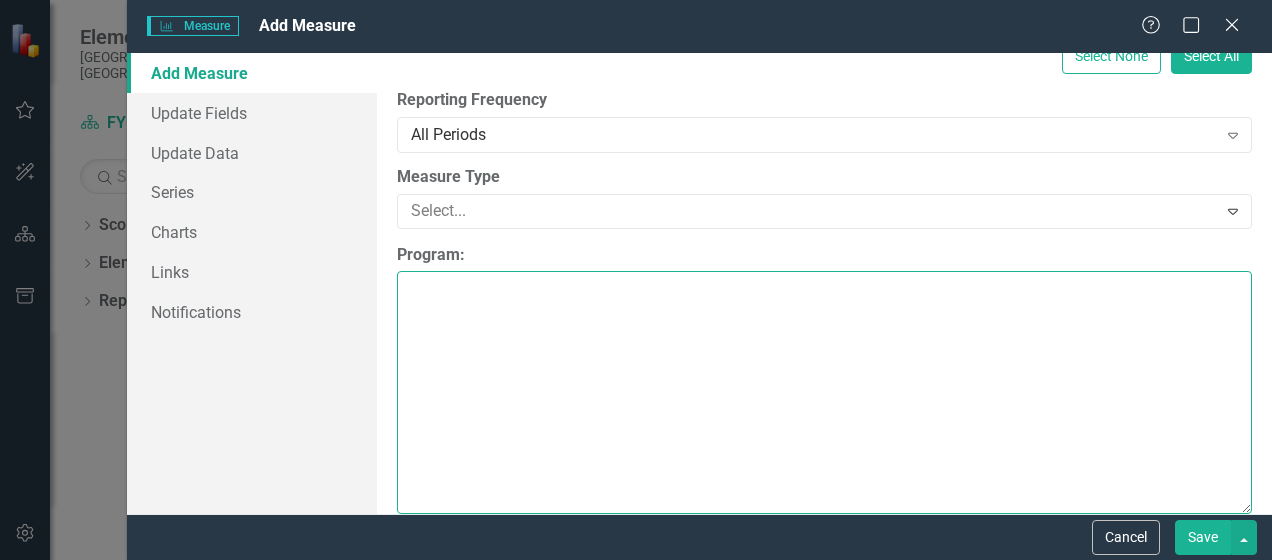 click on "Program:" at bounding box center (824, 392) 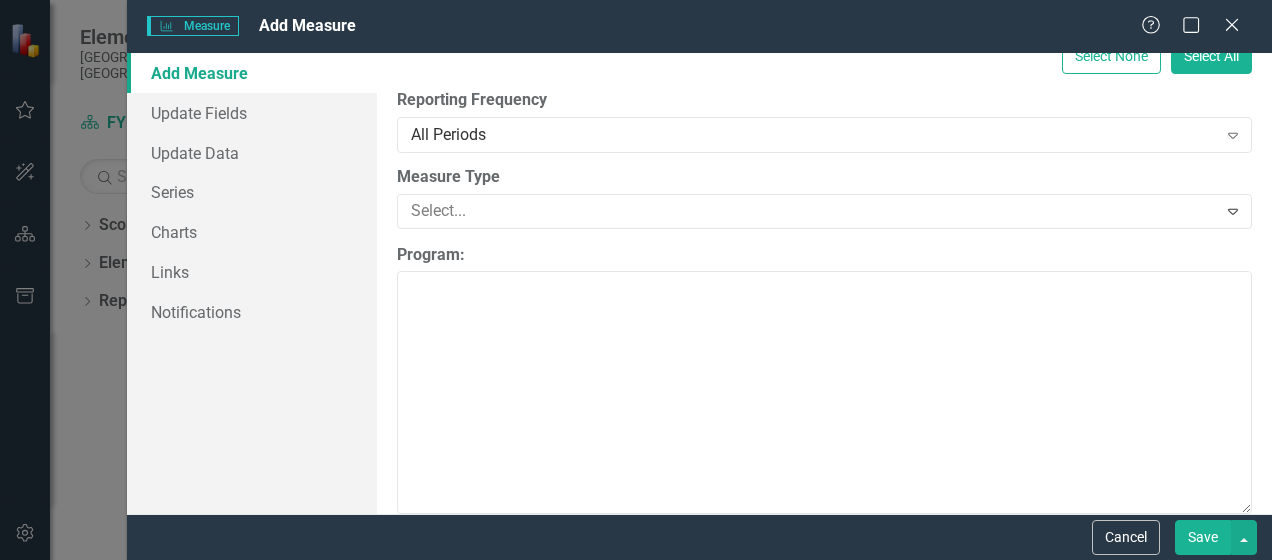 click on "Save" at bounding box center [1203, 537] 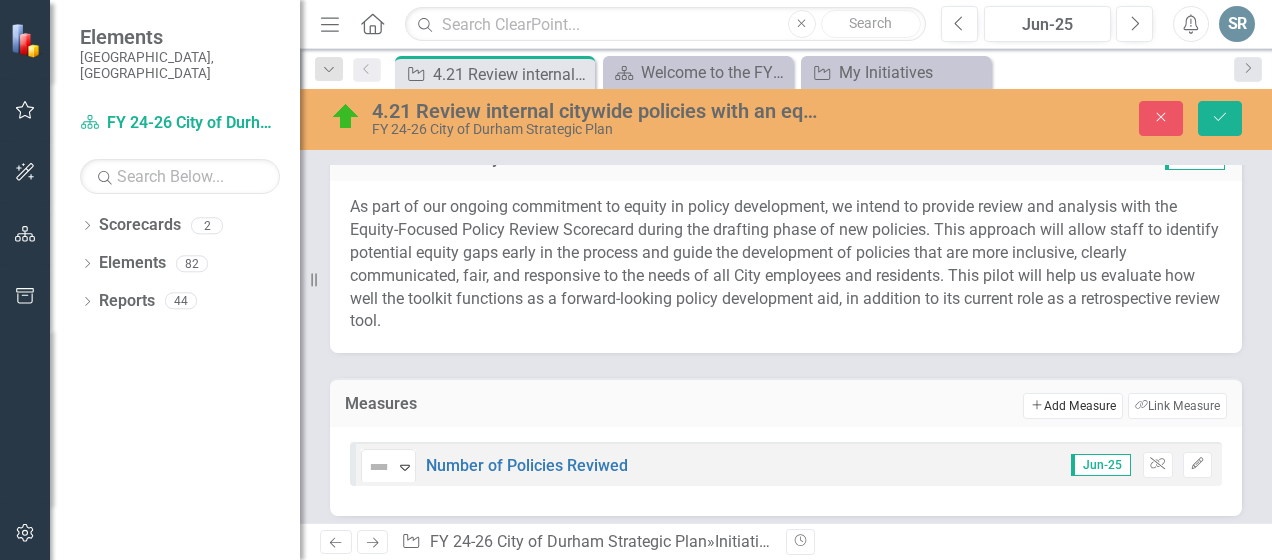 click on "Add  Add Measure" at bounding box center [1072, 406] 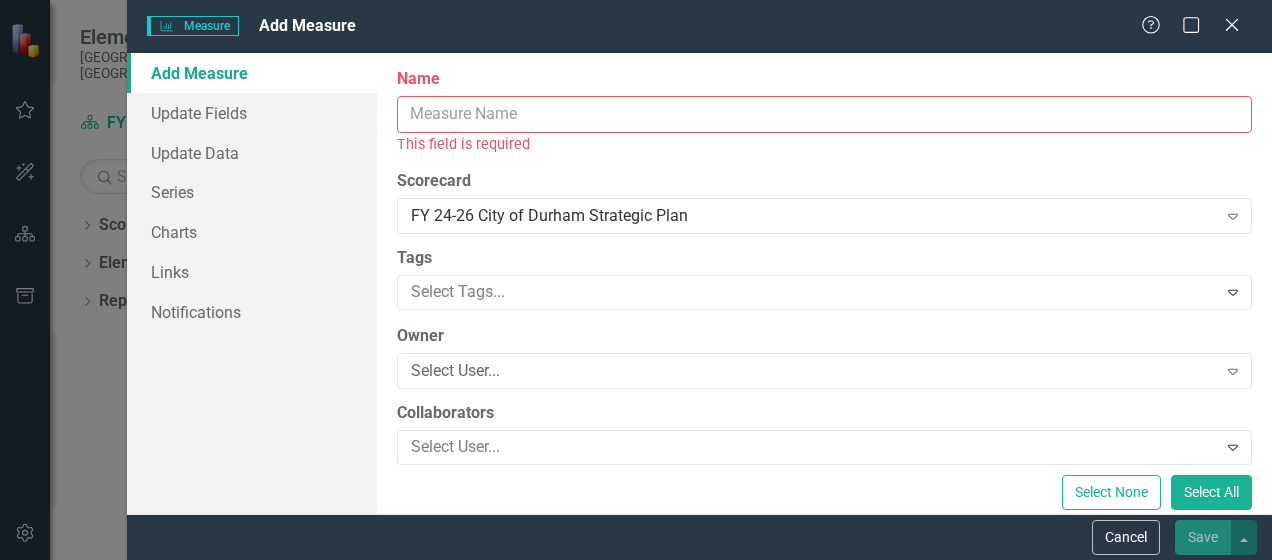 click on "Name" at bounding box center (824, 114) 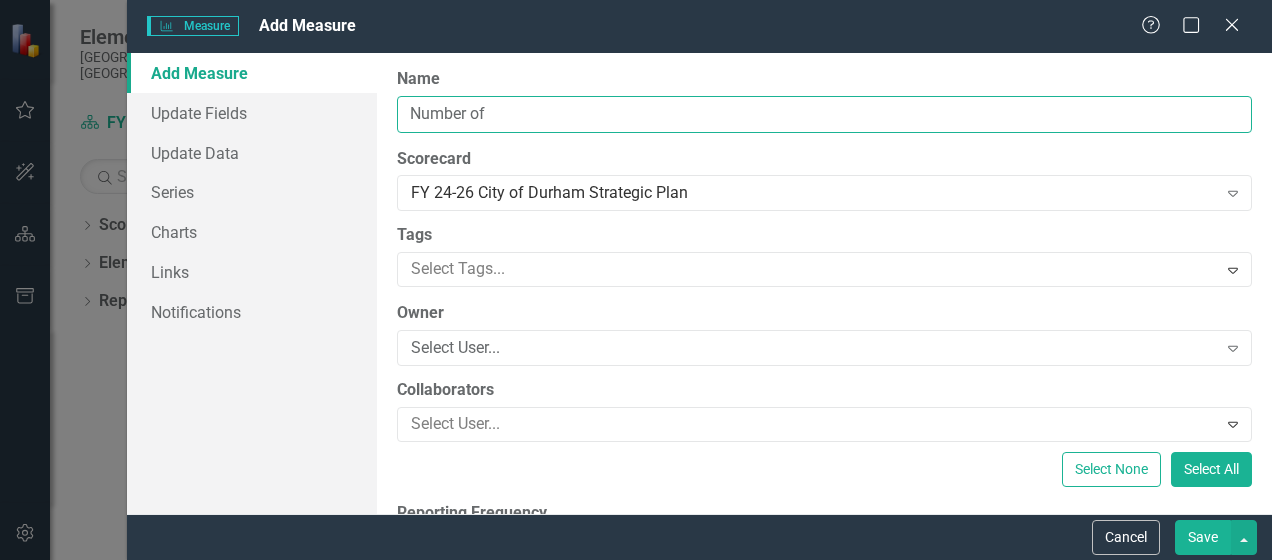 paste on "of changes implemented per policy" 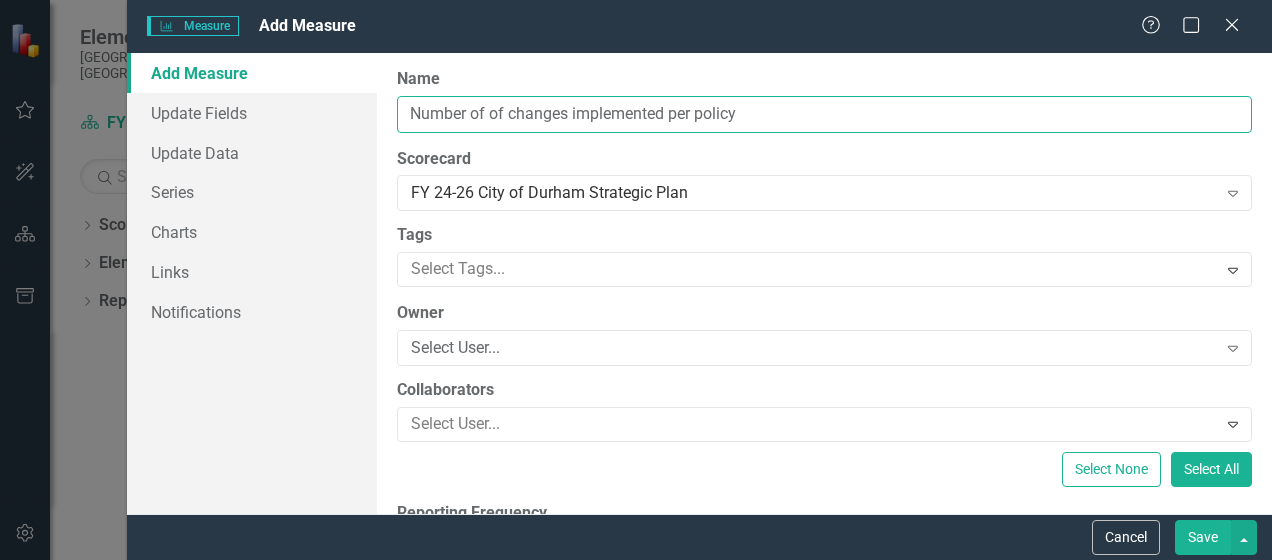 click on "Number of of changes implemented per policy" at bounding box center [824, 114] 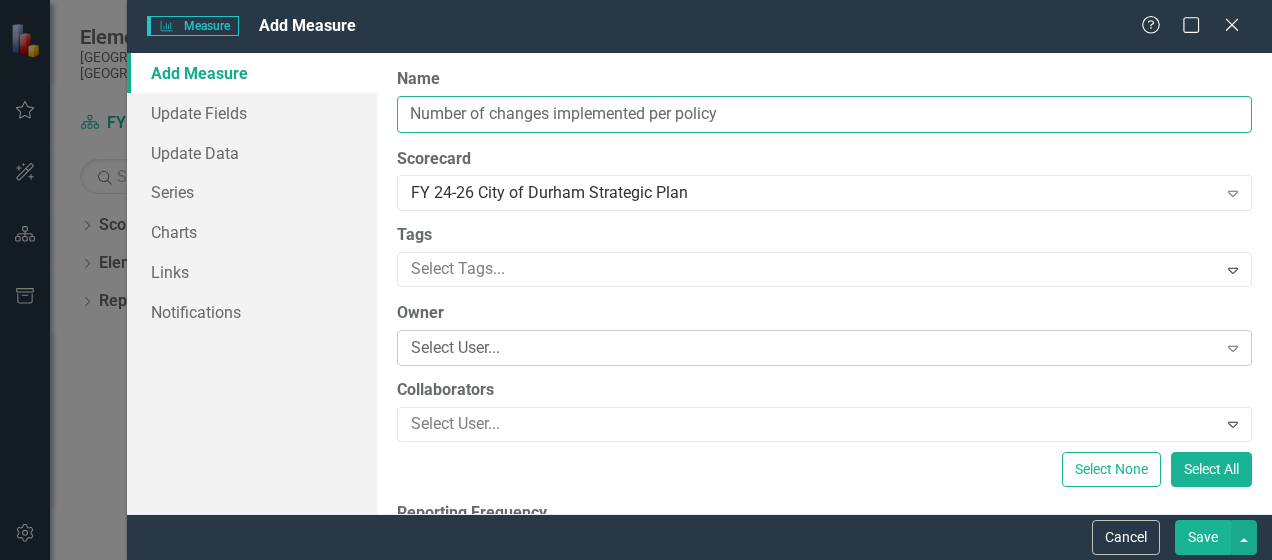 type on "Number of changes implemented per policy" 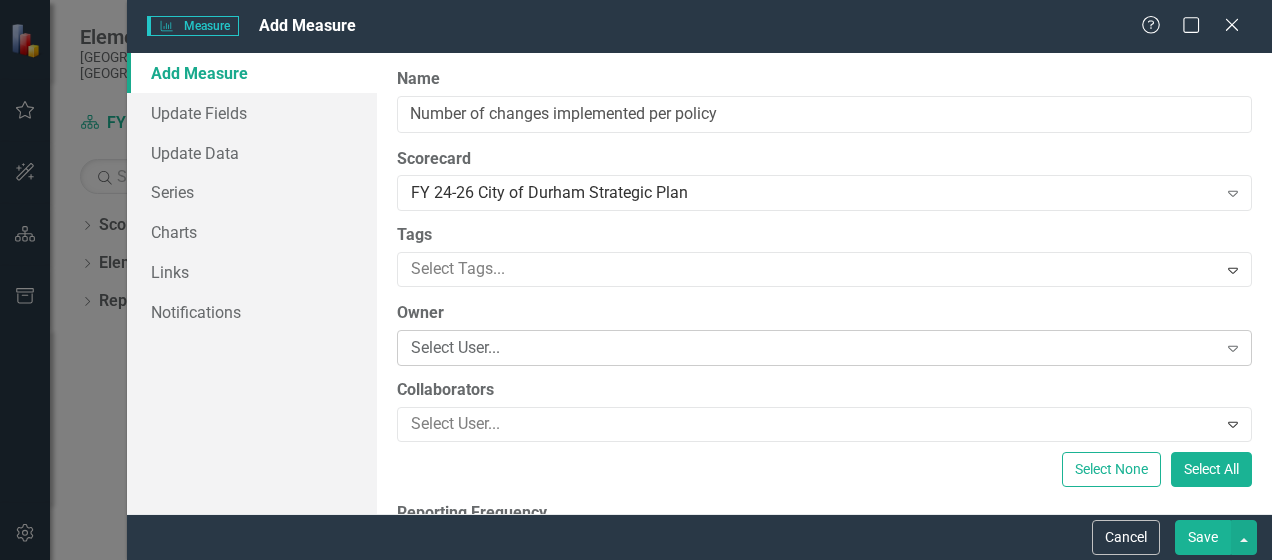 click on "Expand" 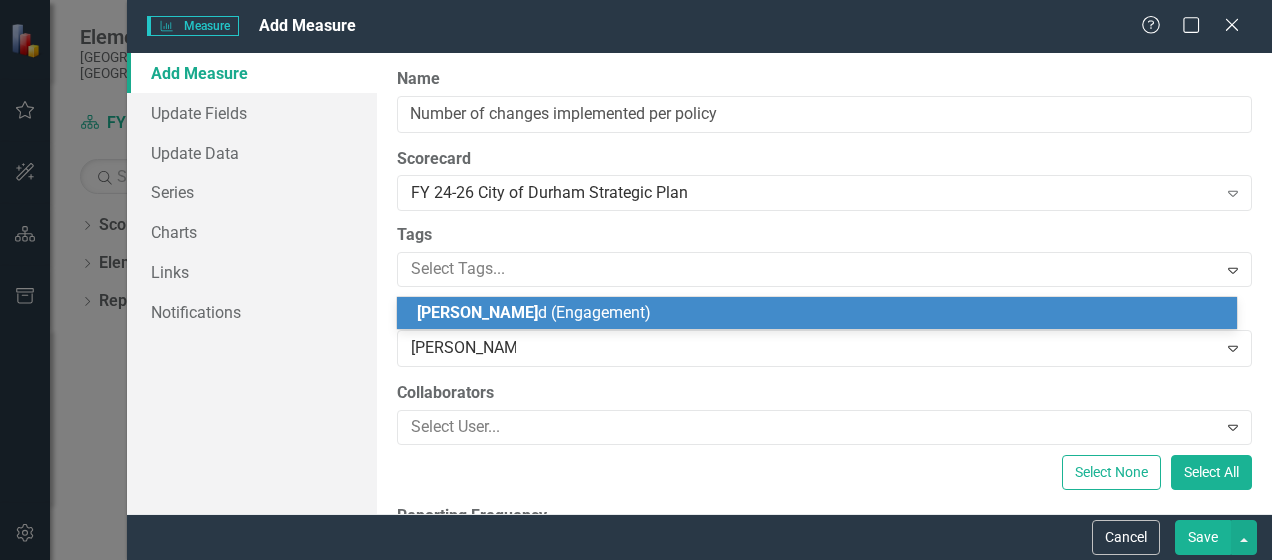 type on "[PERSON_NAME]" 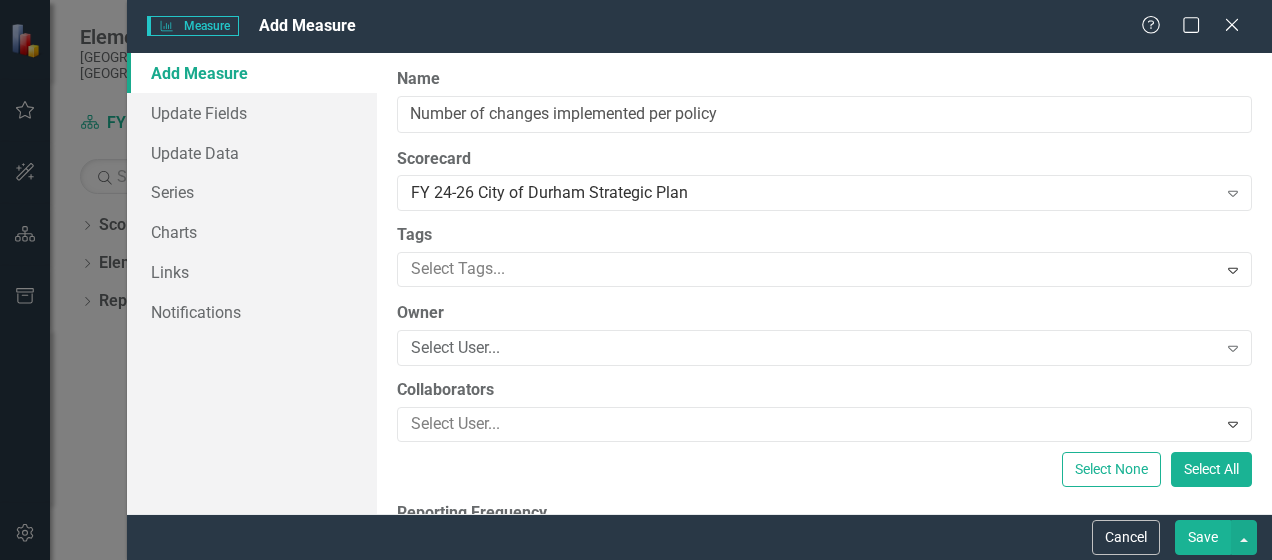 click on "Save" at bounding box center (1203, 537) 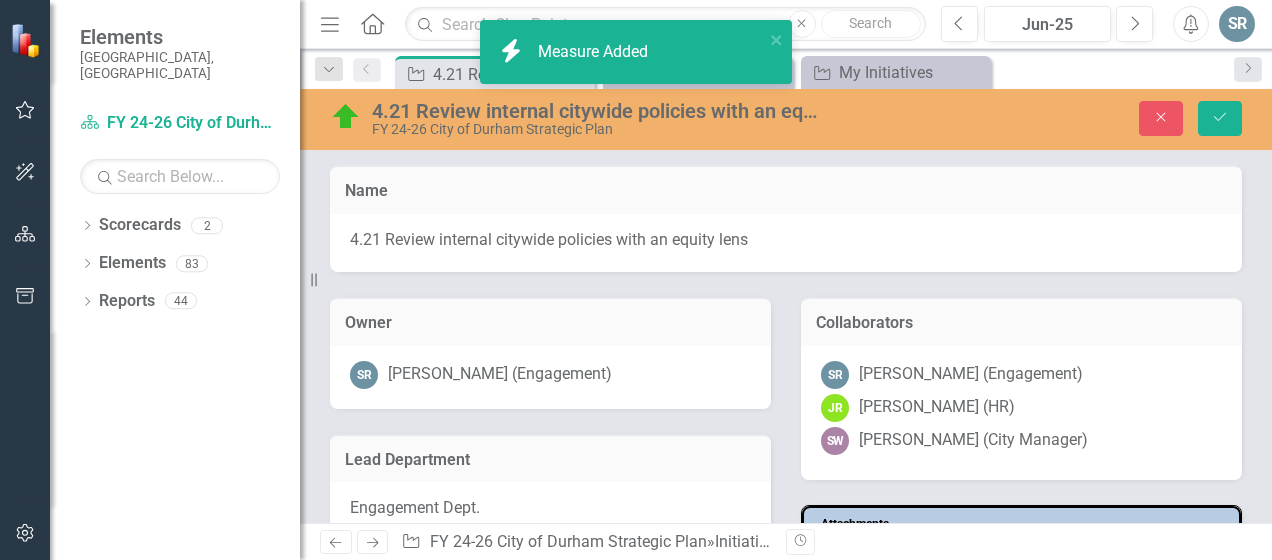 scroll, scrollTop: 0, scrollLeft: 0, axis: both 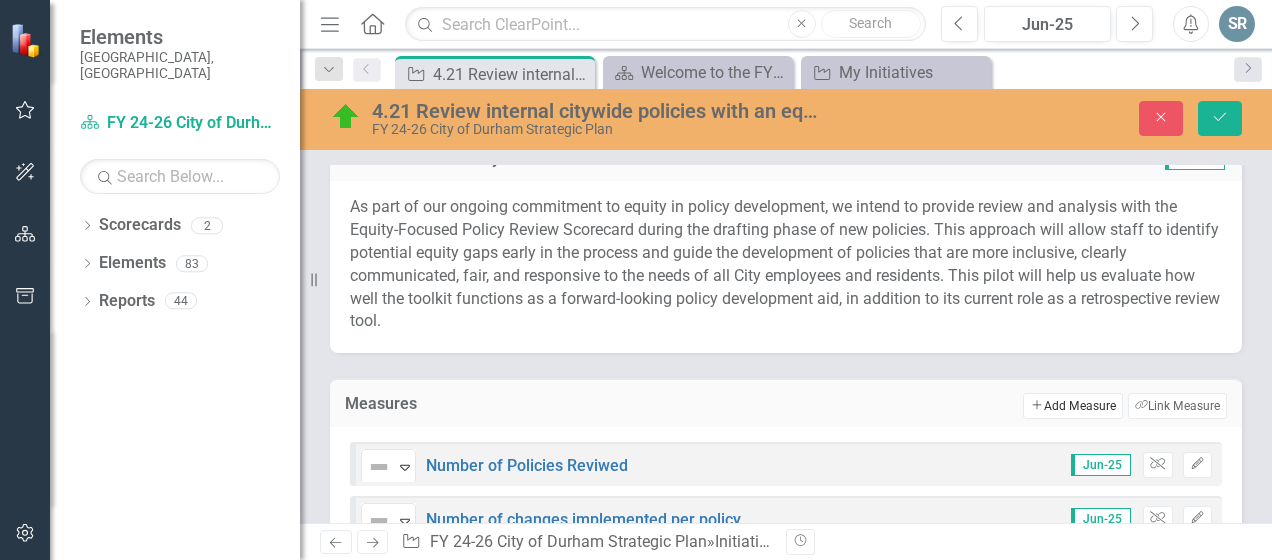 click on "Add  Add Measure" at bounding box center [1072, 406] 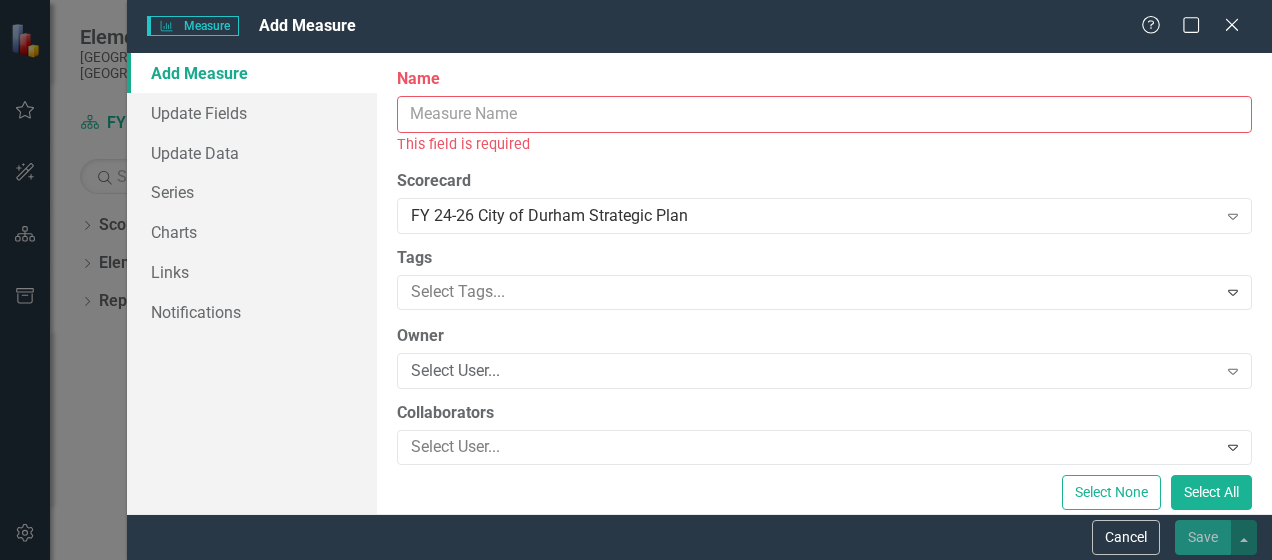 click on "Name" at bounding box center (824, 114) 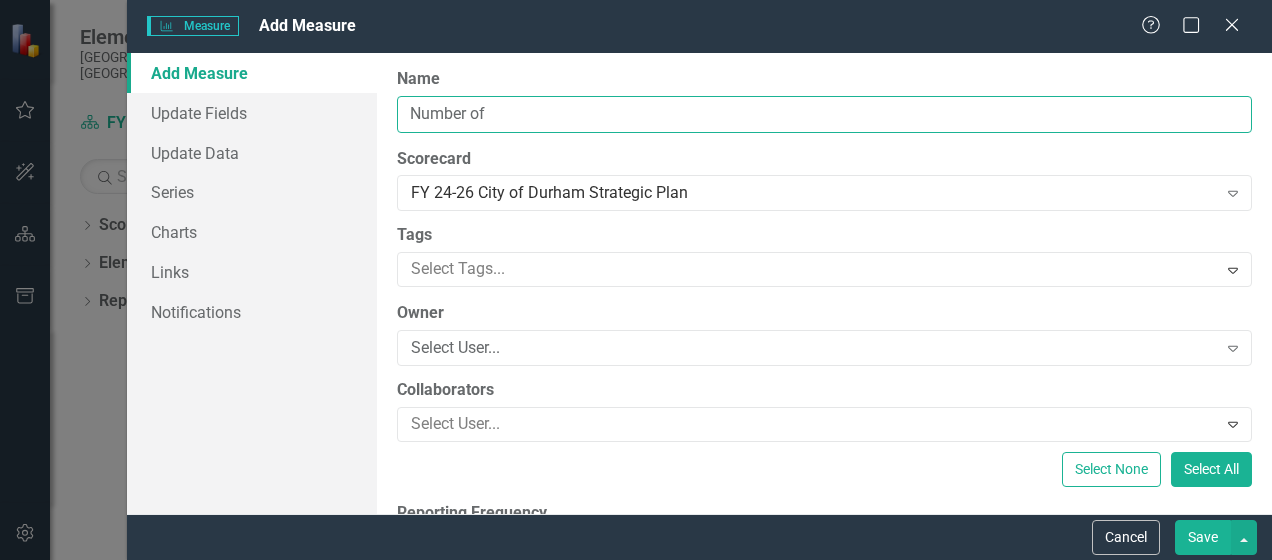 paste on "of departmental piloting use of toolkit on dept policies" 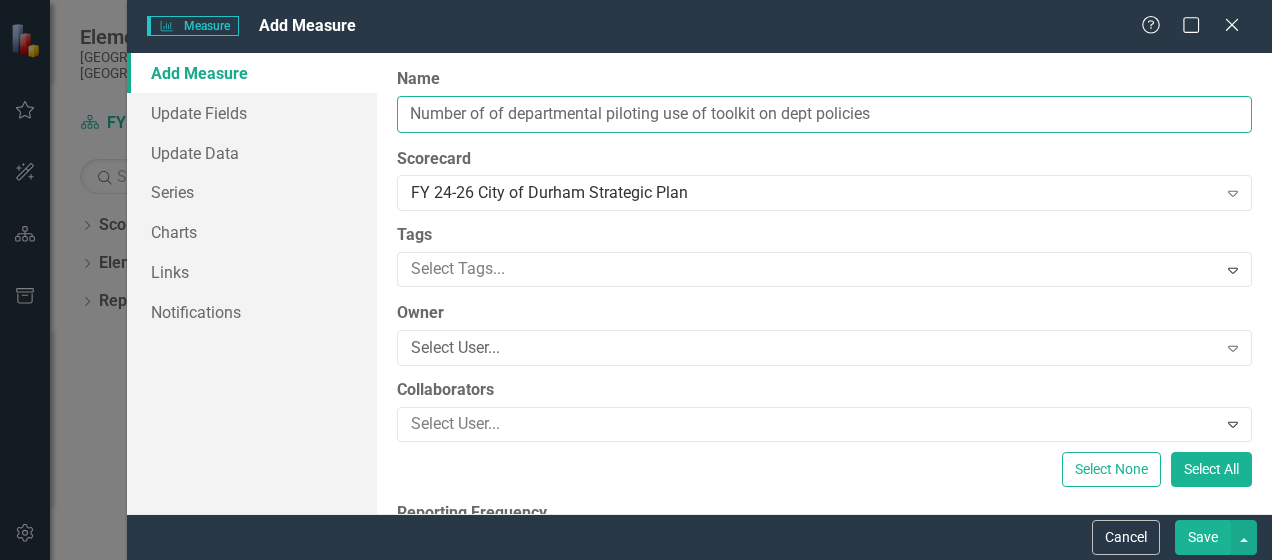 click on "Number of of departmental piloting use of toolkit on dept policies" at bounding box center [824, 114] 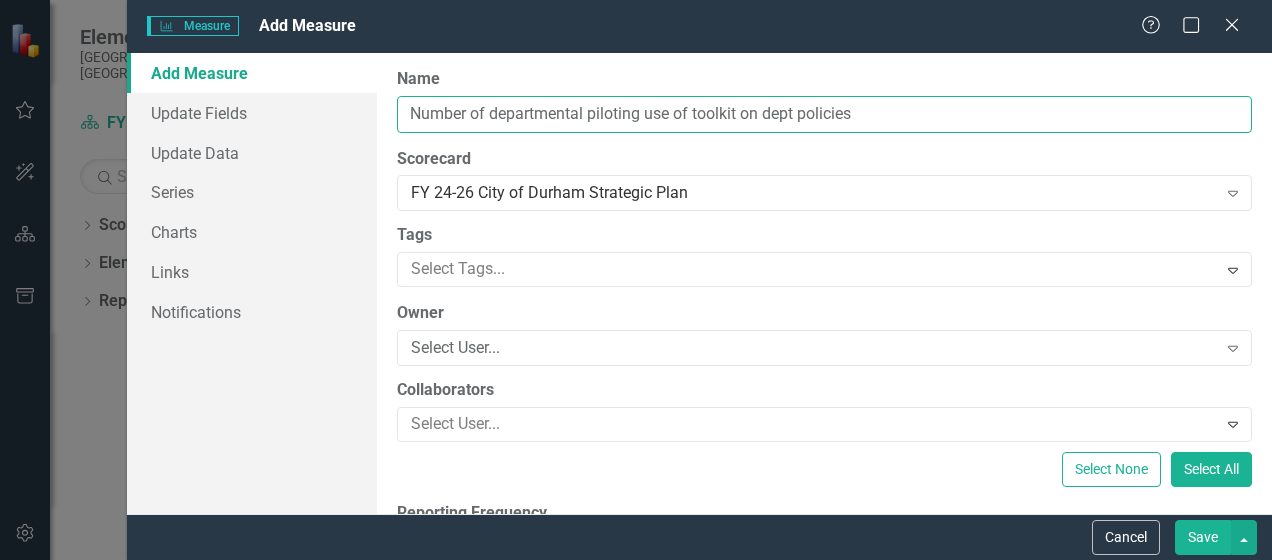 click on "Number of departmental piloting use of toolkit on dept policies" at bounding box center (824, 114) 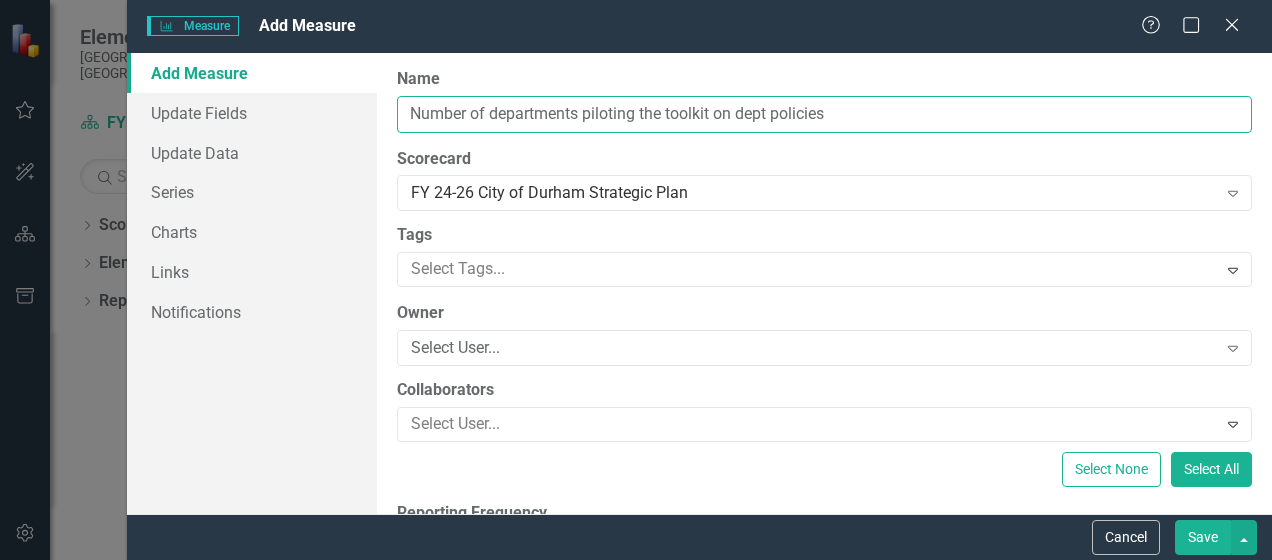 click on "Number of departments piloting the toolkit on dept policies" at bounding box center (824, 114) 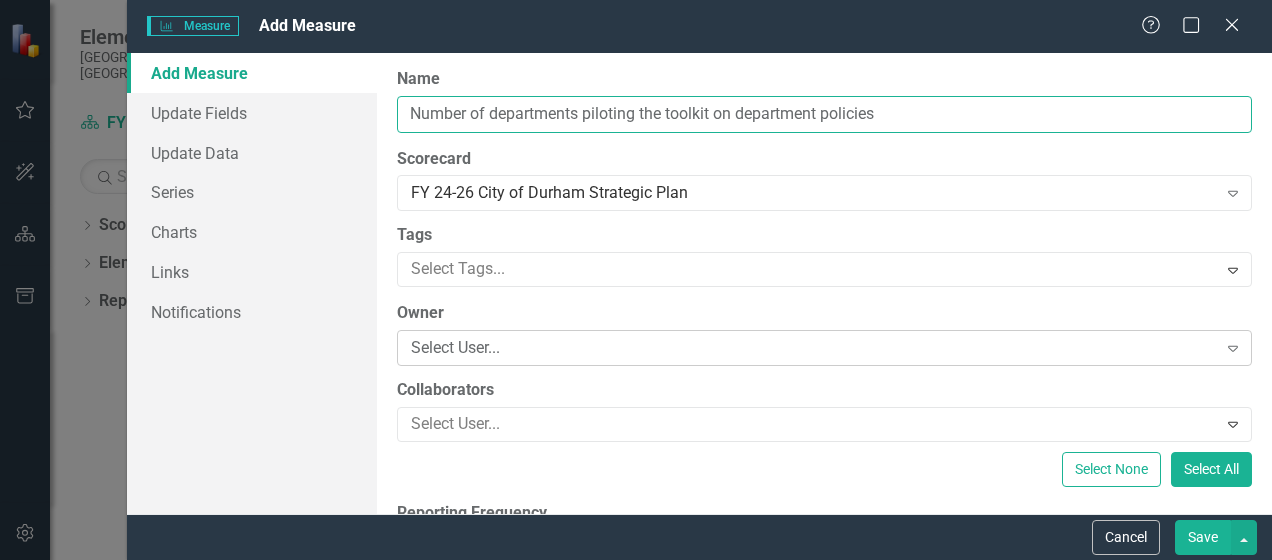 type on "Number of departments piloting the toolkit on department policies" 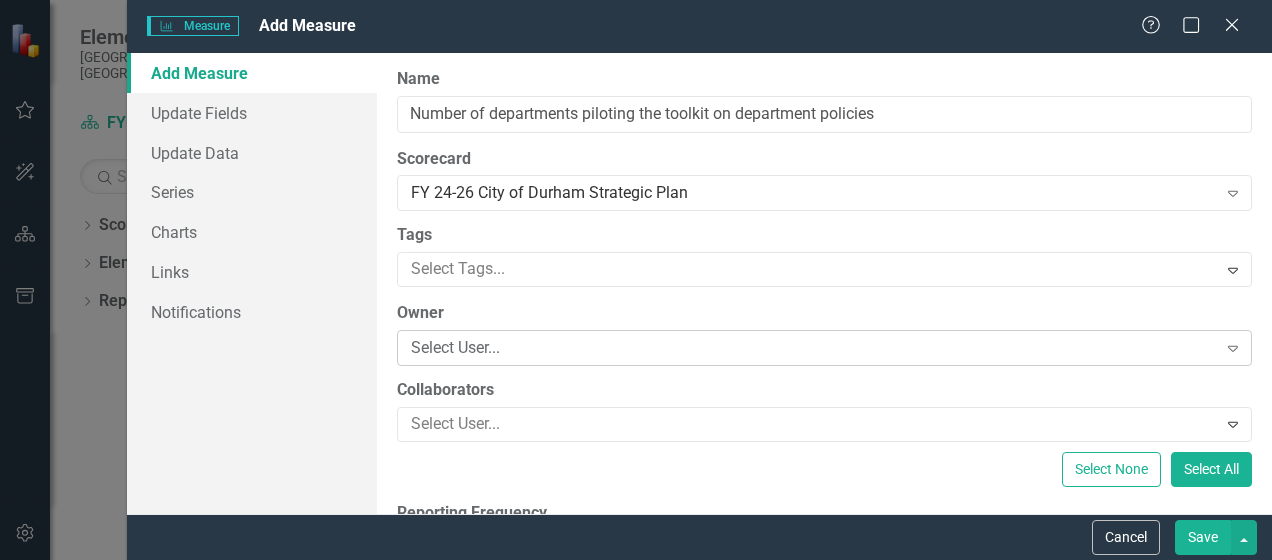 click on "Expand" 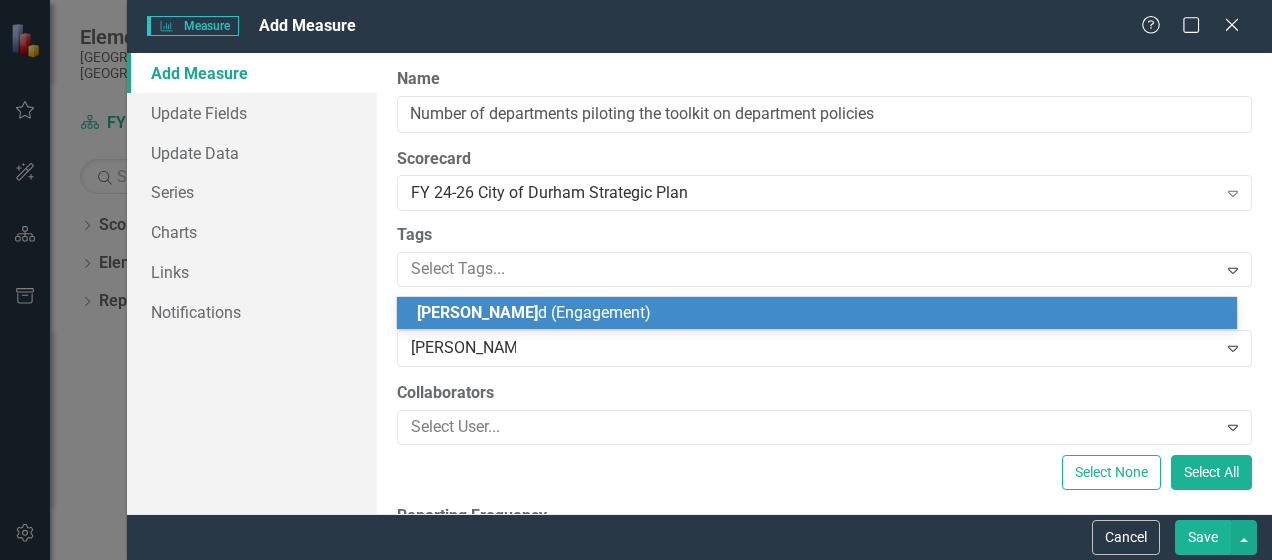 type on "[PERSON_NAME]" 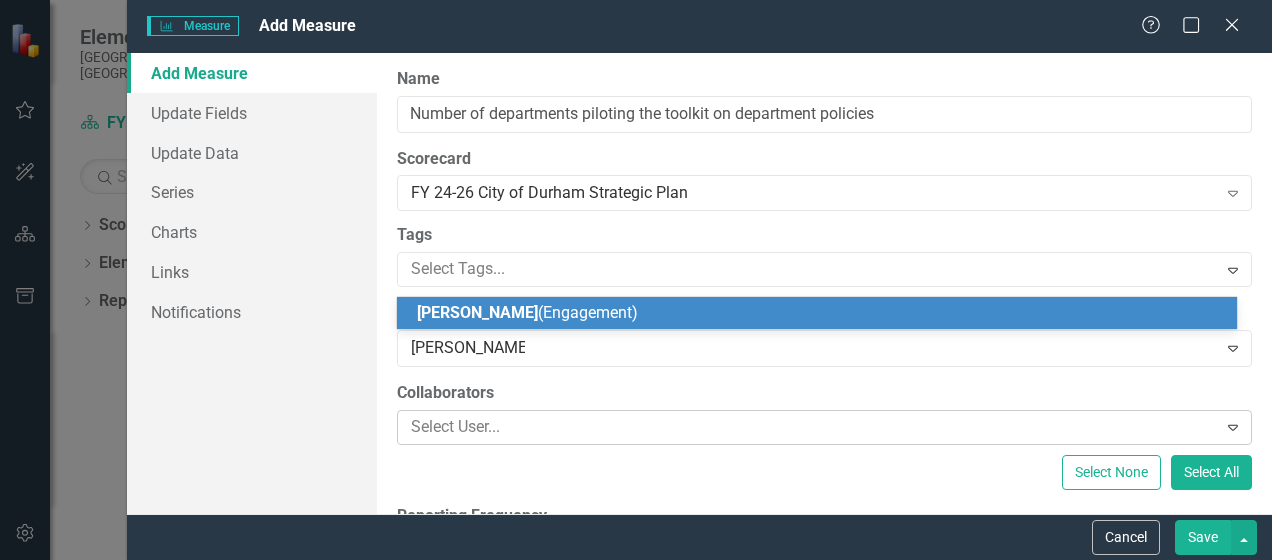 click on "Select User..." at bounding box center (807, 427) 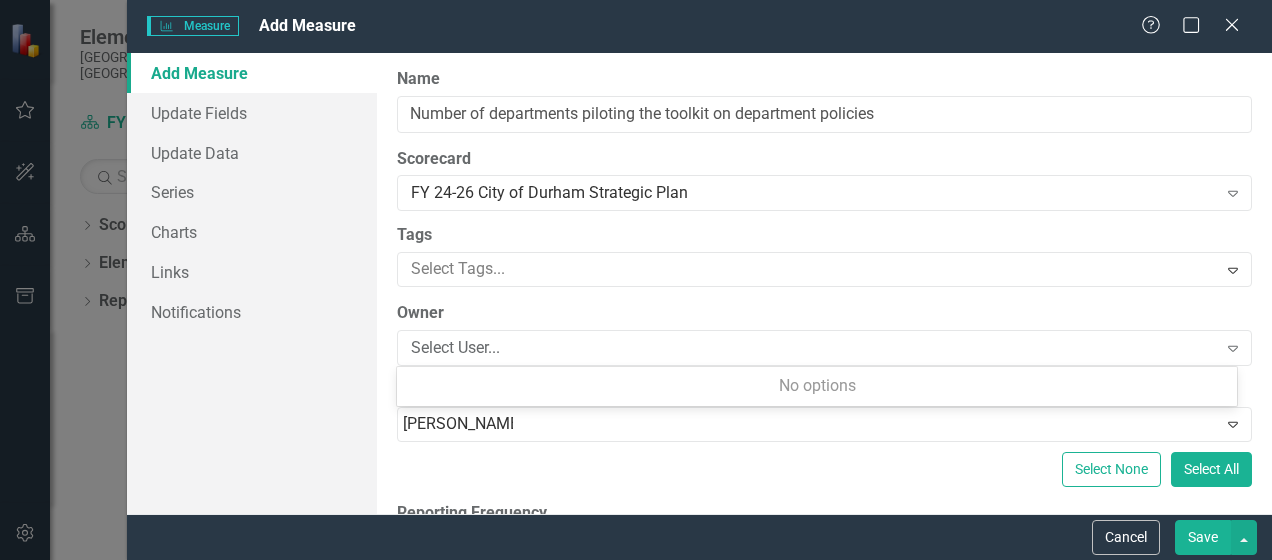 type on "[PERSON_NAME]" 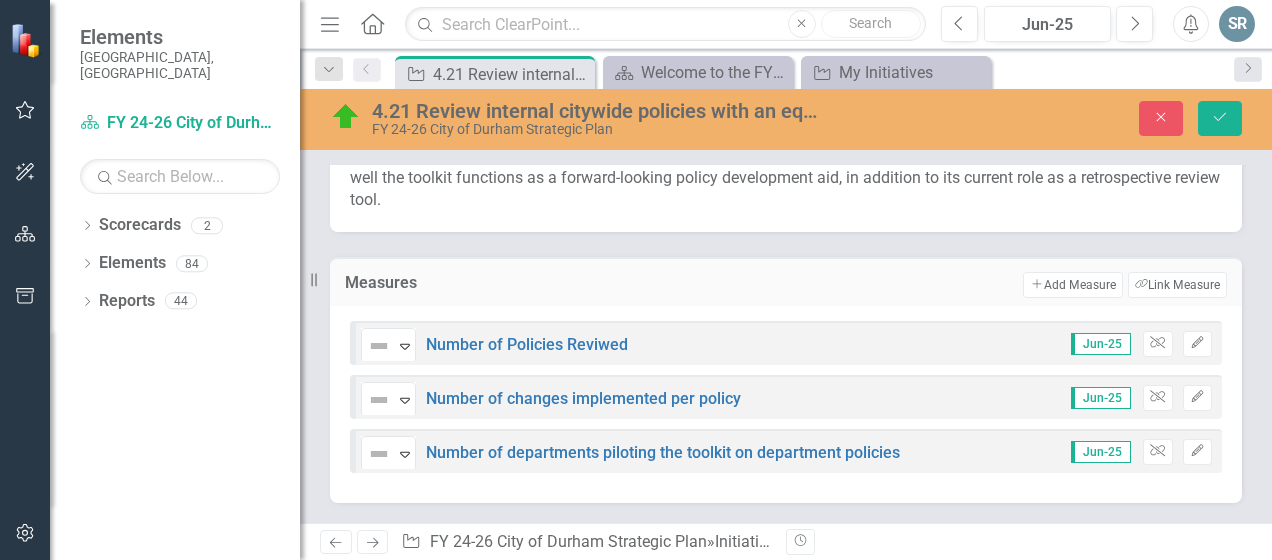 scroll, scrollTop: 2936, scrollLeft: 0, axis: vertical 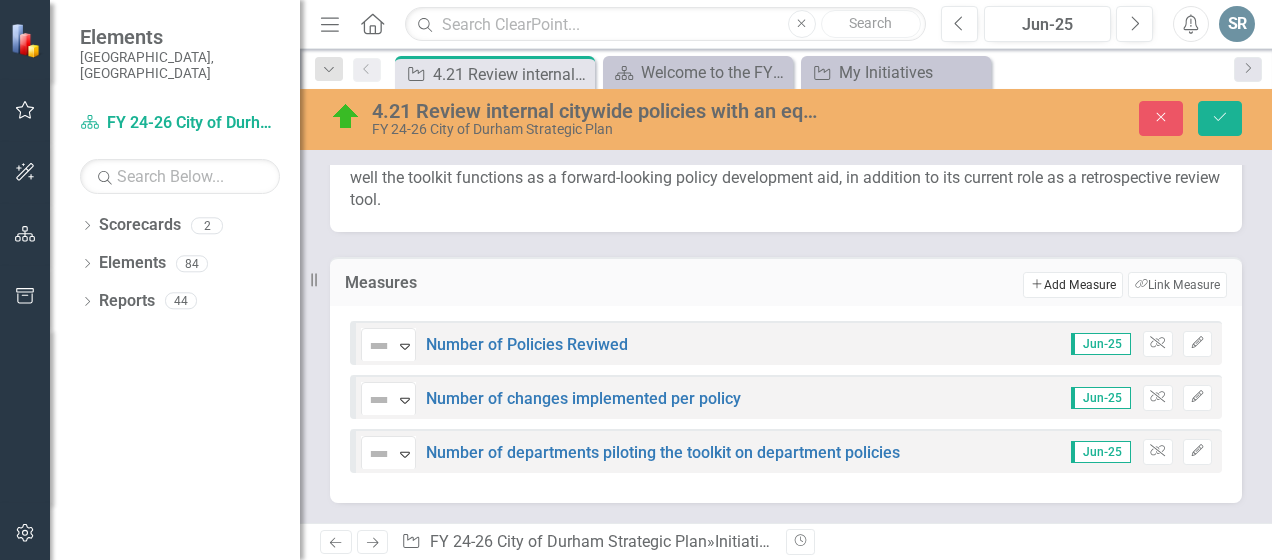 click on "Add  Add Measure" at bounding box center (1072, 285) 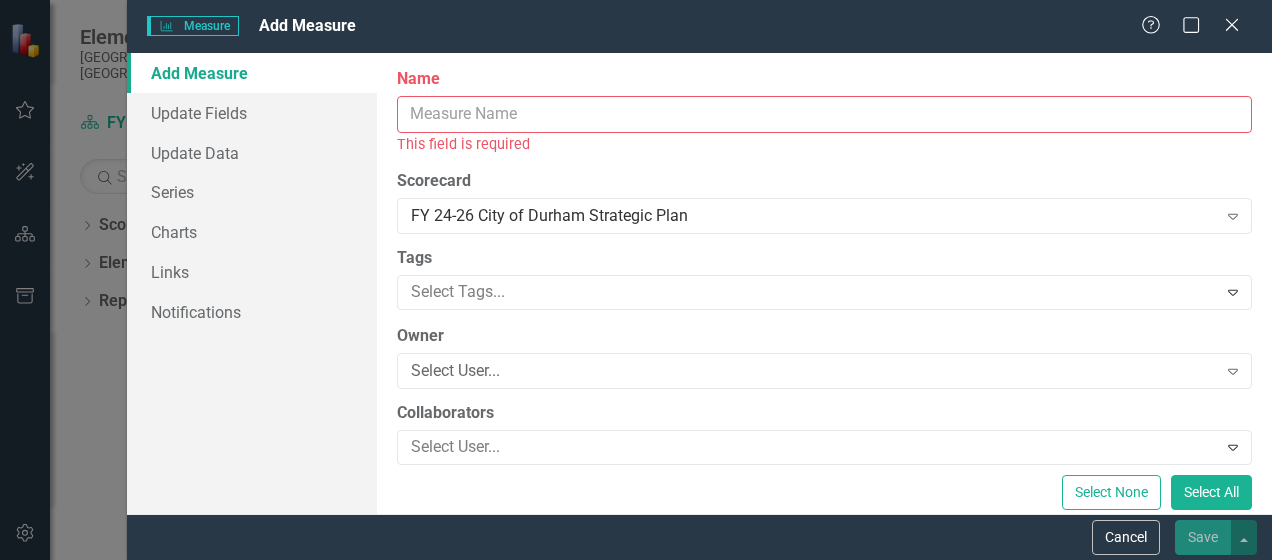 click on "Name" at bounding box center (824, 114) 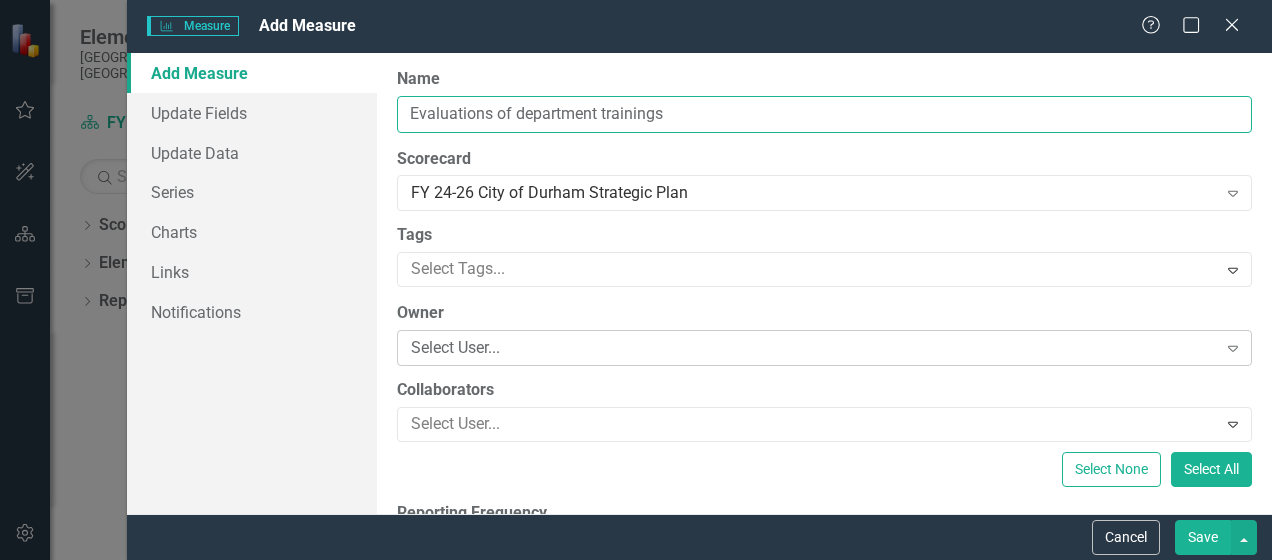 type on "Evaluations of department trainings" 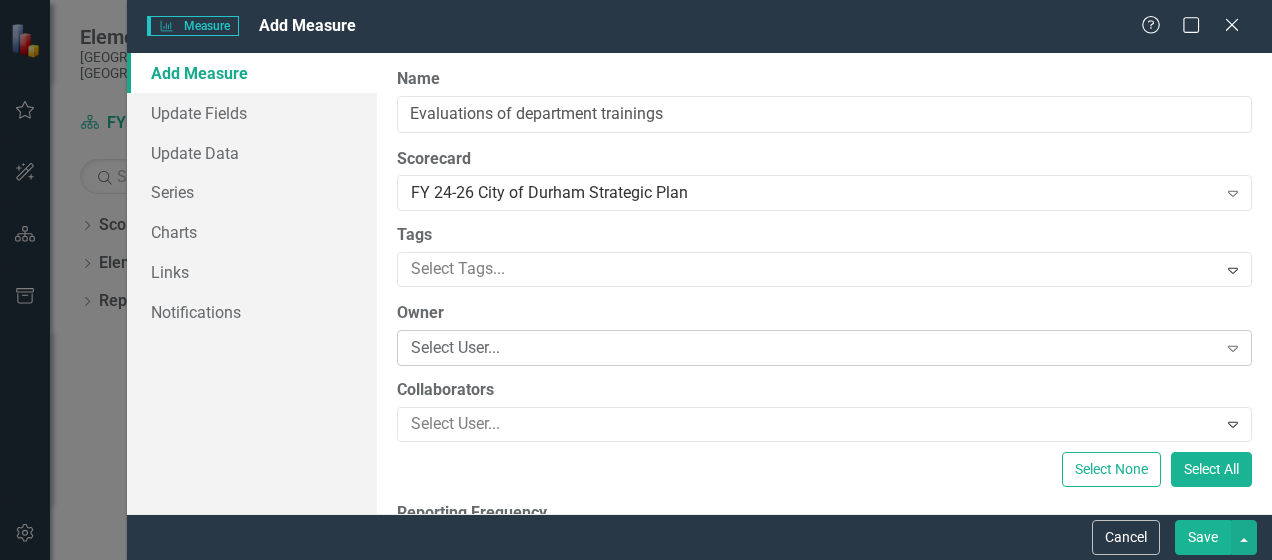click on "Expand" 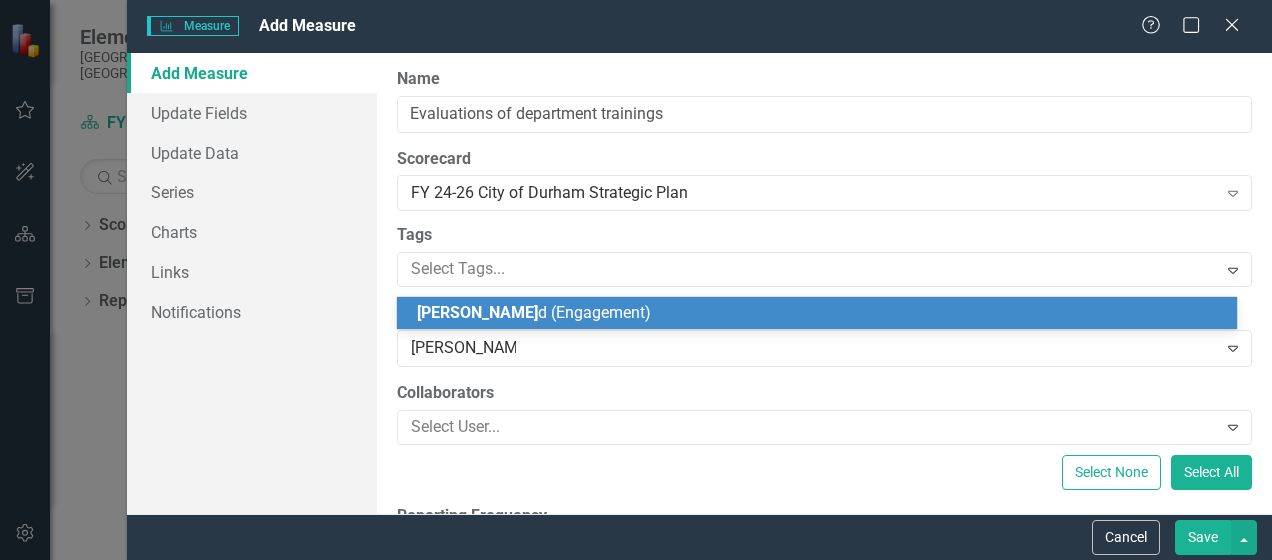 type on "[PERSON_NAME]" 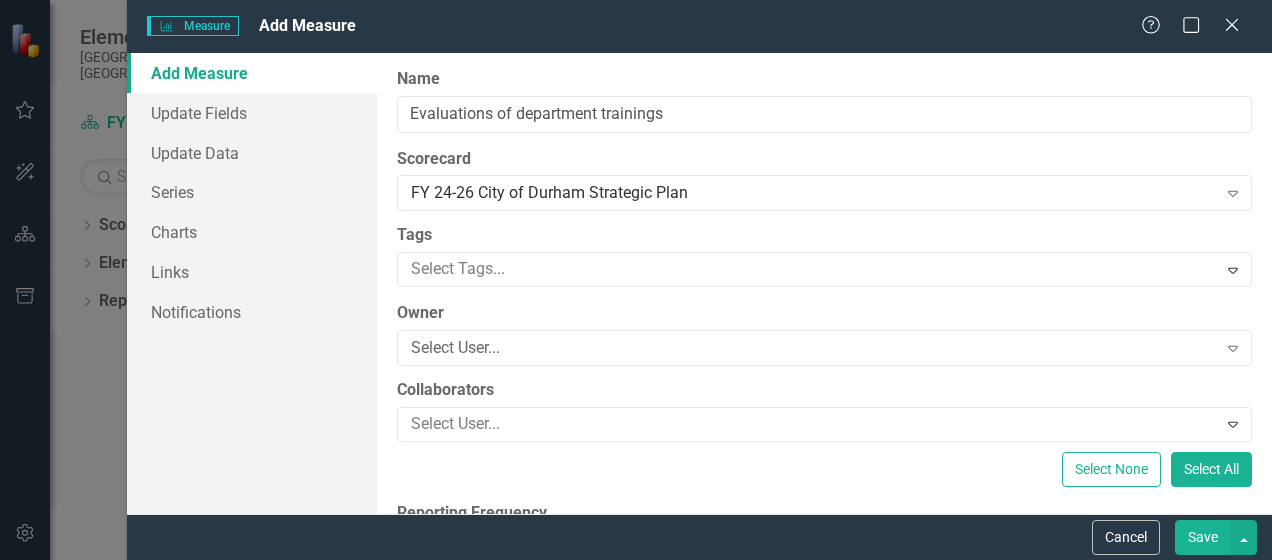 click on "ClearPoint Can Do More! How ClearPoint Can Help Close Enterprise  plans can automatically adjust milestone or initiative dates based on their linked elements. For example, you could set up your initiatives to automatically calculate start and end dates based on their milestones' dates, or automatically shift milestone dates when the initiative start date changes.  Please contact   [EMAIL_ADDRESS][DOMAIN_NAME]   for more information or to upgrade your account View Plans Learn More "Edit" fields in ClearPoint are the fields that do not change from reporting period to reporting period. For example, the element name would be consistent in all reporting periods.   Learn more in the ClearPoint Support Center. Close Help Name Evaluations of department trainings Scorecard FY 24-26 City of [GEOGRAPHIC_DATA] Strategic Plan Expand Tags Select Tags... Expand Owner Select User... Expand Collaborators Select User... Expand Select None Select All Reporting Frequency All Periods Expand Measure Type Select... Expand Program: Expand" at bounding box center [824, 283] 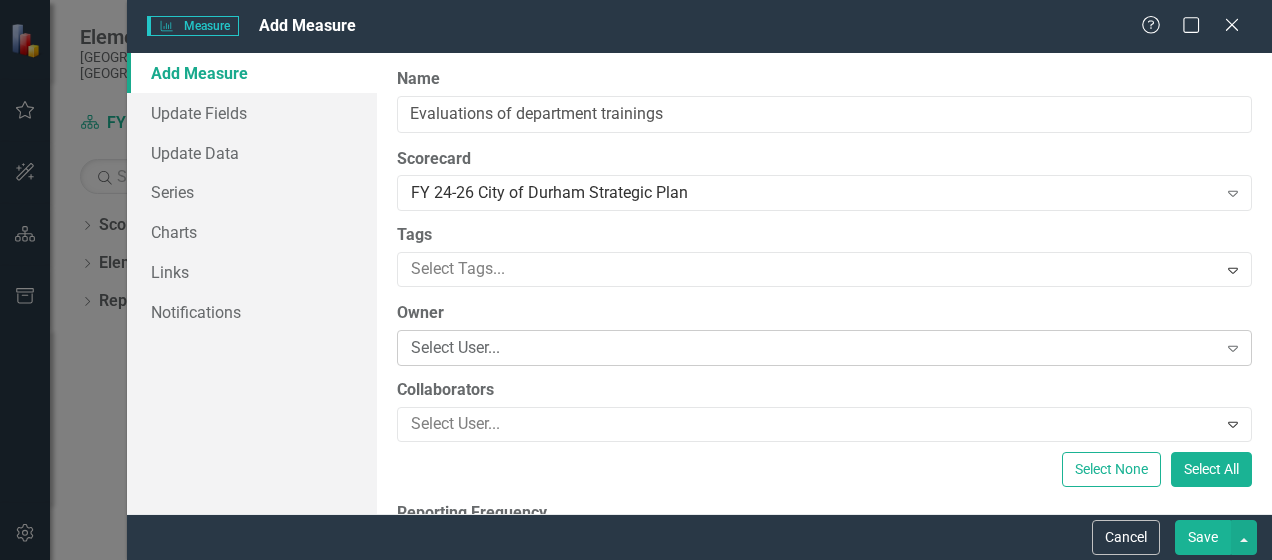 click on "Select User..." at bounding box center (813, 348) 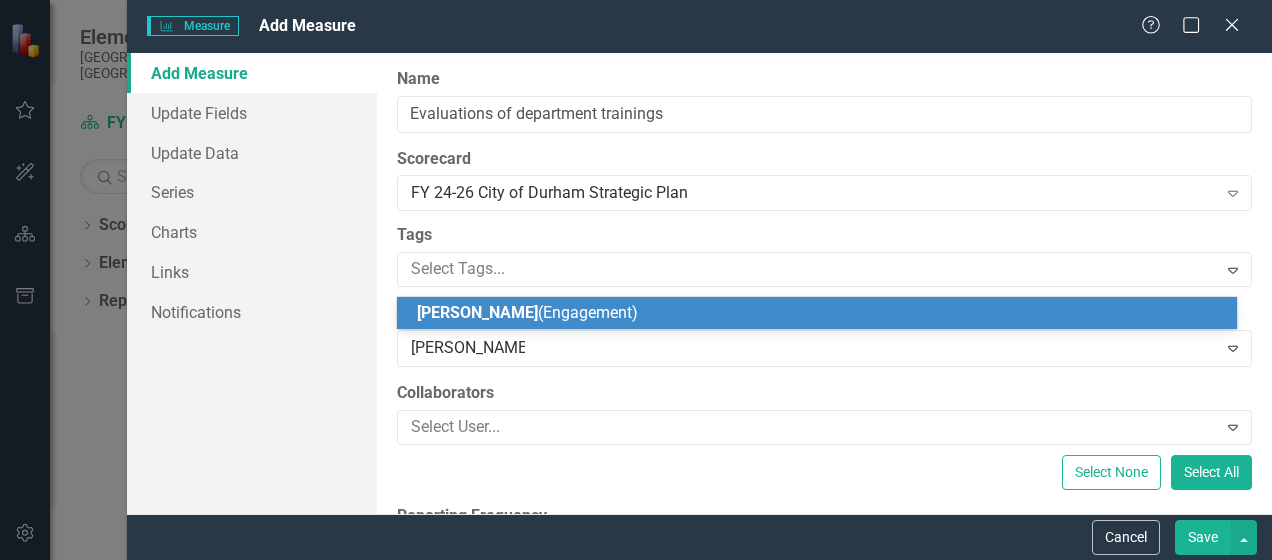 type on "[PERSON_NAME]" 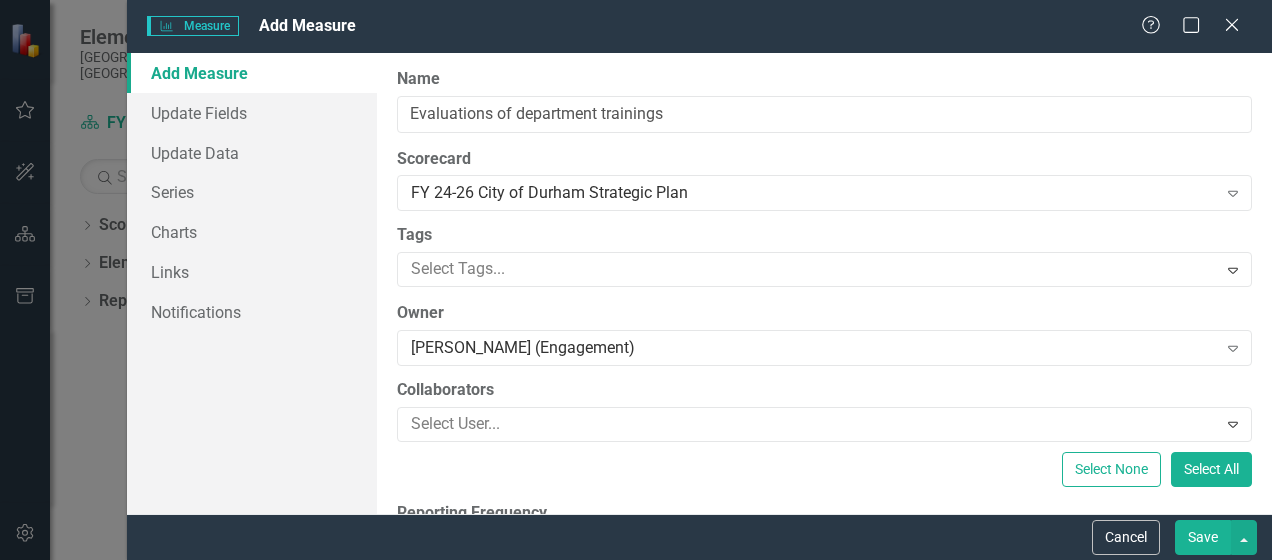 click on "Save" at bounding box center (1203, 537) 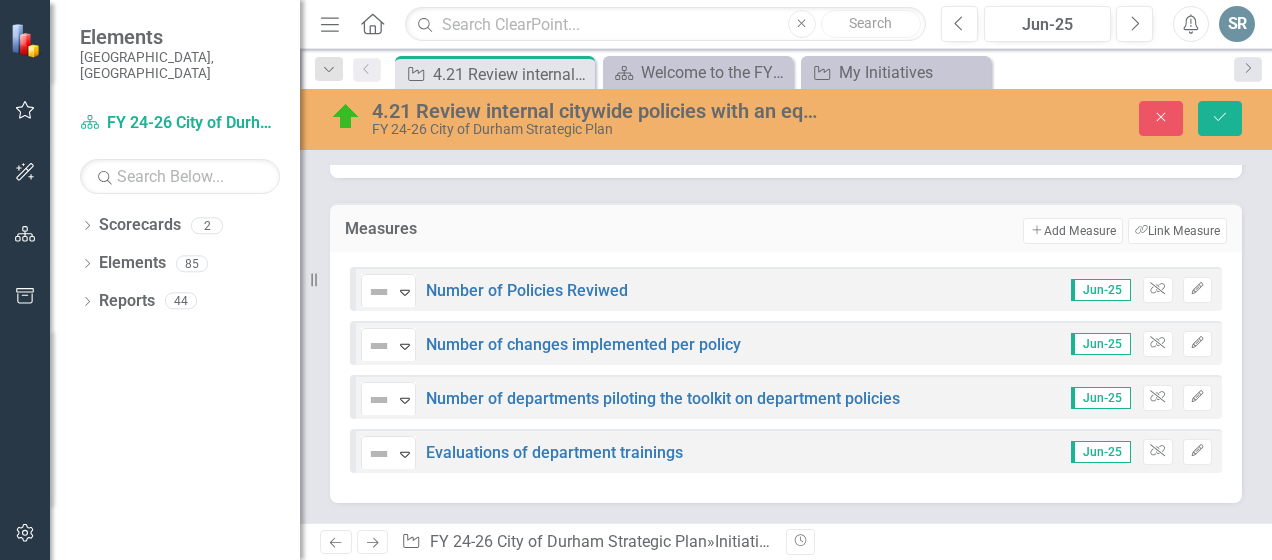scroll, scrollTop: 2990, scrollLeft: 0, axis: vertical 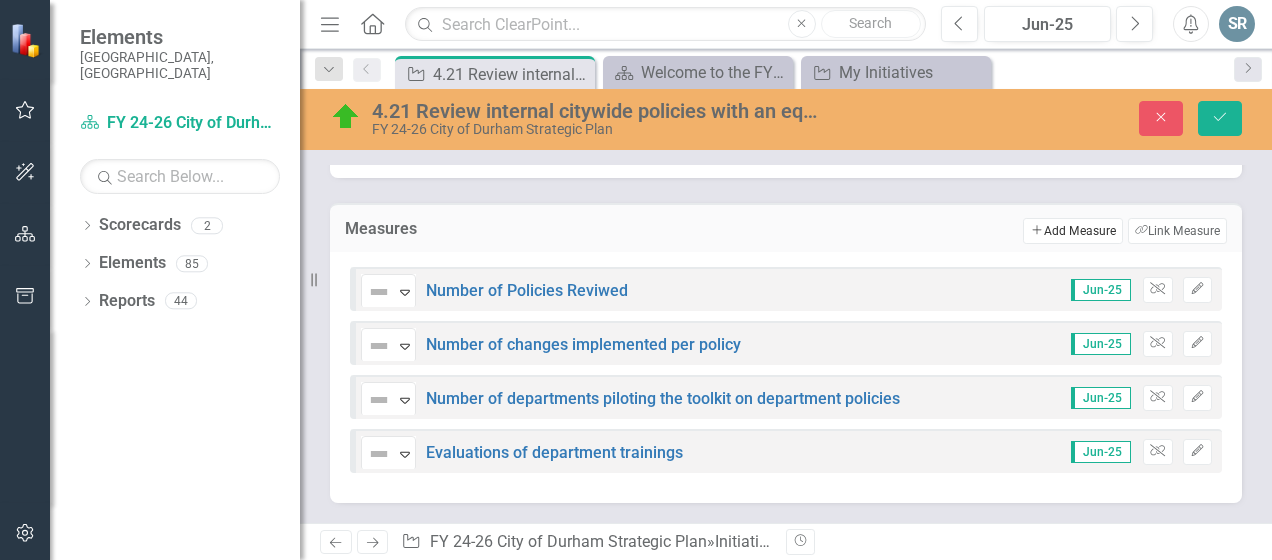 click on "Add  Add Measure" at bounding box center (1072, 231) 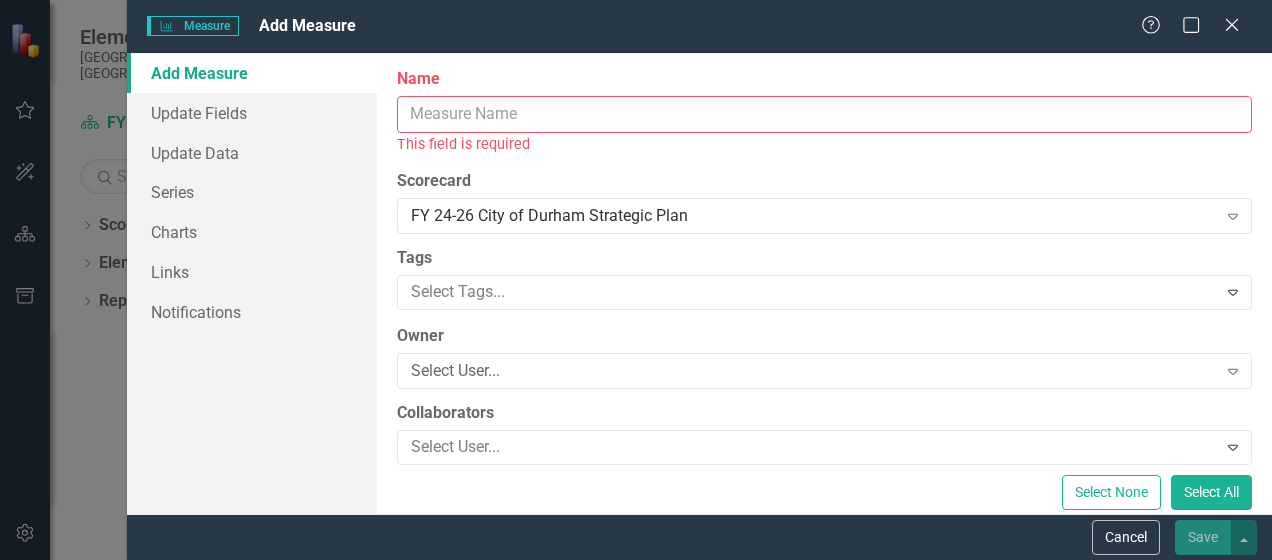click on "Name" at bounding box center (824, 114) 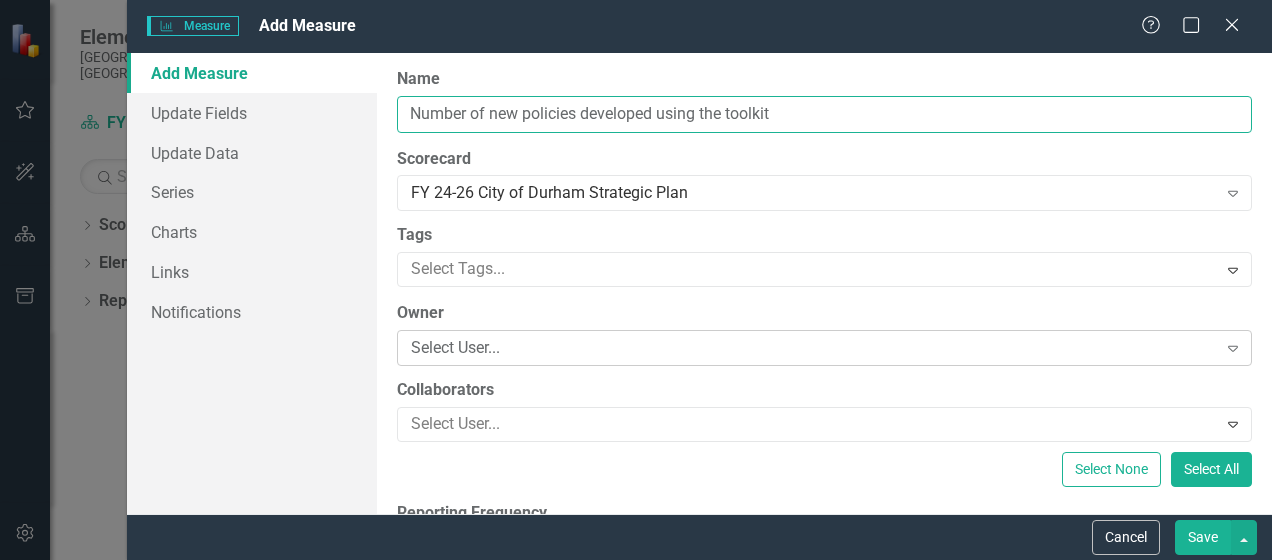 type on "Number of new policies developed using the toolkit" 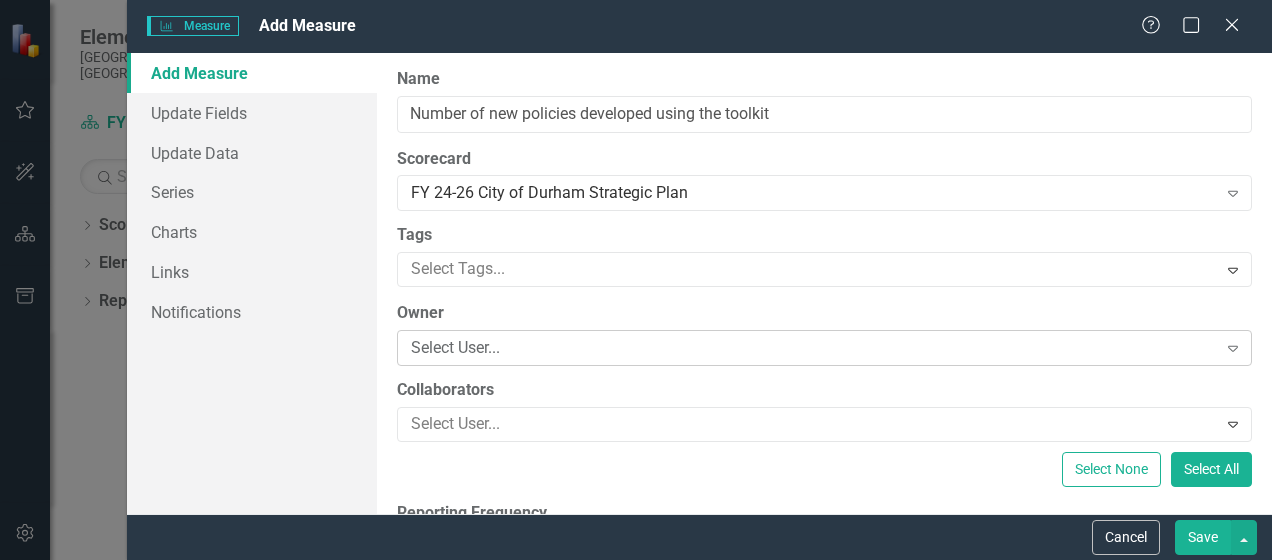 click on "Select User..." at bounding box center [813, 348] 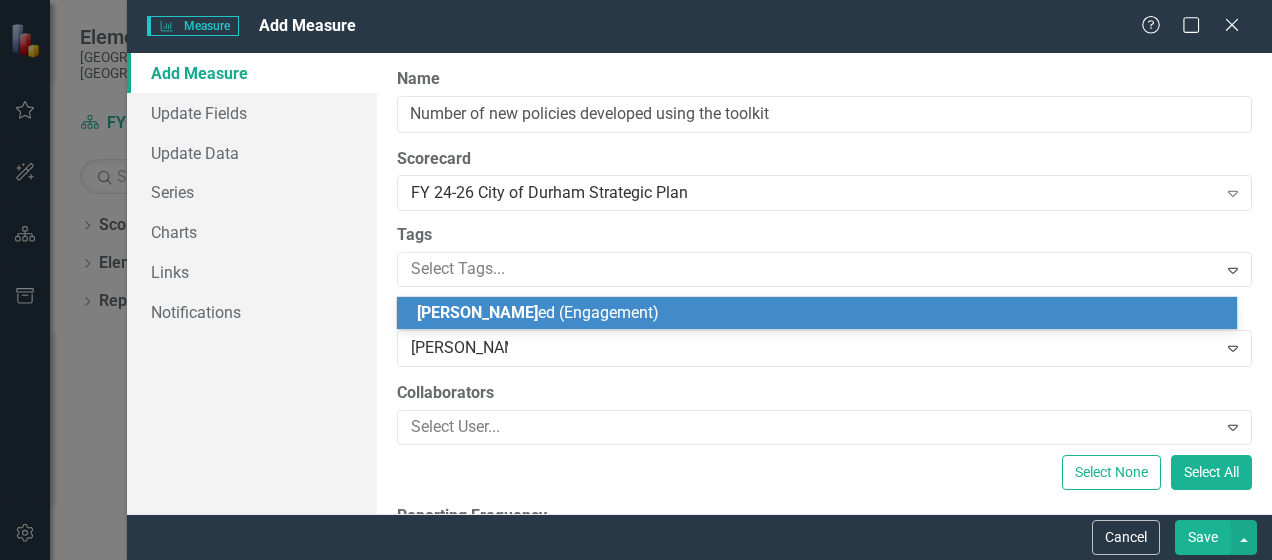 type on "[PERSON_NAME]" 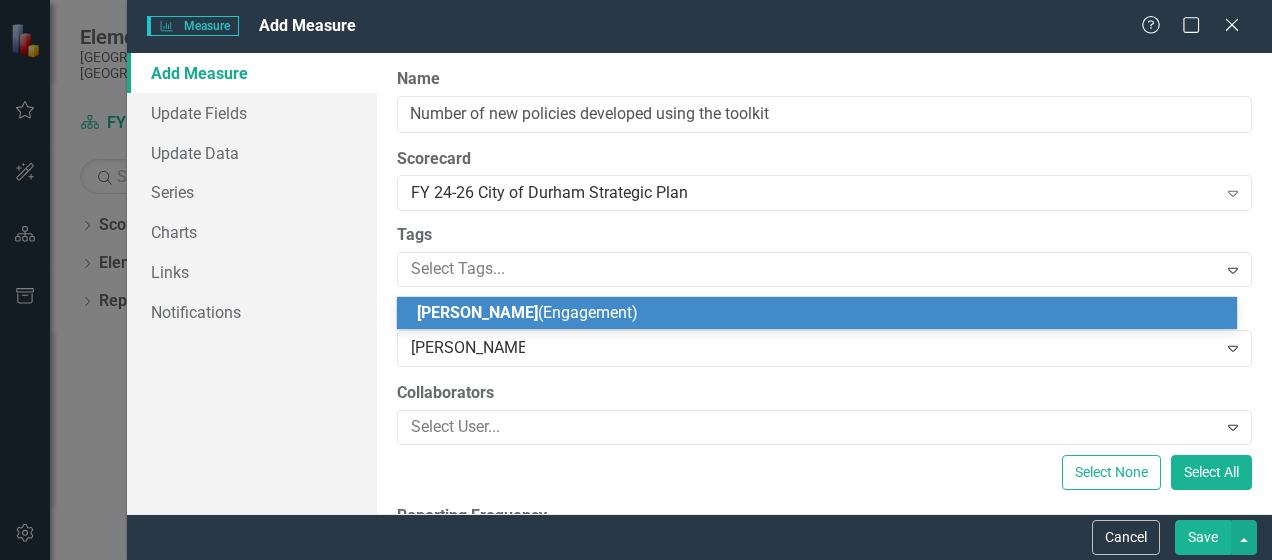 click on "[PERSON_NAME]" at bounding box center [477, 312] 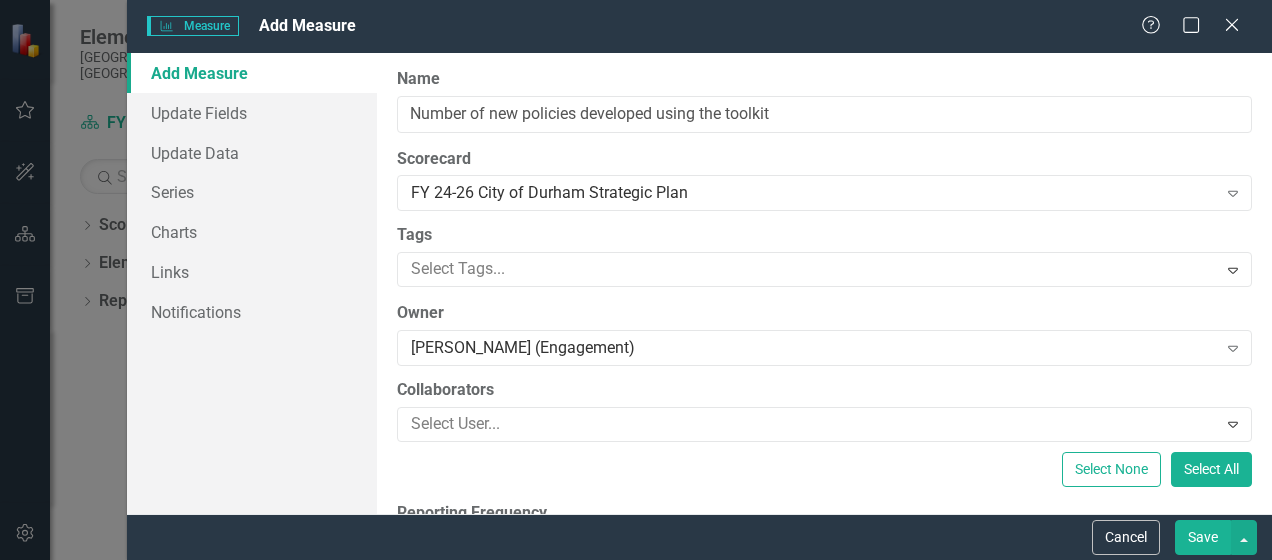 click on "Save" at bounding box center [1203, 537] 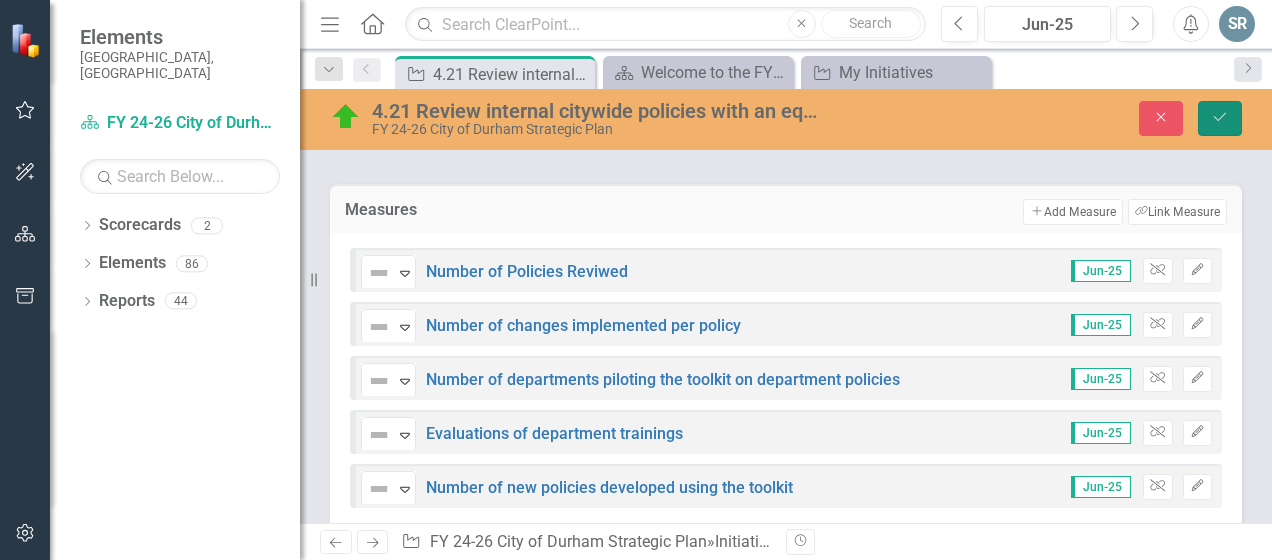 click on "Save" at bounding box center (1220, 118) 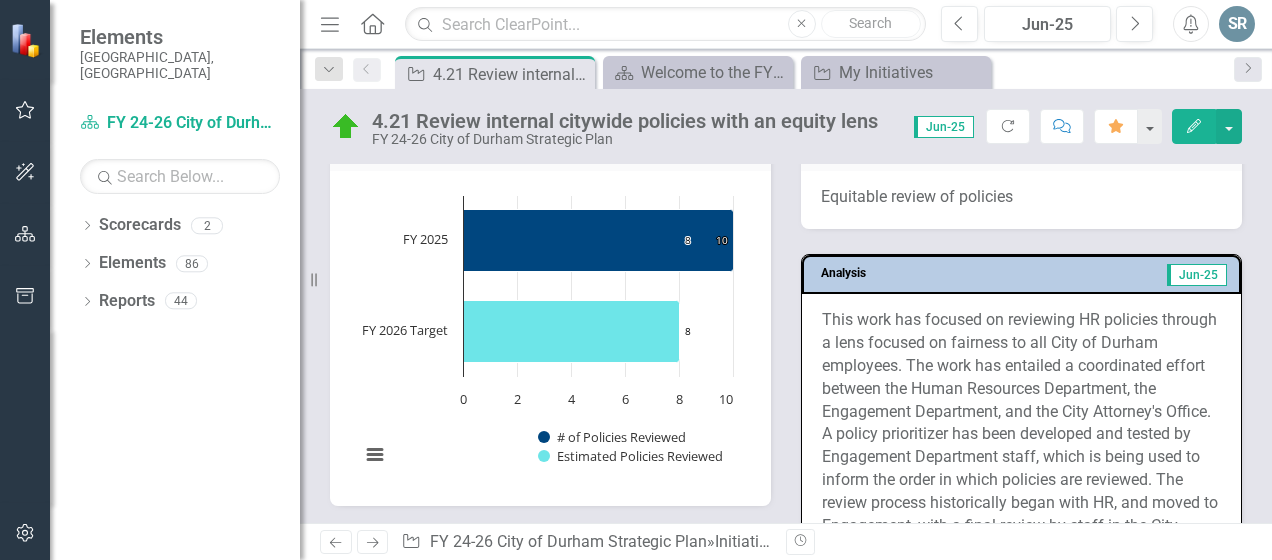 scroll, scrollTop: 1758, scrollLeft: 0, axis: vertical 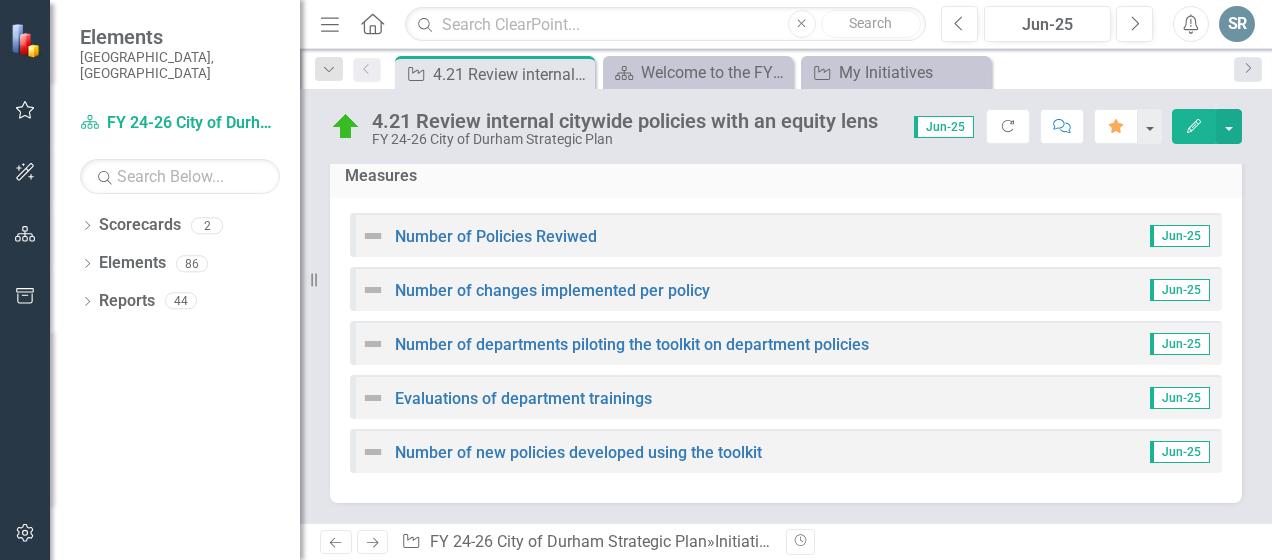 click on "Number of Policies Reviwed Jun-25" at bounding box center (786, 235) 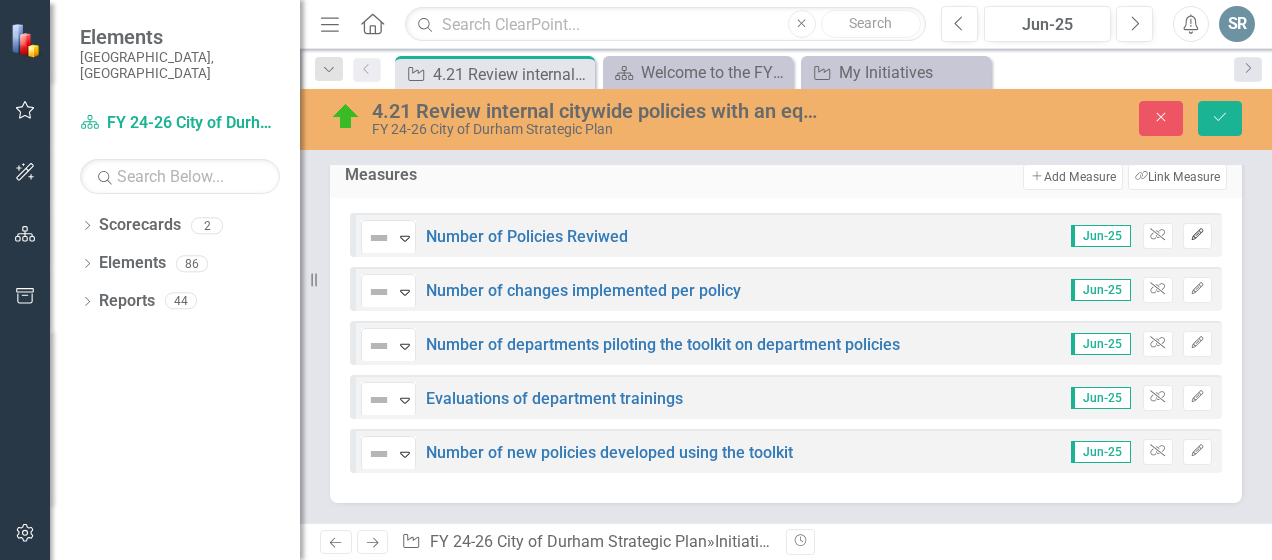 click on "Edit" 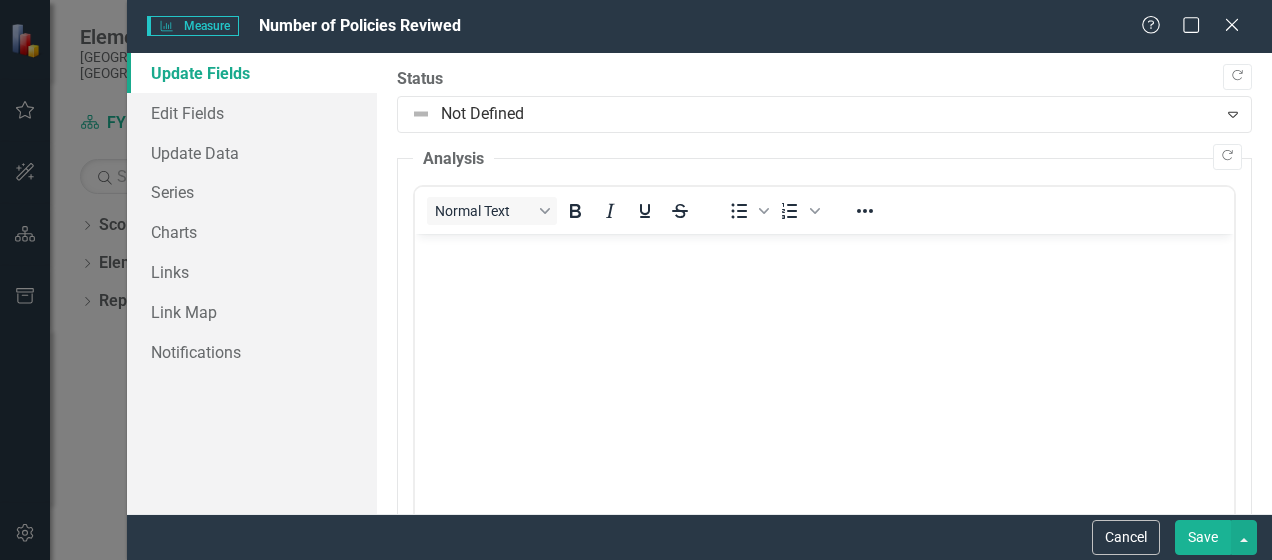 scroll, scrollTop: 0, scrollLeft: 0, axis: both 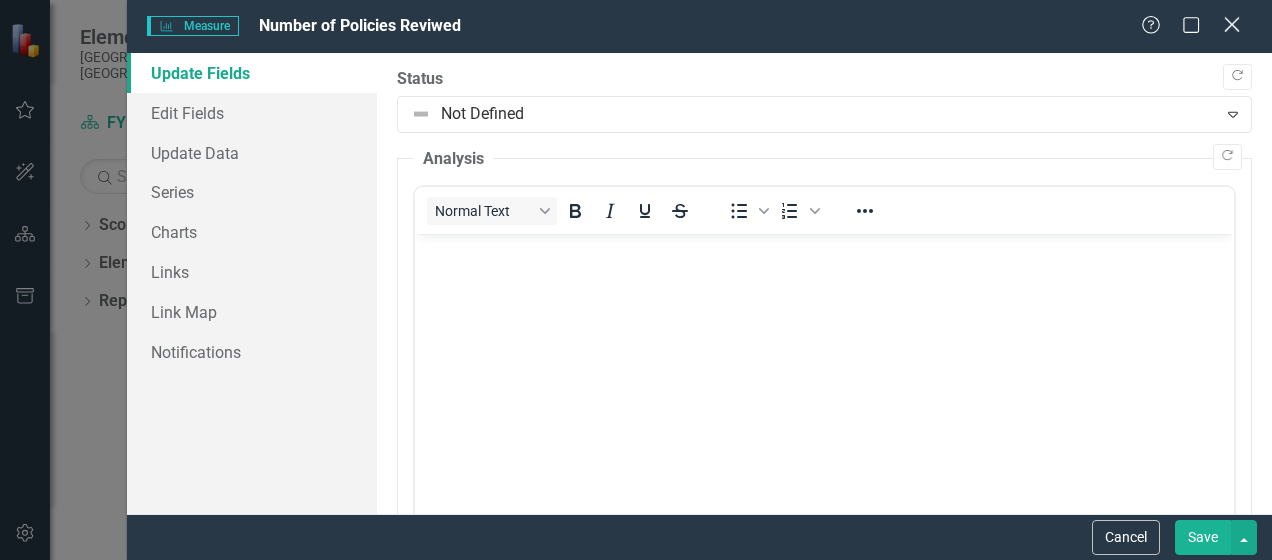 click on "Close" 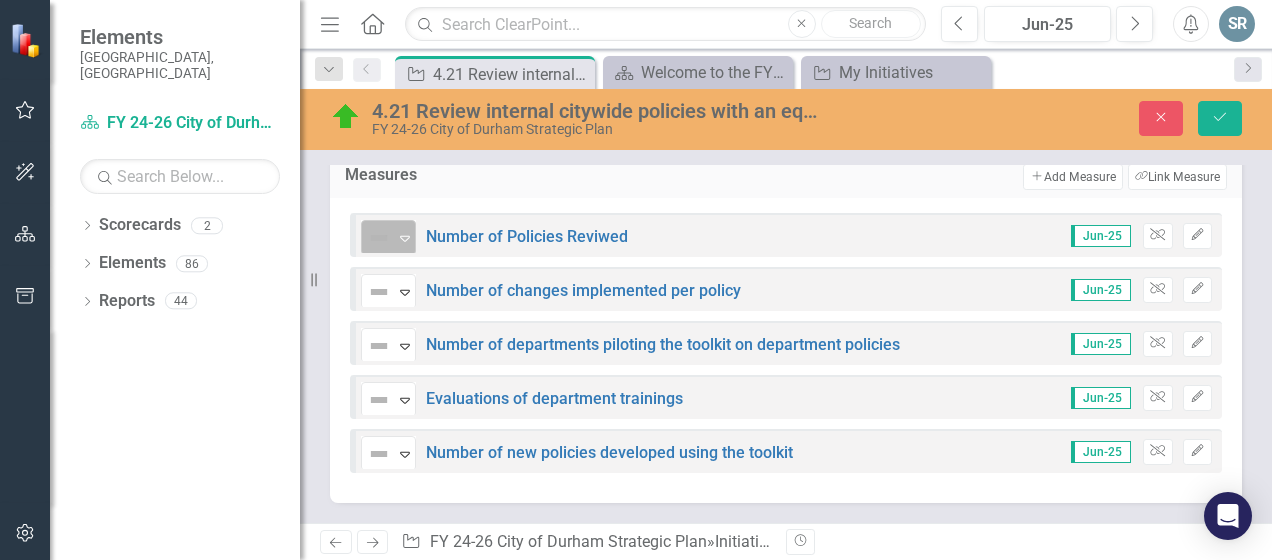 click on "Expand" 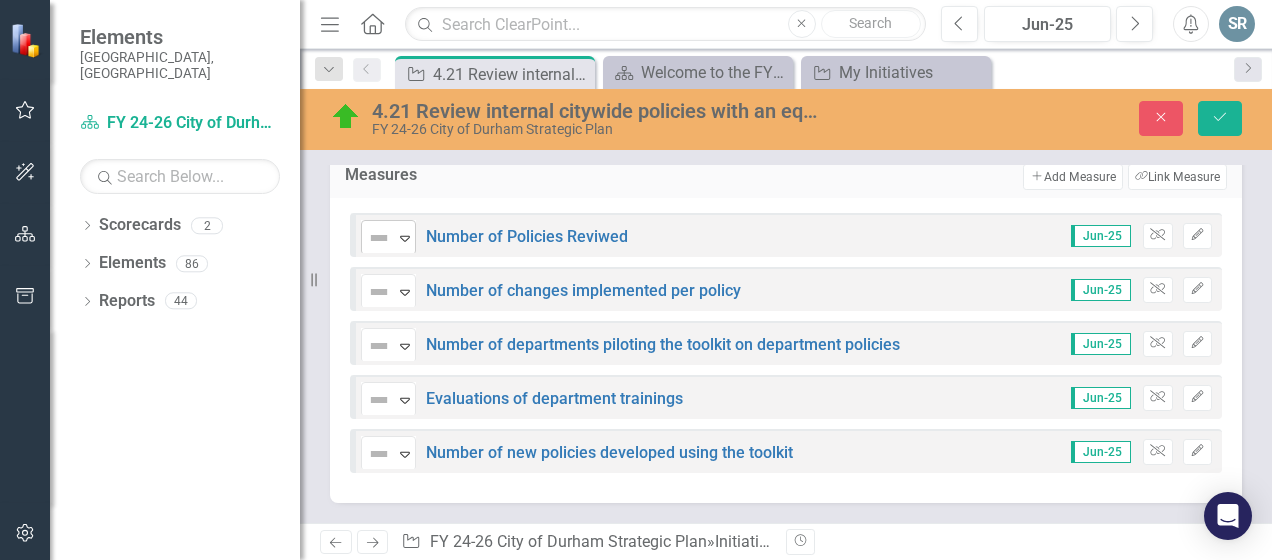 click on "Expand" 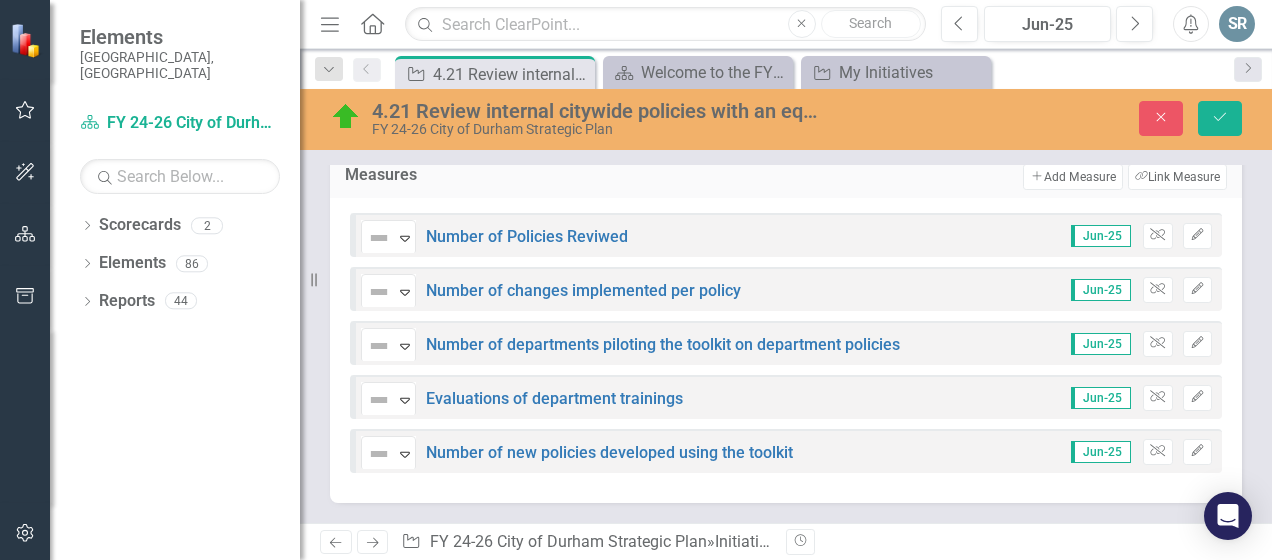 click on "Jun-25" at bounding box center (1101, 236) 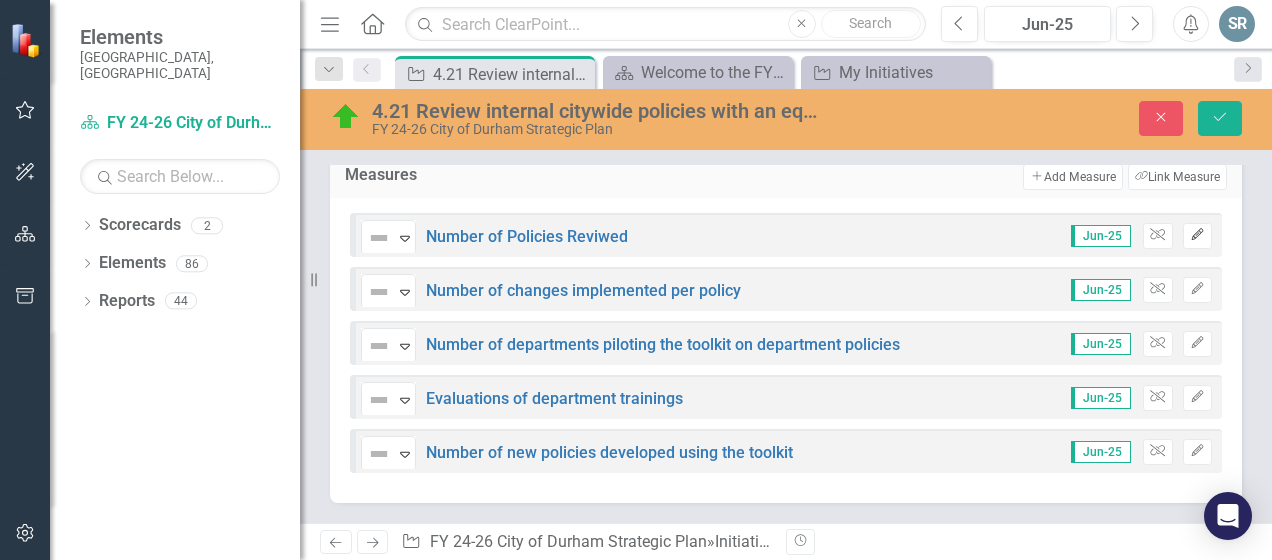 click 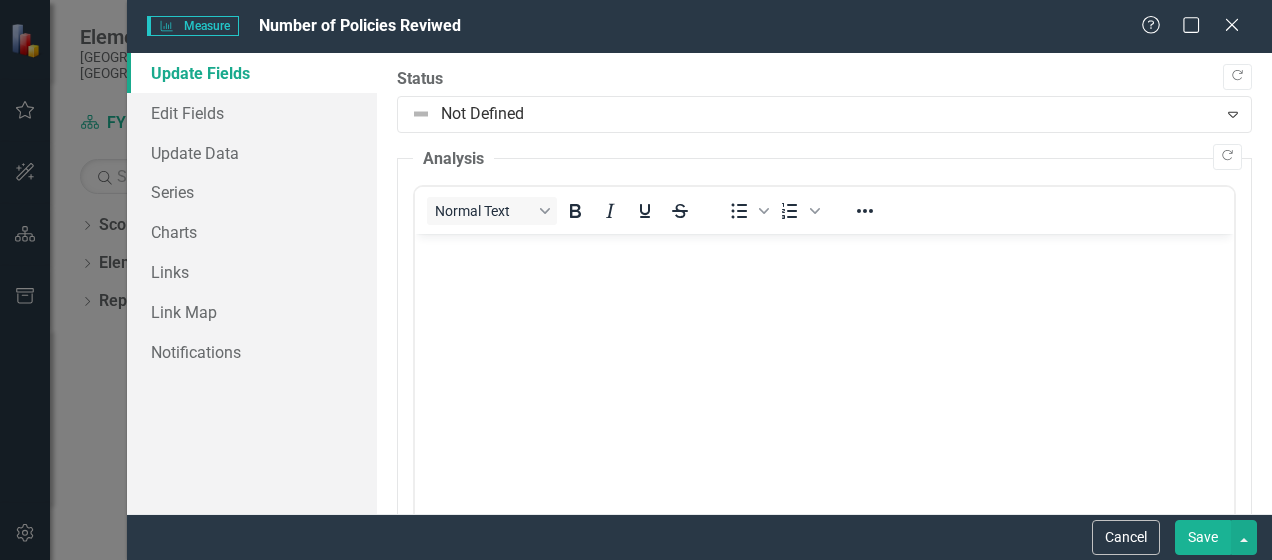 scroll, scrollTop: 0, scrollLeft: 0, axis: both 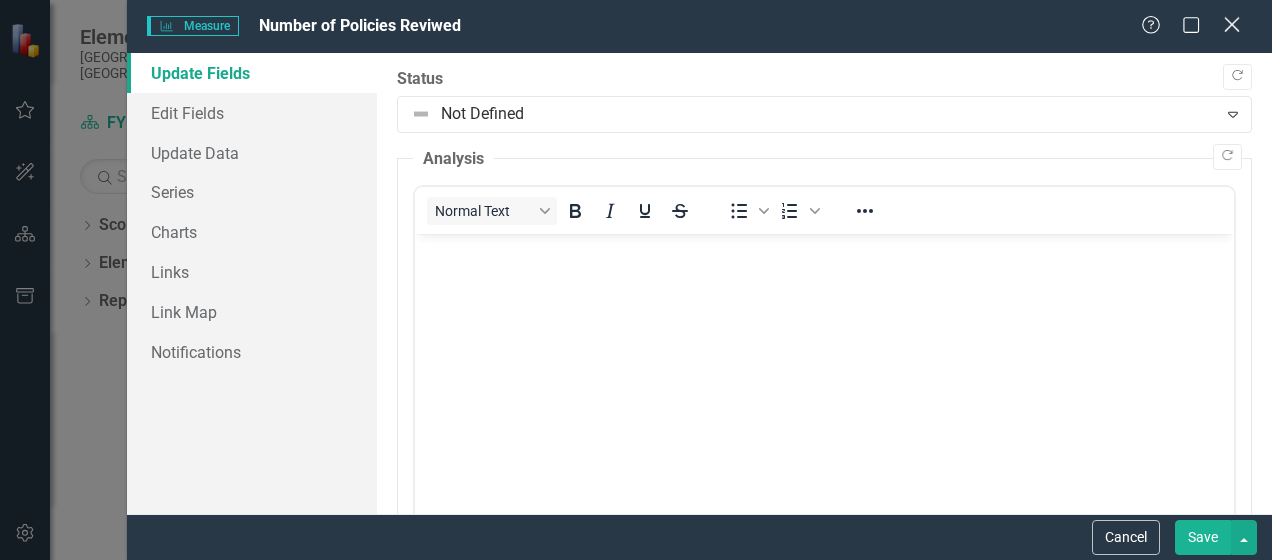 click 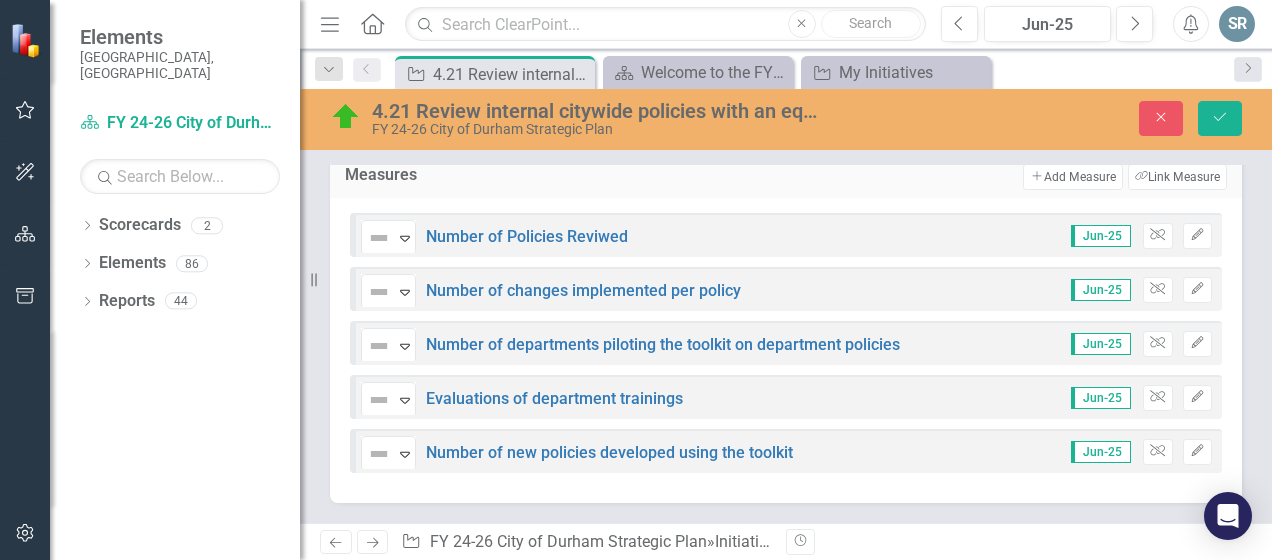 click on "Jun-25" at bounding box center [1101, 236] 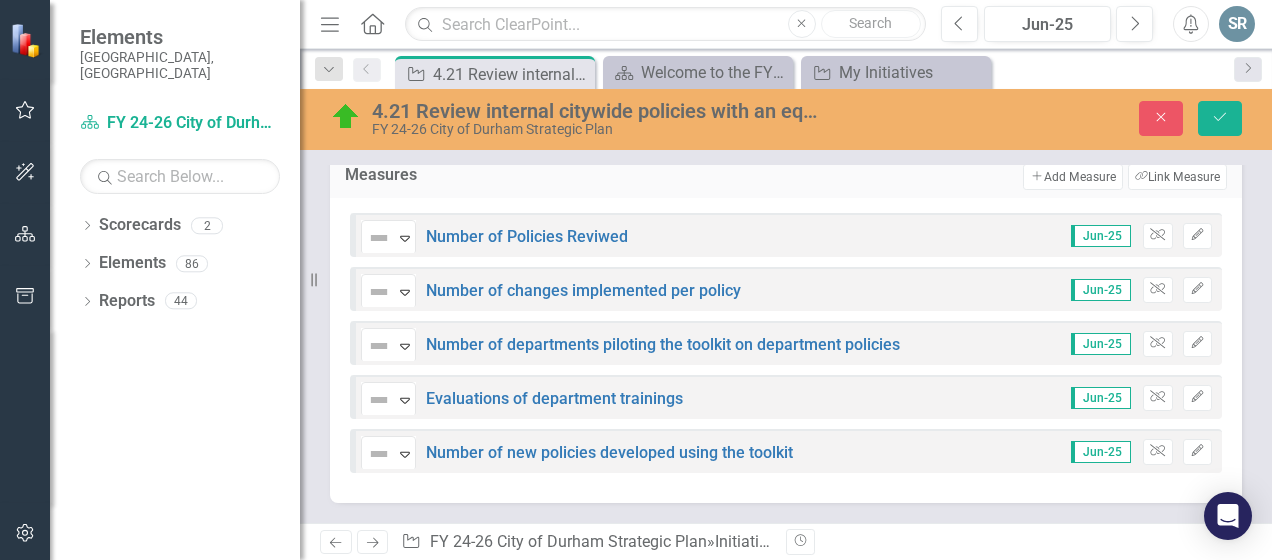 drag, startPoint x: 1248, startPoint y: 285, endPoint x: 1248, endPoint y: 258, distance: 27 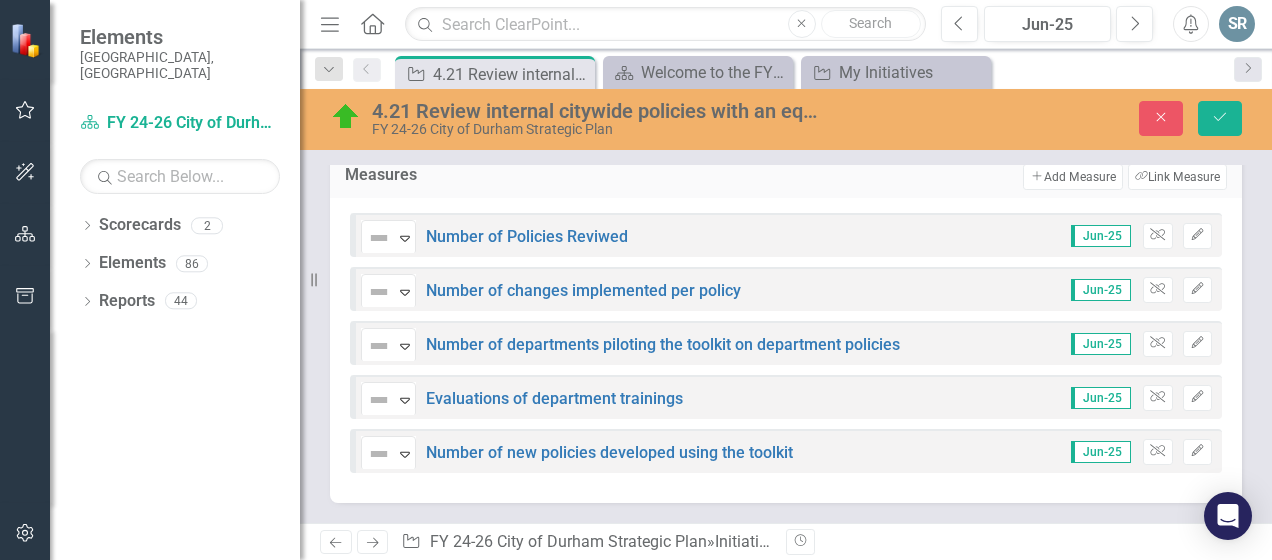 click on "Name 4.21 Review internal citywide policies with an equity lens Owner SR [PERSON_NAME] (Engagement) Lead Department Engagement Dept. Collaborators SR [PERSON_NAME] (Engagement) JR [PERSON_NAME] (HR) SW [PERSON_NAME] (City Manager) Attachments Description Reviewing citywide internal policies with an equity lens is a way to identify (and make recommendations to eliminate) inequities that might exist.  This is done by utilizing an equity review tool which consist of questions to  answer that highlight outcomes, data/demographics, employee engagement,  accountability, and the benefit or harm  that may exist for  City of Durham employees.  Conducting policy reviews with an equity lens  is important because it  allow s  us to analyze the impact of the design and implementation of policies on underserved and marginalized individuals and groups. We also expect to be able to make recommendations to create more just and equitable outcomes for City employees.     Why it Matters? equity l in city policies      ." at bounding box center (786, -1181) 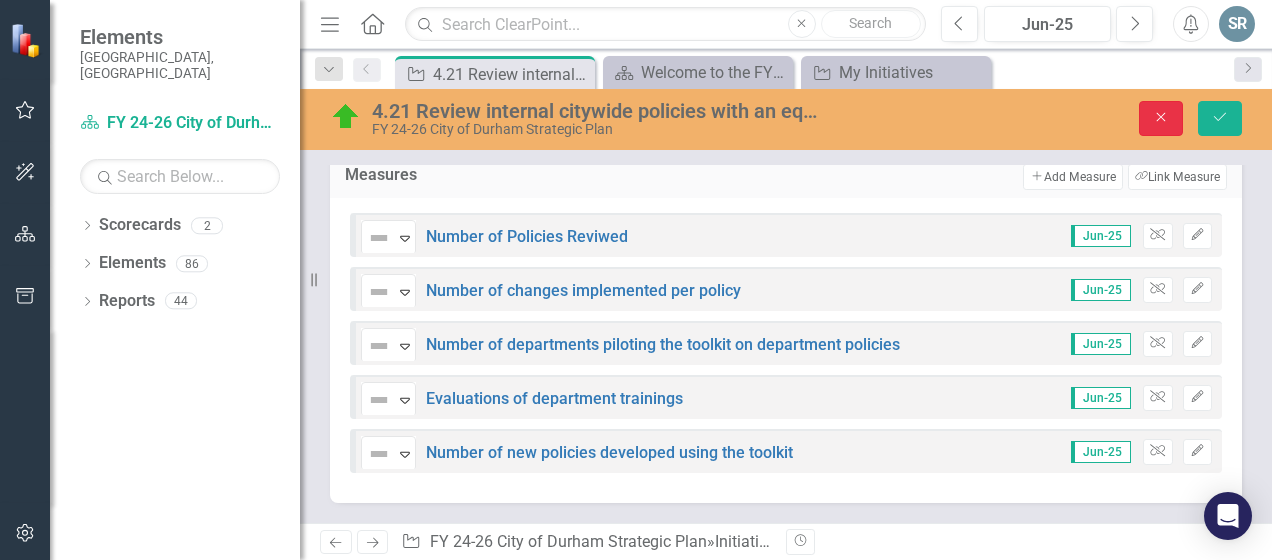 click on "Close" 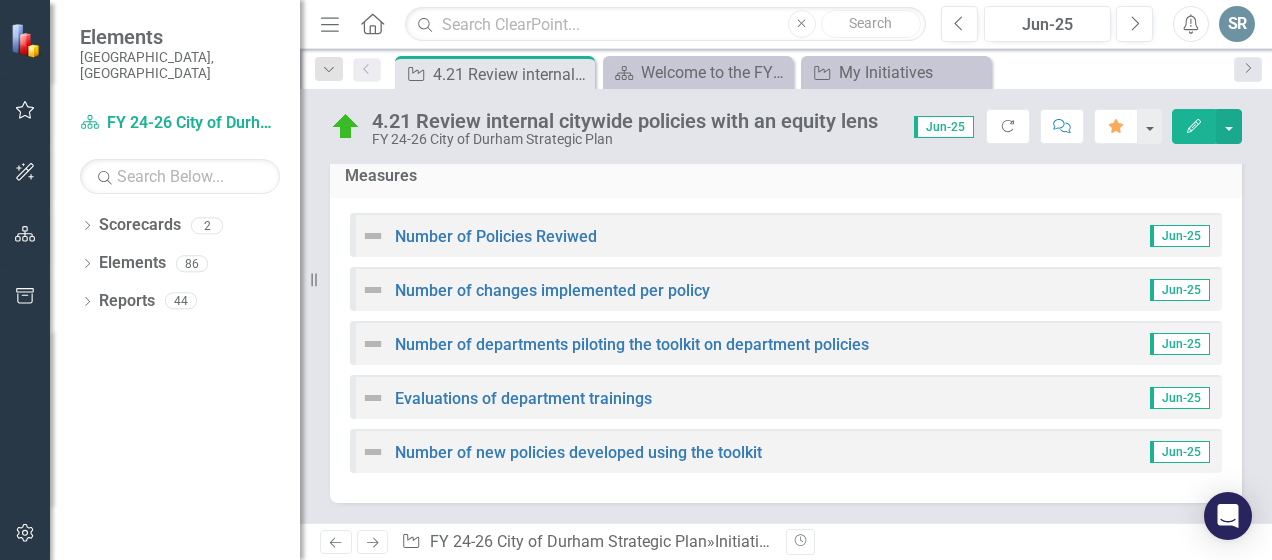 drag, startPoint x: 1245, startPoint y: 280, endPoint x: 1240, endPoint y: 202, distance: 78.160095 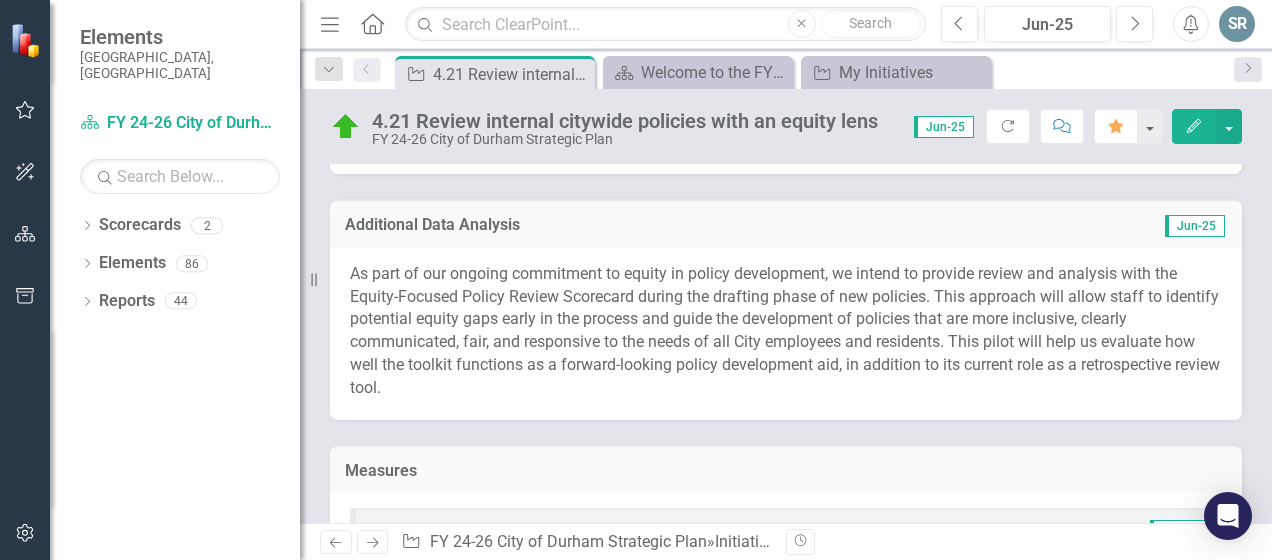 scroll, scrollTop: 2412, scrollLeft: 0, axis: vertical 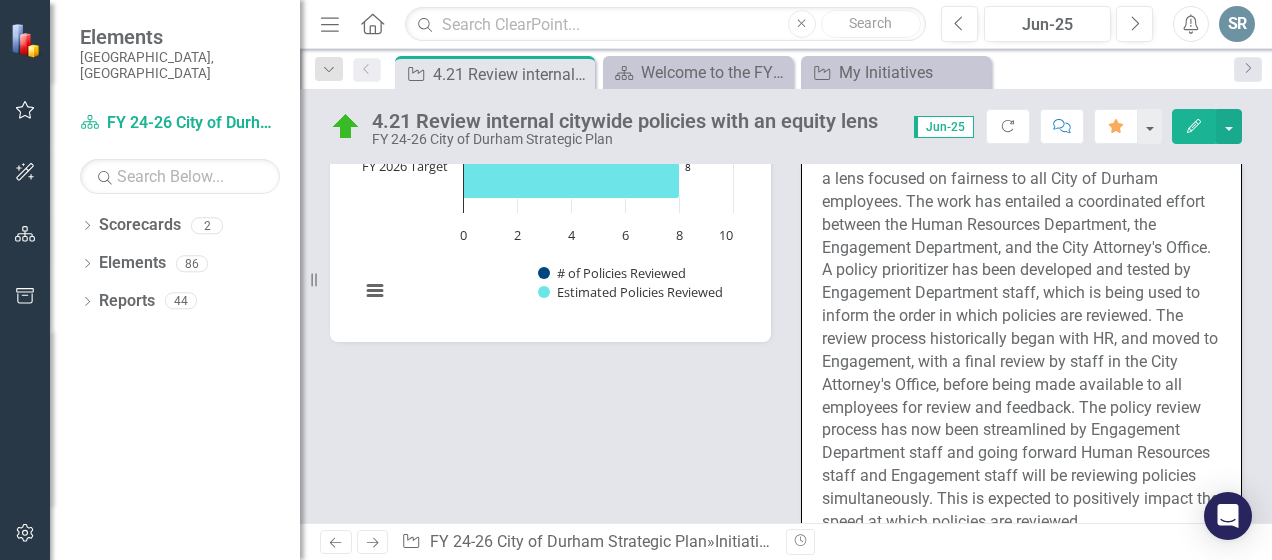 click on "This work has focused on reviewing HR policies through a lens focused on fairness to all City of Durham employees. The work has entailed a coordinated effort between the Human Resources Department, the Engagement Department, and the City Attorney's Office. A policy prioritizer has been developed and tested by Engagement Department staff, which is being used to inform the order in which policies are reviewed. The review process historically began with HR, and moved to Engagement, with a final review by staff in the City Attorney's Office, before being made available to all employees for review and feedback. The policy review process has now been streamlined by Engagement Department staff and going forward Human Resources staff and Engagement staff will be reviewing policies simultaneously. This is expected to positively impact the speed at which policies are reviewed." at bounding box center [1021, 339] 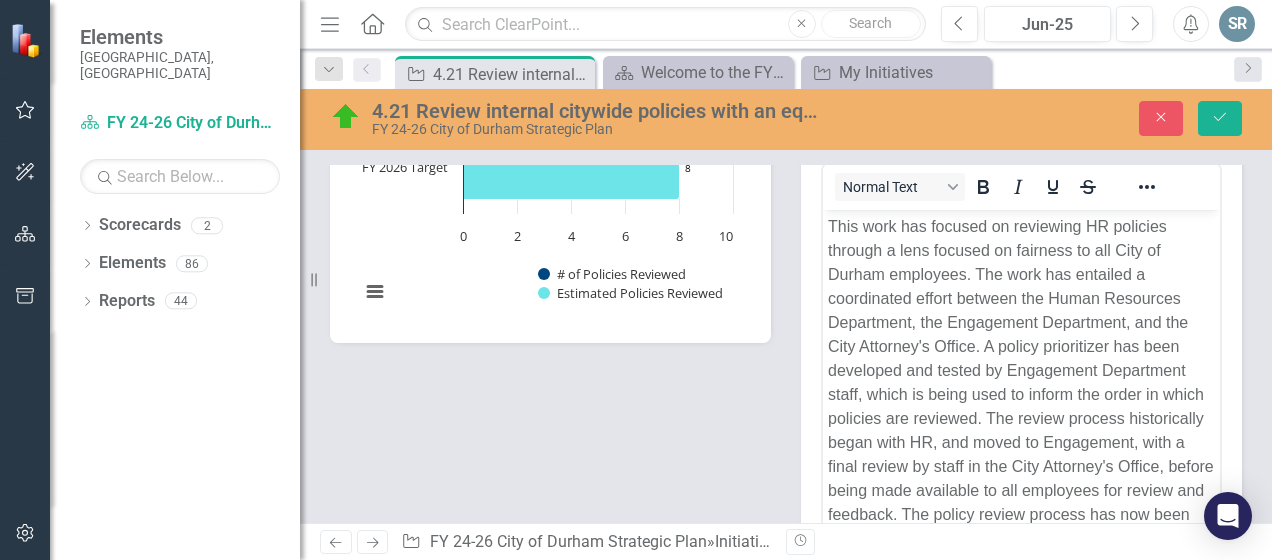 scroll, scrollTop: 0, scrollLeft: 0, axis: both 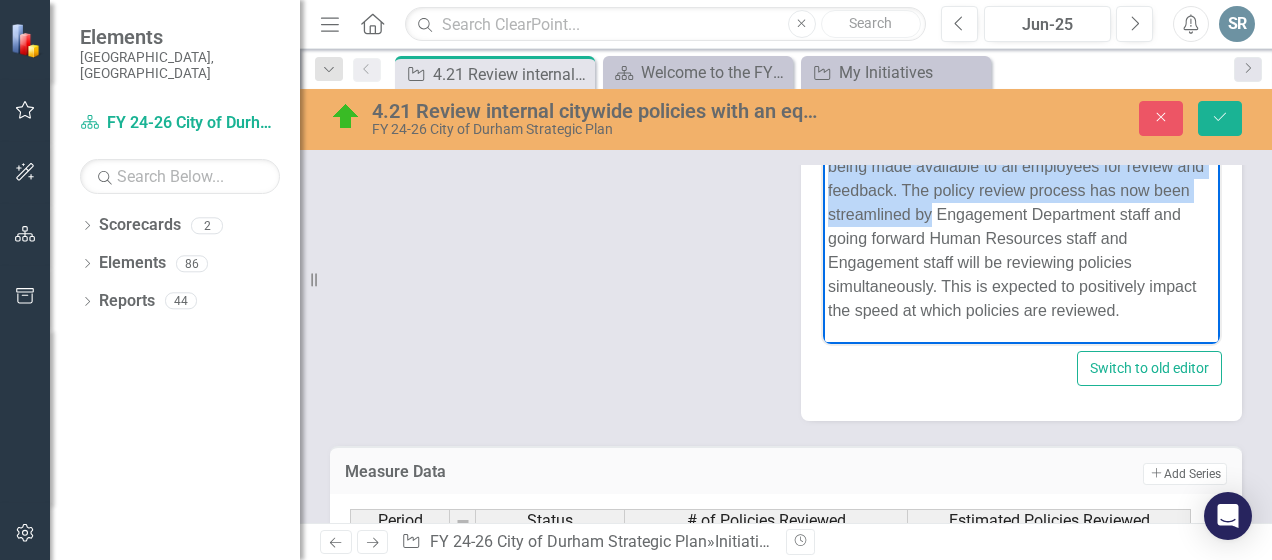 drag, startPoint x: 829, startPoint y: 6, endPoint x: 1168, endPoint y: 306, distance: 452.682 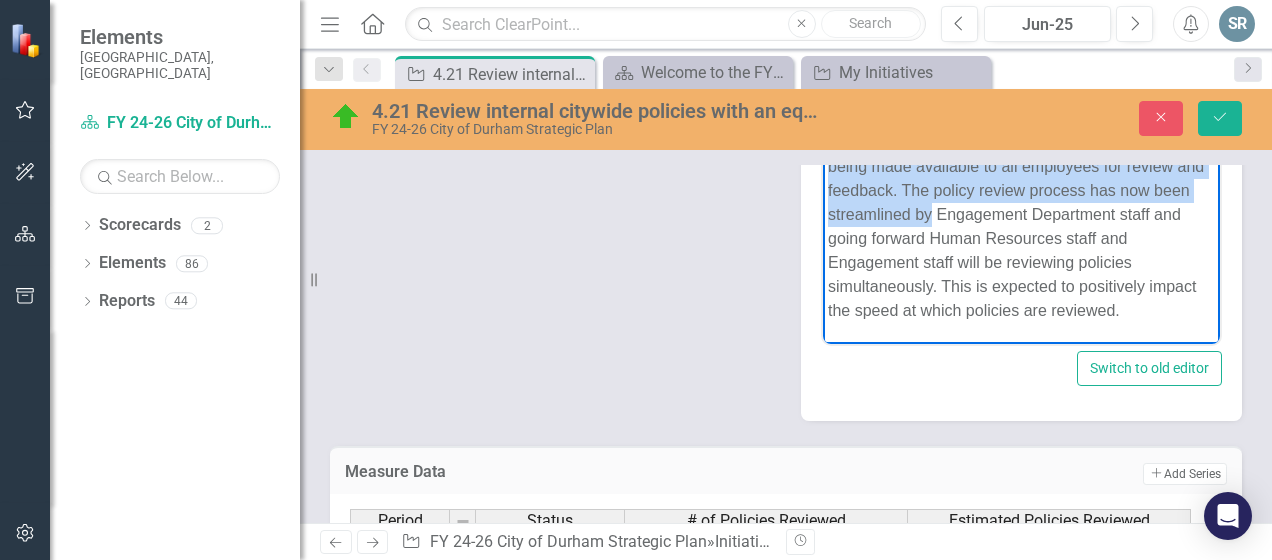 click on "This work has focused on reviewing HR policies through a lens focused on fairness to all City of Durham employees. The work has entailed a coordinated effort between the Human Resources Department, the Engagement Department, and the City Attorney's Office. A policy prioritizer has been developed and tested by Engagement Department staff, which is being used to inform the order in which policies are reviewed. The review process historically began with HR, and moved to Engagement, with a final review by staff in the City Attorney's Office, before being made available to all employees for review and feedback. The policy review process has now been streamlined by Engagement Department staff and going forward Human Resources staff and Engagement staff will be reviewing policies simultaneously. This is expected to positively impact the speed at which policies are reviewed." at bounding box center [1021, 107] 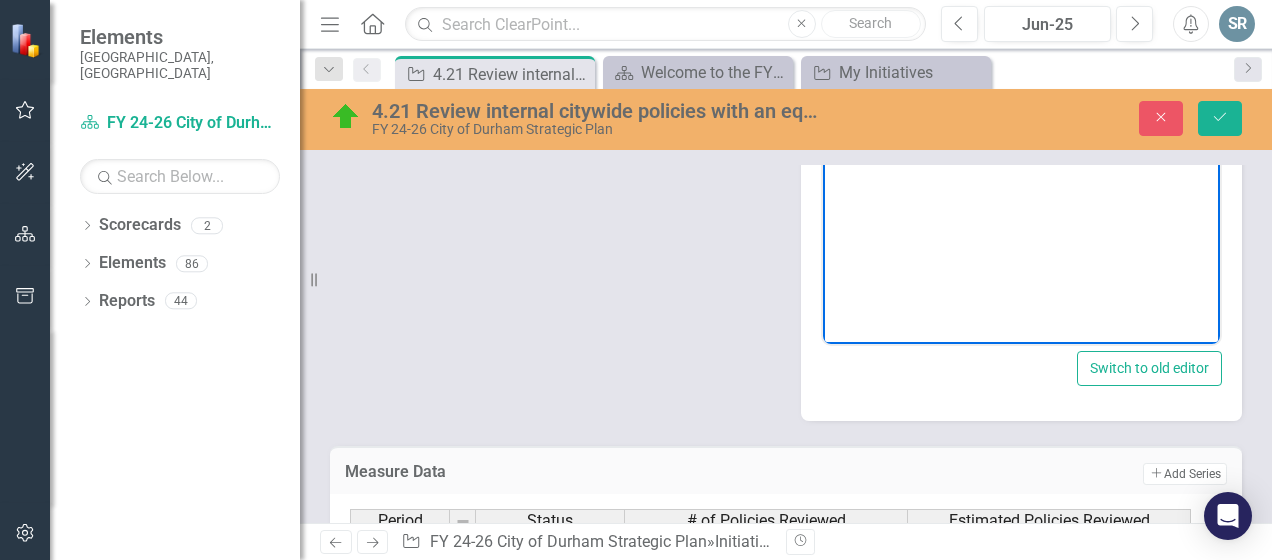 scroll, scrollTop: 0, scrollLeft: 0, axis: both 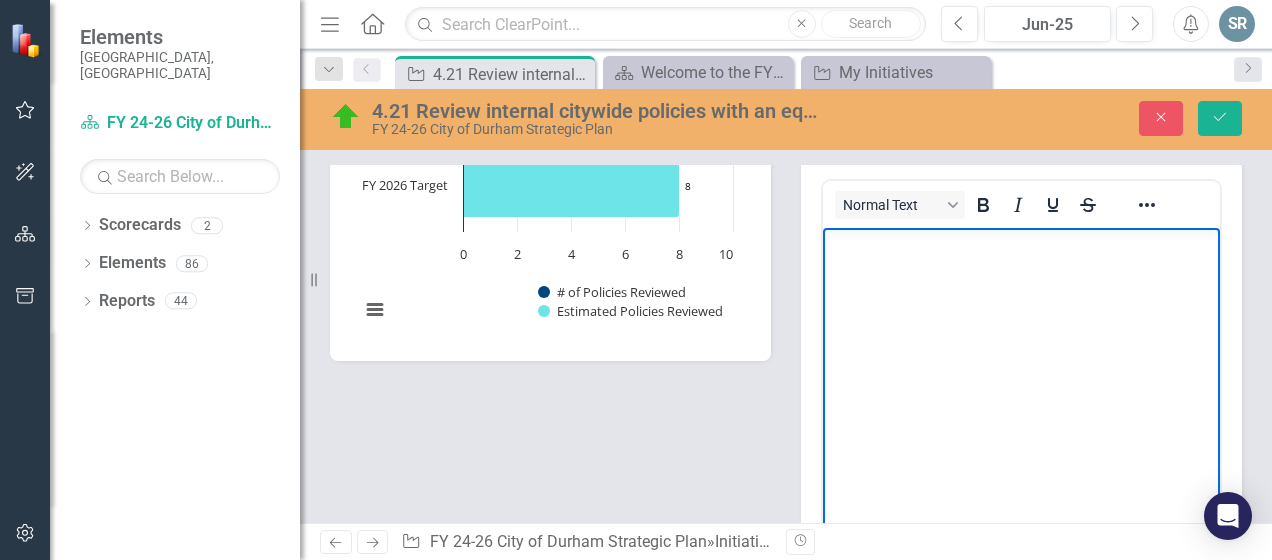 click at bounding box center (1021, 377) 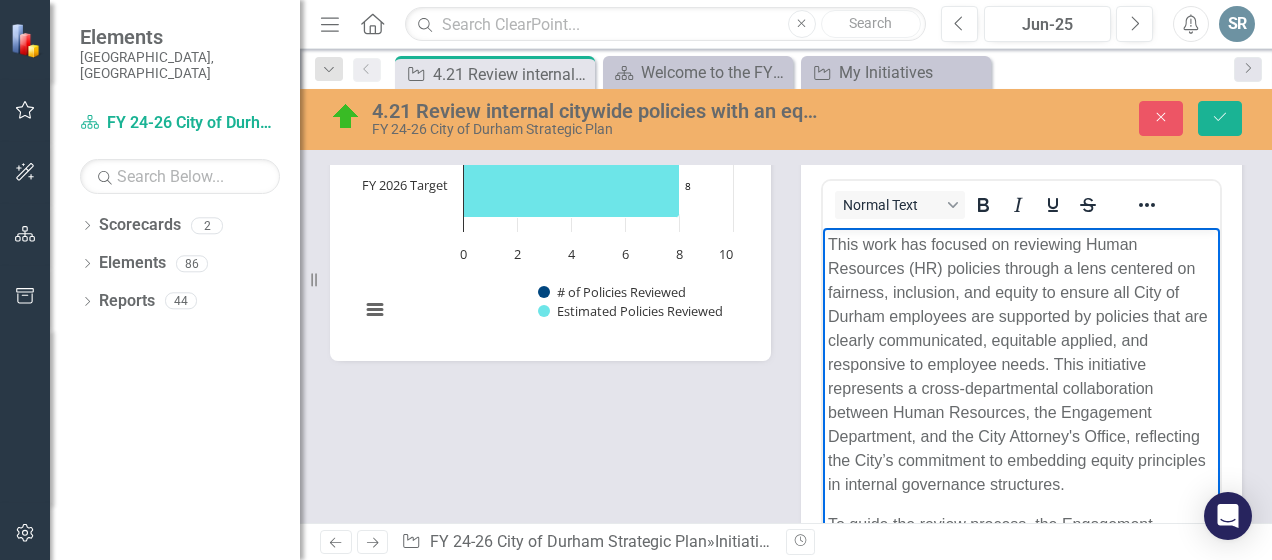 scroll, scrollTop: 1036, scrollLeft: 0, axis: vertical 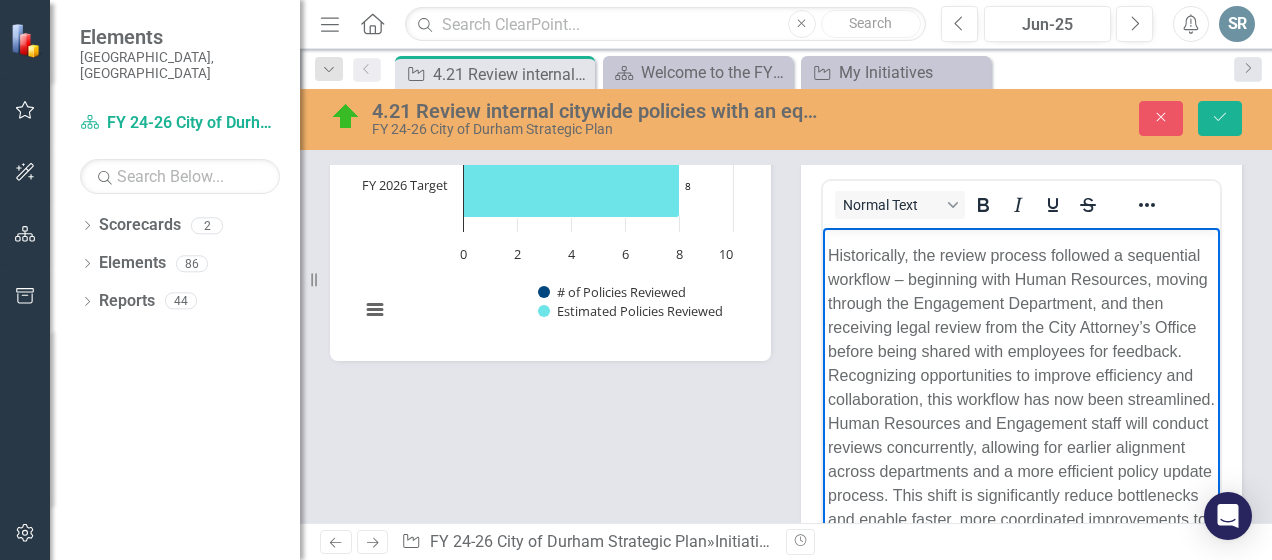drag, startPoint x: 1201, startPoint y: 277, endPoint x: 2092, endPoint y: 765, distance: 1015.8863 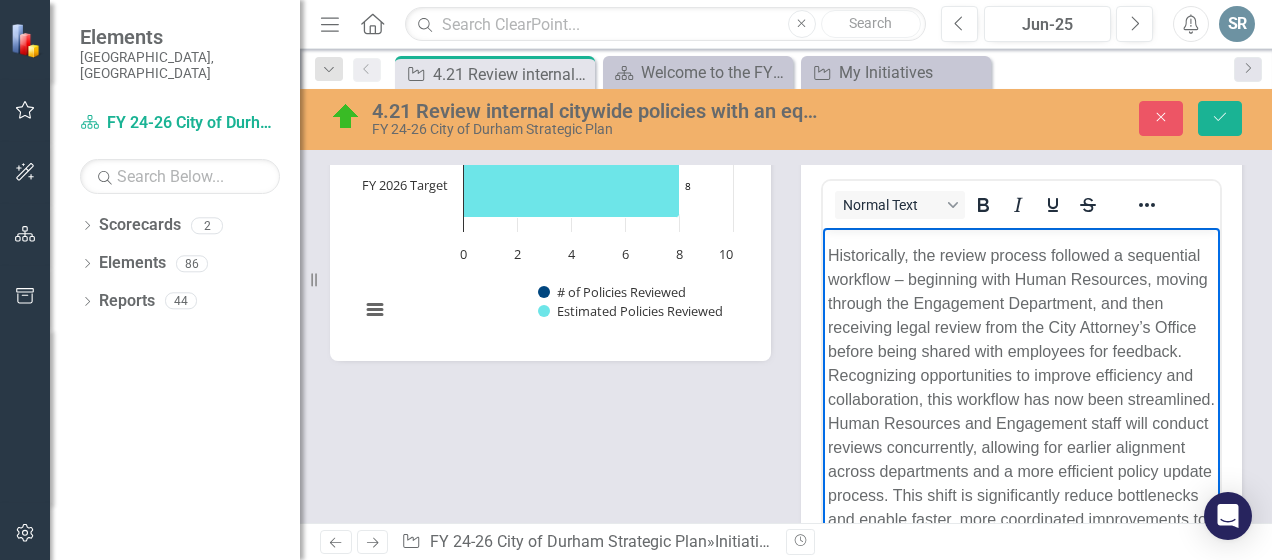 click on "Historically, the review process followed a sequential workflow – beginning with Human Resources, moving through the Engagement Department, and then receiving legal review from the City Attorney’s Office before being shared with employees for feedback. Recognizing opportunities to improve efficiency and collaboration, this workflow has now been streamlined. Human Resources and Engagement staff will conduct reviews concurrently, allowing for earlier alignment across departments and a more efficient policy update process. This shift is significantly reduce bottlenecks and enable faster, more coordinated improvements to the City’s HR policy infrastructure." at bounding box center (1021, 399) 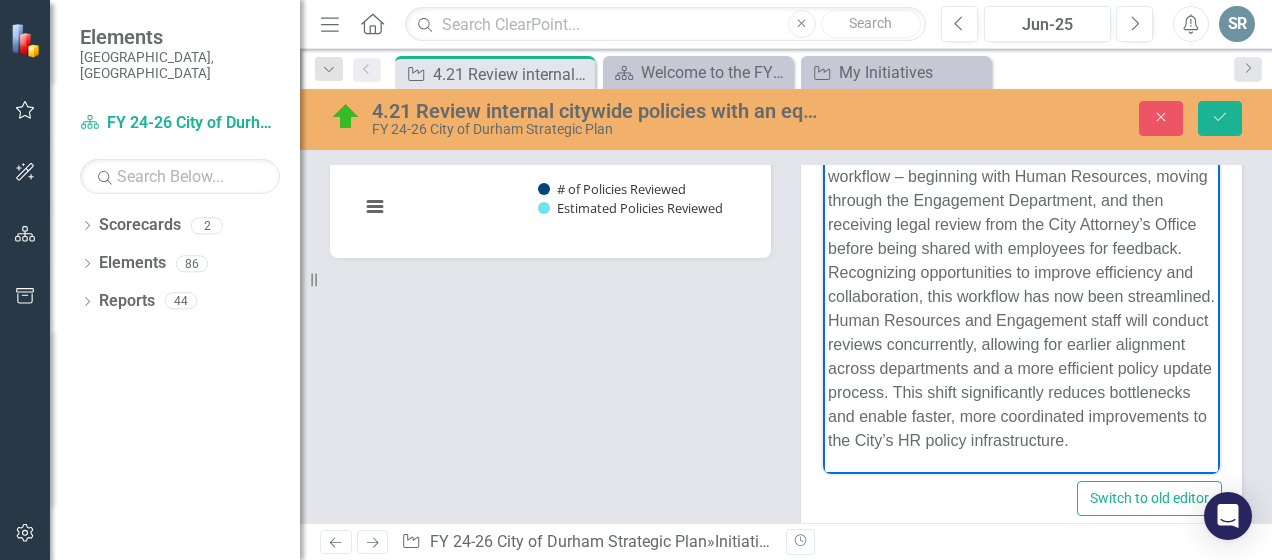 scroll, scrollTop: 2020, scrollLeft: 0, axis: vertical 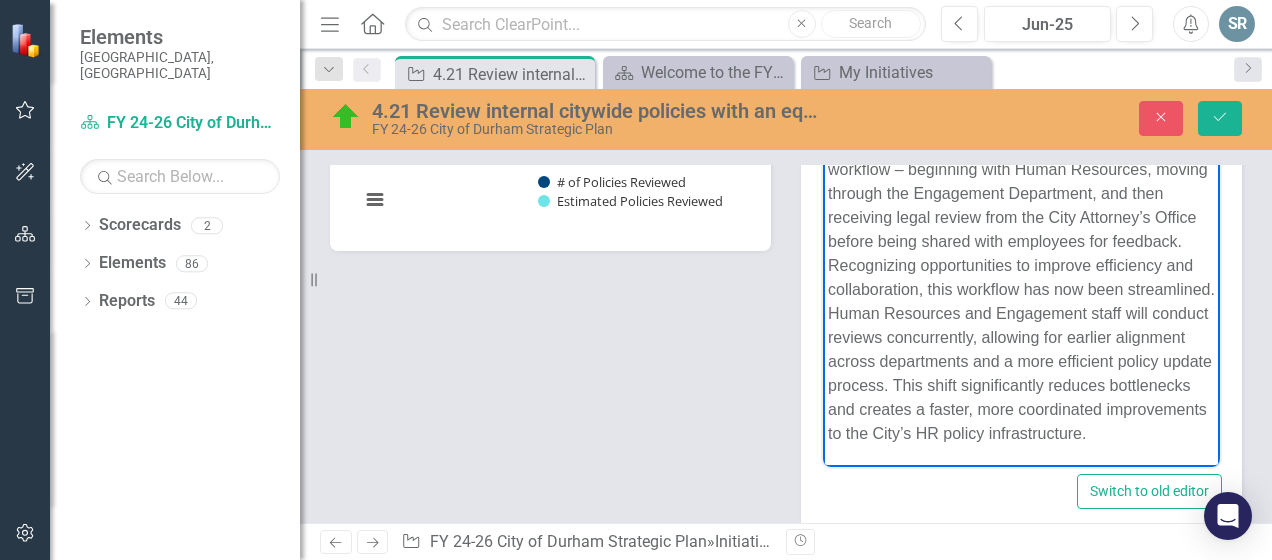 click on "Historically, the review process followed a sequential workflow – beginning with Human Resources, moving through the Engagement Department, and then receiving legal review from the City Attorney’s Office before being shared with employees for feedback. Recognizing opportunities to improve efficiency and collaboration, this workflow has now been streamlined. Human Resources and Engagement staff will conduct reviews concurrently, allowing for earlier alignment across departments and a more efficient policy update process. This shift significantly reduces bottlenecks and creates a faster, more coordinated improvements to the City’s HR policy infrastructure." at bounding box center (1021, 289) 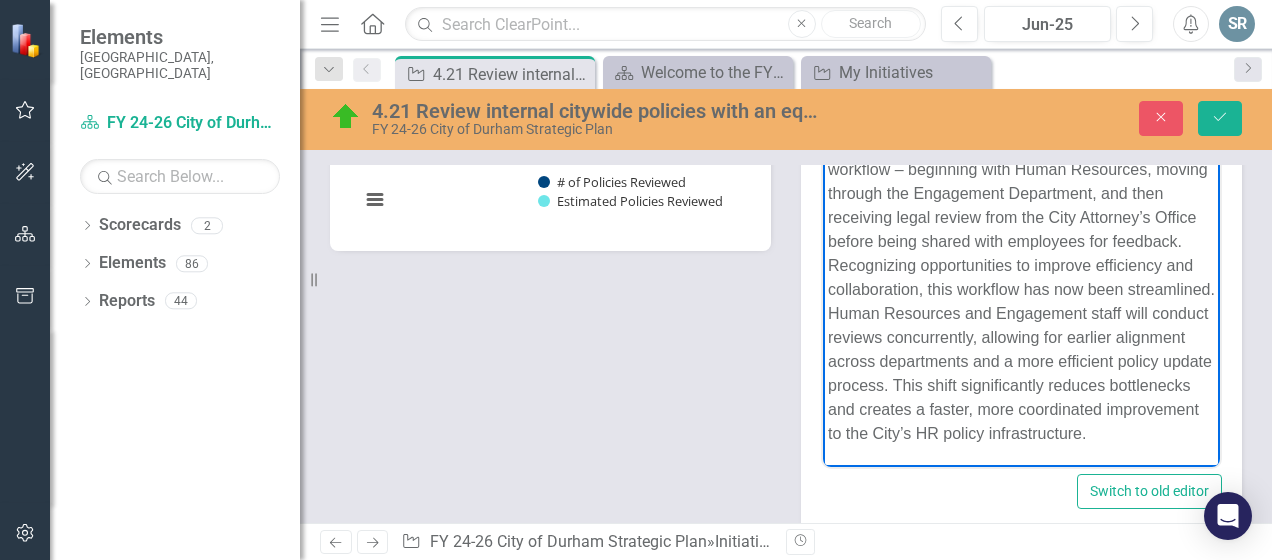 click on "Historically, the review process followed a sequential workflow – beginning with Human Resources, moving through the Engagement Department, and then receiving legal review from the City Attorney’s Office before being shared with employees for feedback. Recognizing opportunities to improve efficiency and collaboration, this workflow has now been streamlined. Human Resources and Engagement staff will conduct reviews concurrently, allowing for earlier alignment across departments and a more efficient policy update process. This shift significantly reduces bottlenecks and creates a faster, more coordinated improvement to the City’s HR policy infrastructure." at bounding box center (1021, 289) 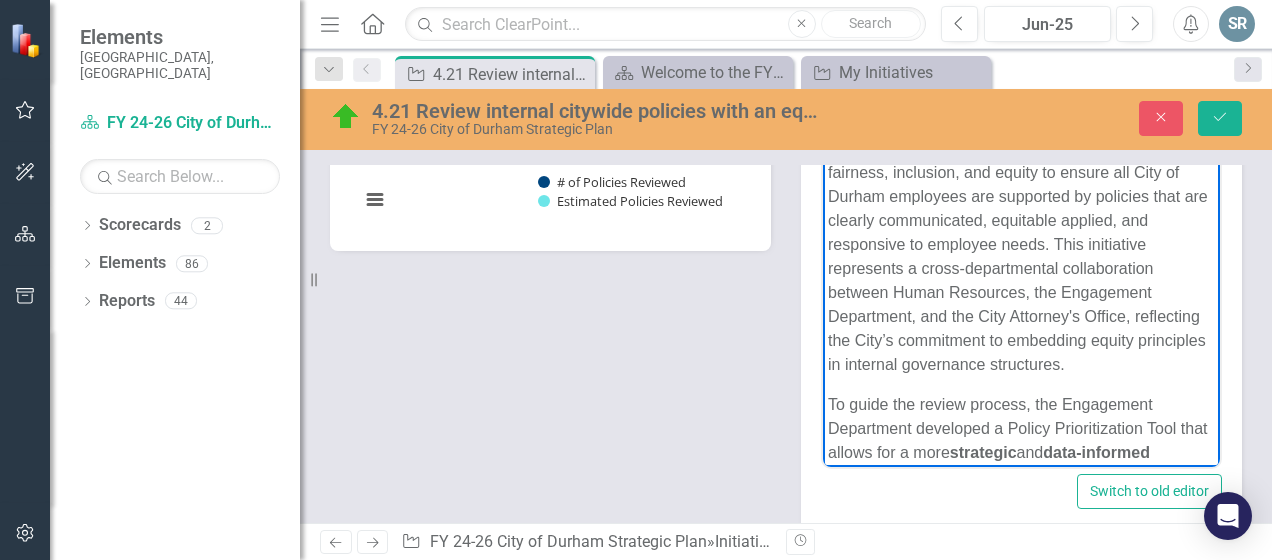 scroll, scrollTop: 0, scrollLeft: 0, axis: both 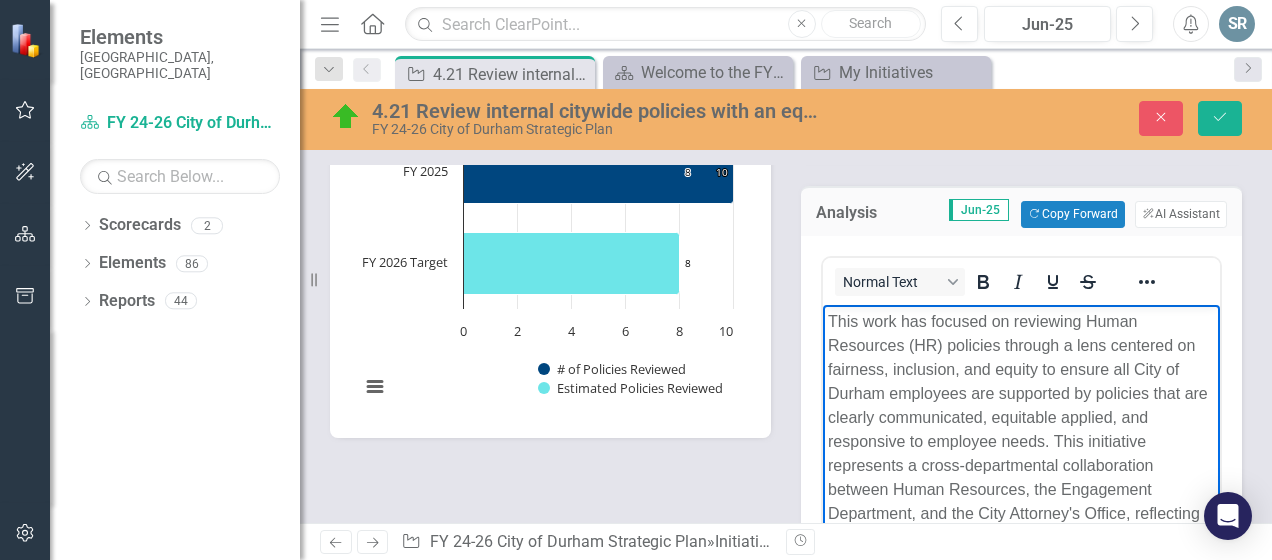 click on "This work has focused on reviewing Human Resources (HR) policies through a lens centered on fairness, inclusion, and equity to ensure all City of Durham employees are supported by policies that are clearly communicated, equitable applied, and responsive to employee needs. This initiative represents a cross-departmental collaboration between Human Resources, the Engagement Department, and the City Attorney's Office, reflecting the City’s commitment to embedding equity principles in internal governance structures." at bounding box center (1021, 441) 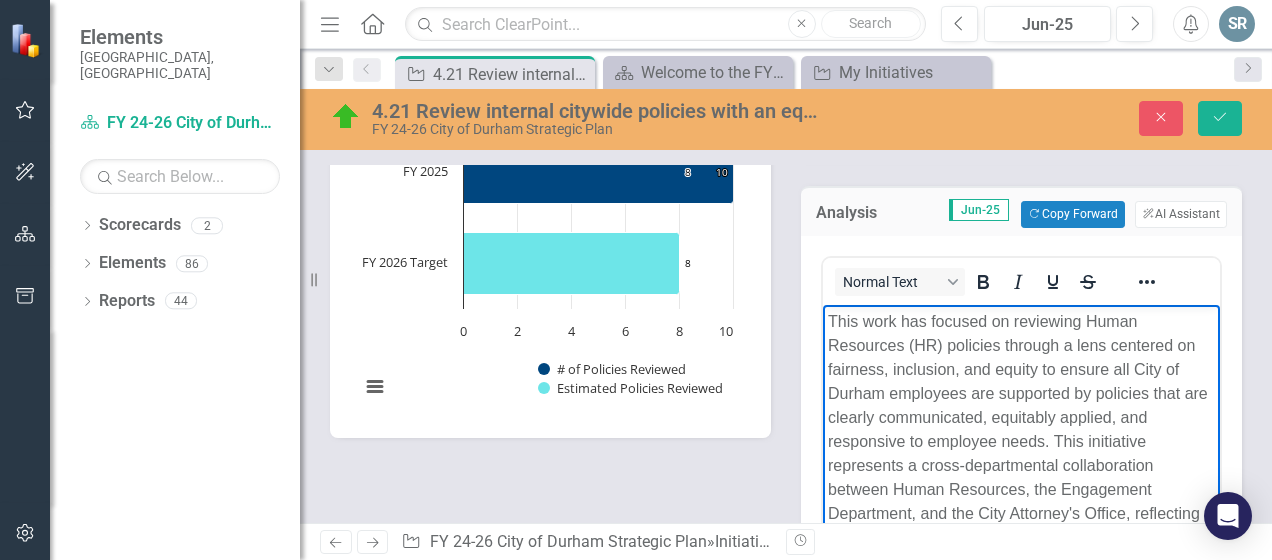 click on "This work has focused on reviewing Human Resources (HR) policies through a lens centered on fairness, inclusion, and equity to ensure all City of Durham employees are supported by policies that are clearly communicated, equitably applied, and responsive to employee needs. This initiative represents a cross-departmental collaboration between Human Resources, the Engagement Department, and the City Attorney's Office, reflecting the City’s commitment to embedding equity principles in internal governance structures." at bounding box center [1021, 441] 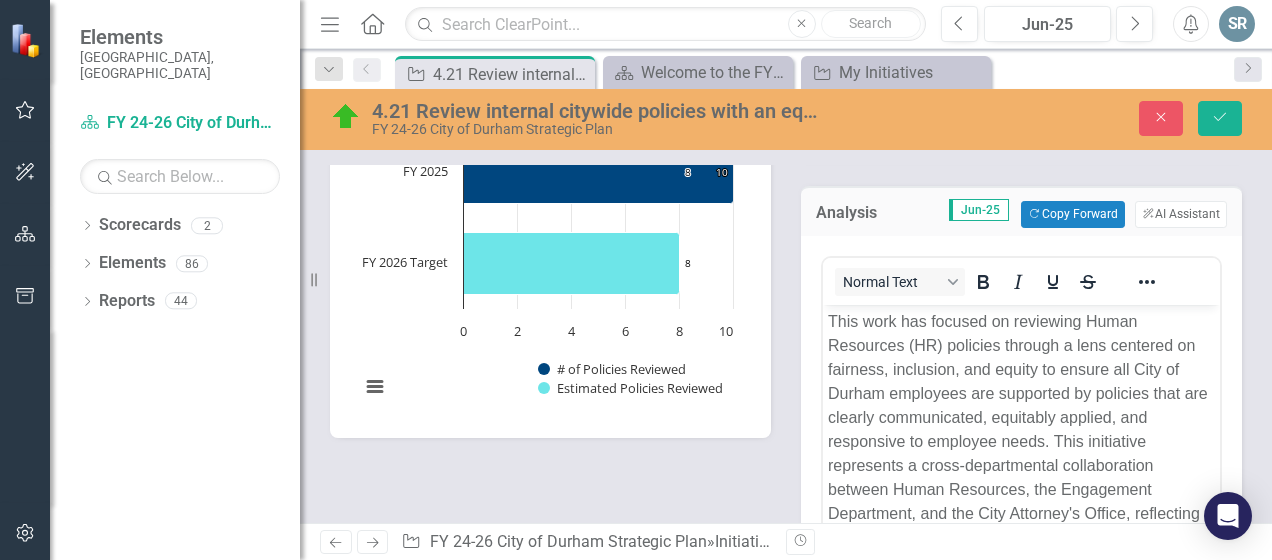 click on "<p>This work has focused on reviewing HR policies through a lens focused on fairness to all City of Durham employees. The work has entailed a coordinated effort between the Human Resources Department, the Engagement Department, and the City Attorney's Office. A policy prioritizer has been developed and tested by Engagement Department staff, which is being used to inform the order in which policies are reviewed. The review process historically began with HR, and moved to Engagement, with a final review by staff in the City Attorney's Office, before being made available to all employees for review and feedback. The policy review process has now been streamlined by Engagement Department staff and going forward Human Resources staff and Engagement staff will be reviewing policies simultaneously. This is expected to positively impact the speed at which policies are reviewed.&nbsp;&nbsp;</p> Normal Text Switch to old editor" at bounding box center (1021, 483) 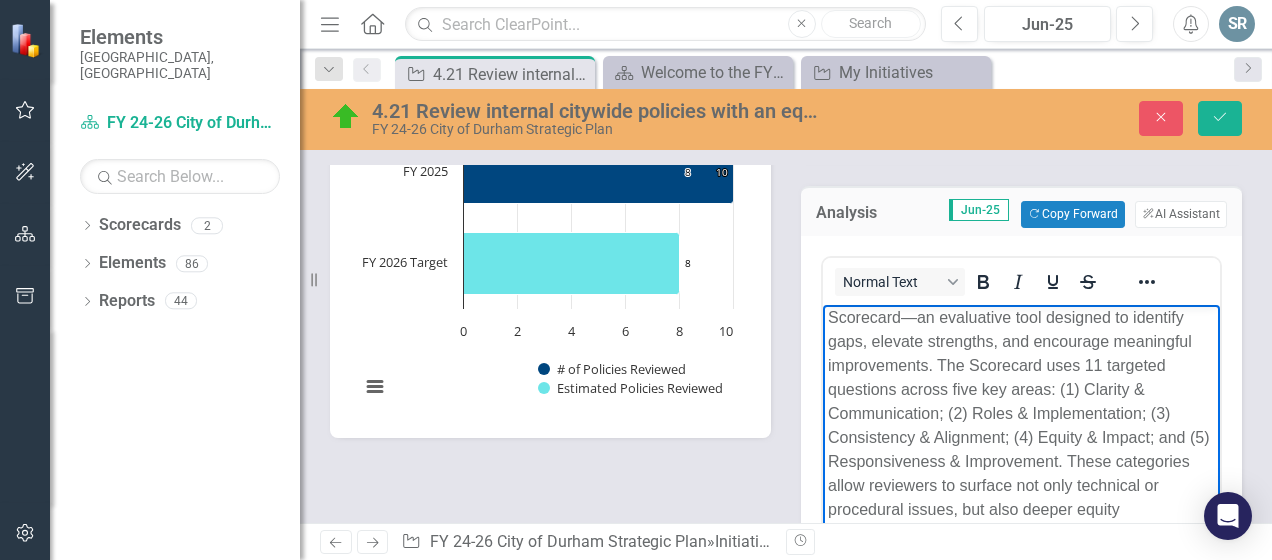 scroll, scrollTop: 544, scrollLeft: 0, axis: vertical 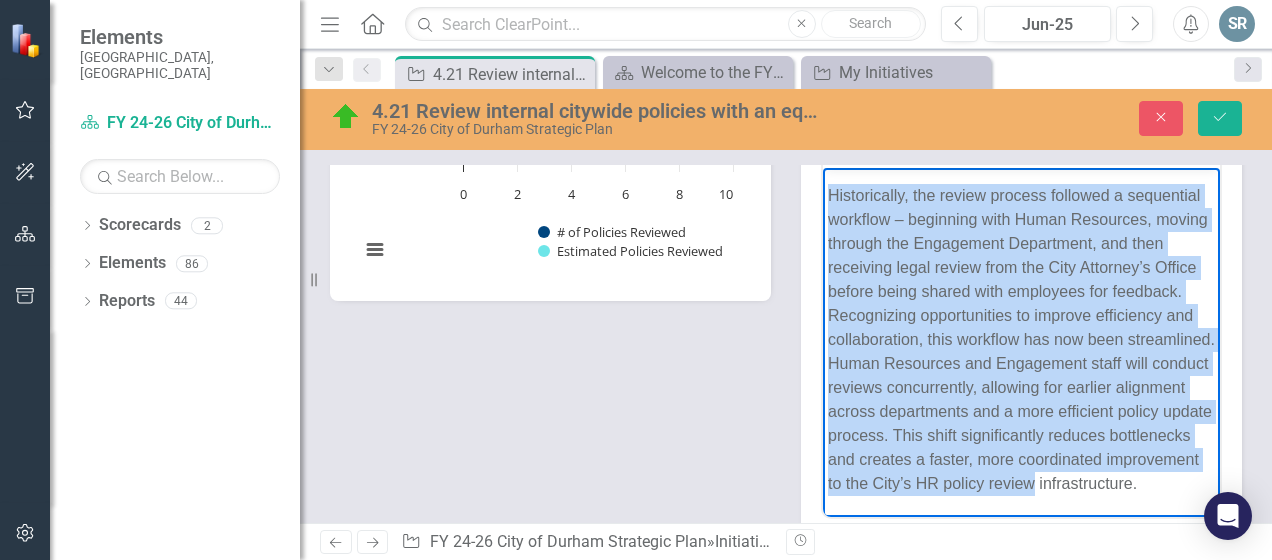 drag, startPoint x: 828, startPoint y: 305, endPoint x: 1150, endPoint y: 501, distance: 376.96155 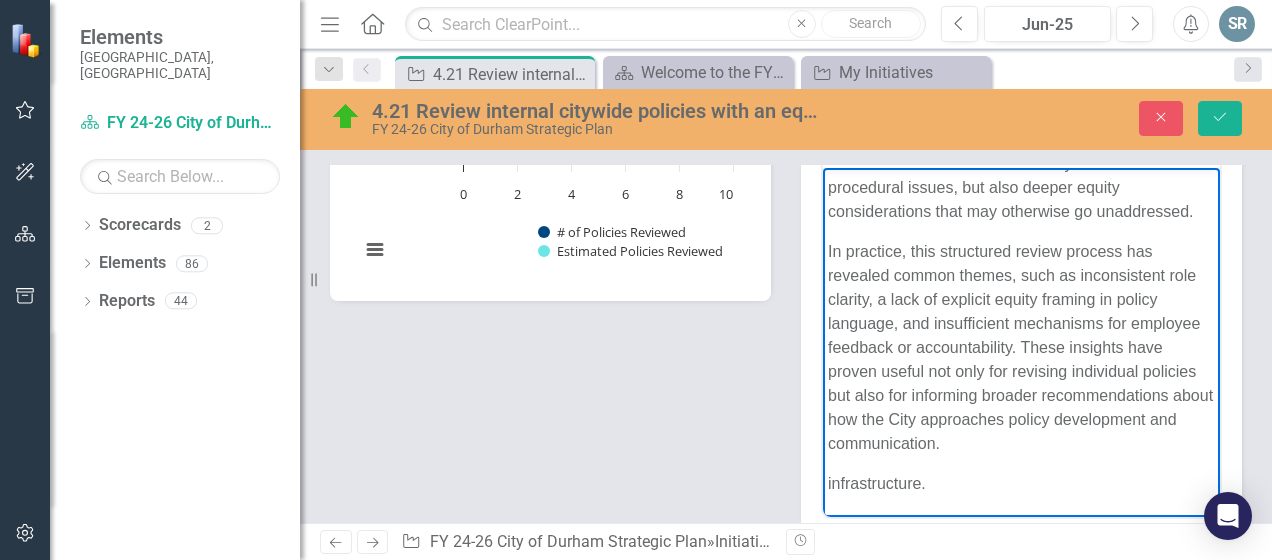 scroll, scrollTop: 748, scrollLeft: 0, axis: vertical 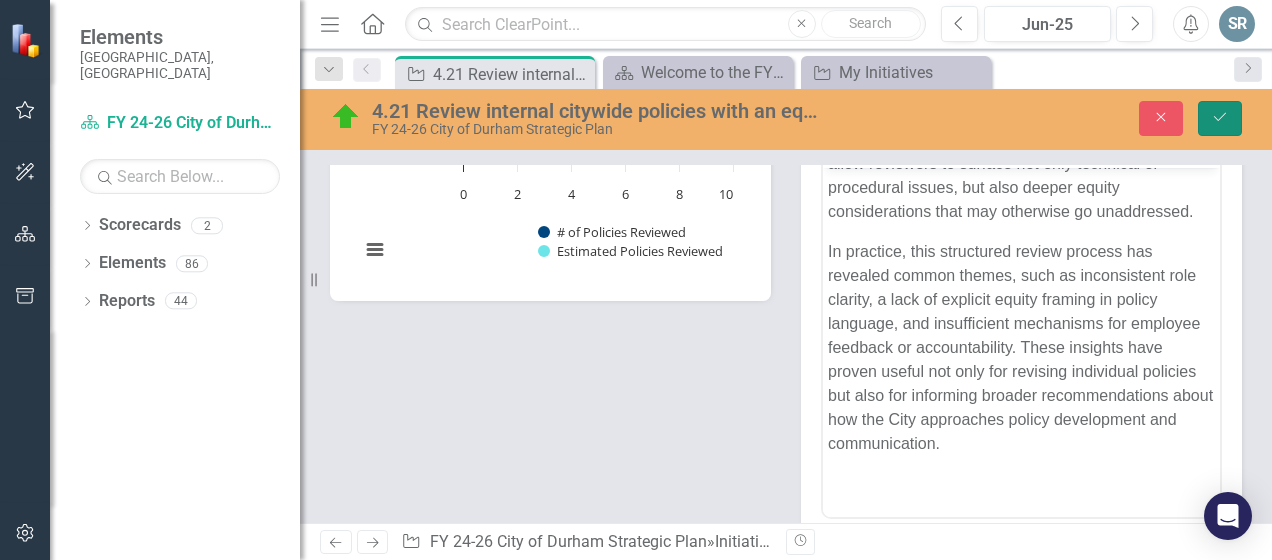 click on "Save" 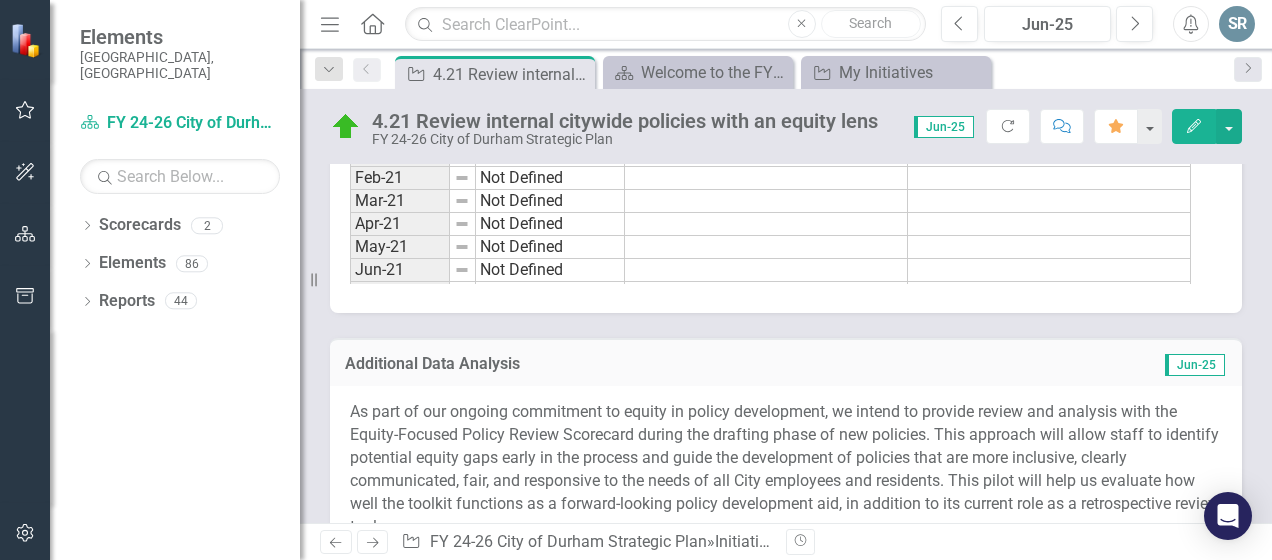 scroll, scrollTop: 3138, scrollLeft: 0, axis: vertical 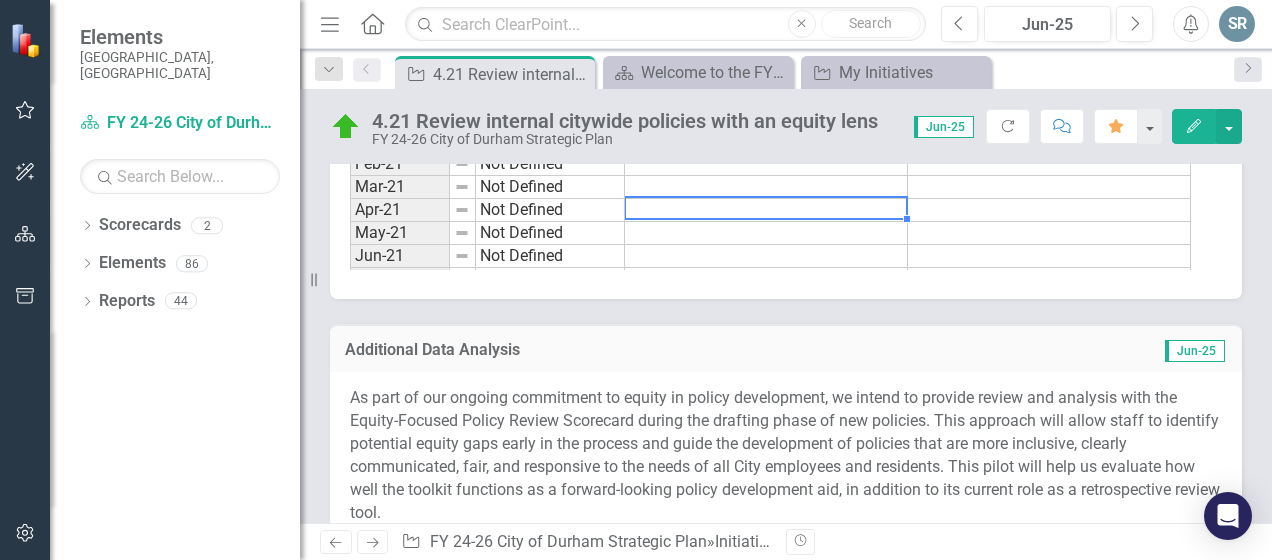 click at bounding box center (766, 210) 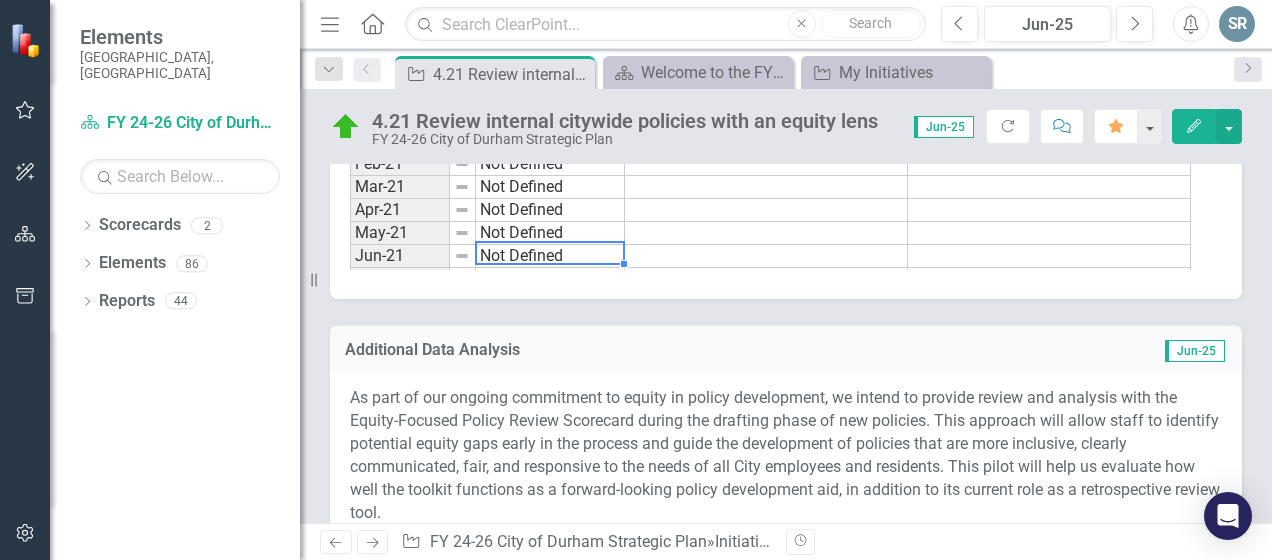 click on "Period Status [DATE]-20 Not Defined Aug-20 Not Defined Sep-20 Not Defined Oct-20 Not Defined Nov-20 Not Defined Dec-20 Not Defined Jan-21 Not Defined Feb-21 Not Defined Mar-21 Not Defined Apr-21 Not Defined May-21 Not Defined Jun-21 Not Defined [DATE]-21 Not Defined Aug-21 Not Defined Sep-21 Not Defined Oct-21 Not Defined" at bounding box center [350, 164] 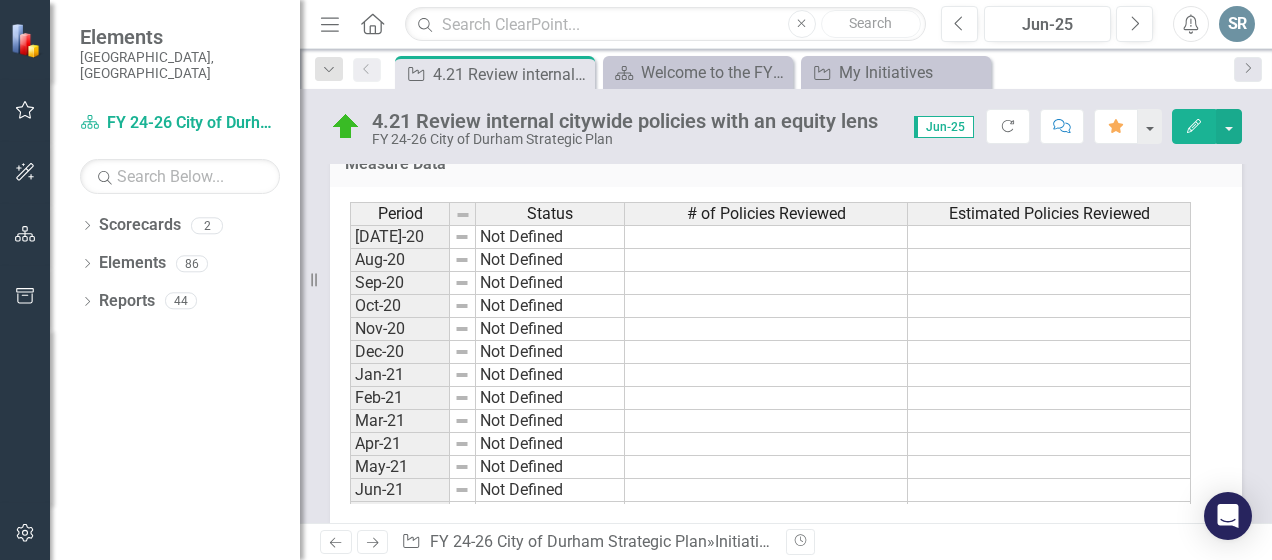 scroll, scrollTop: 2911, scrollLeft: 0, axis: vertical 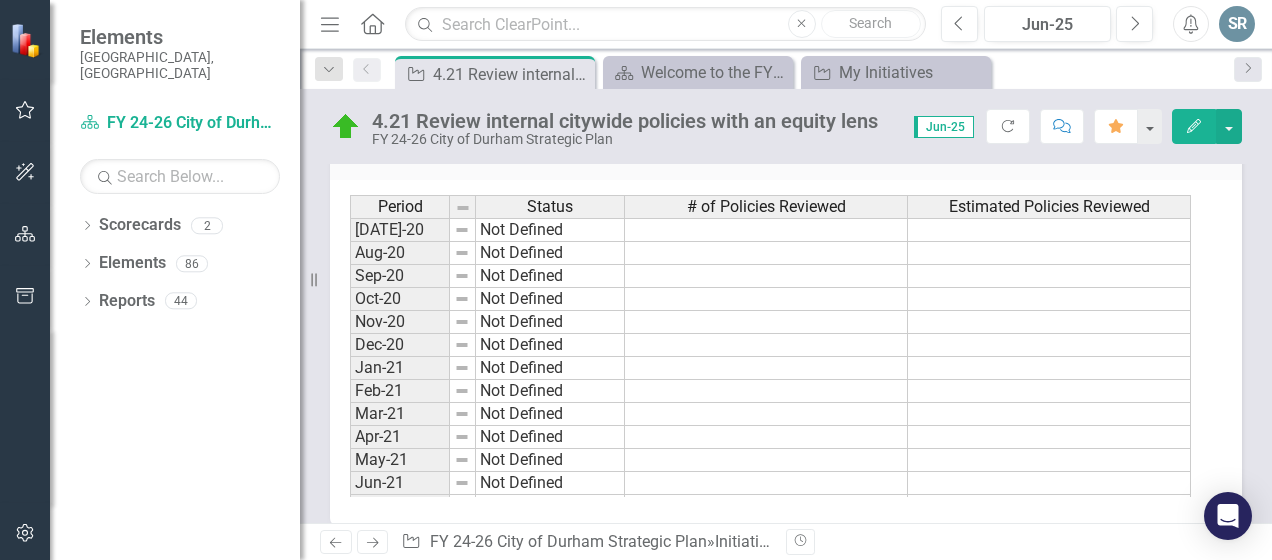 click on "Measure Data" at bounding box center [786, 159] 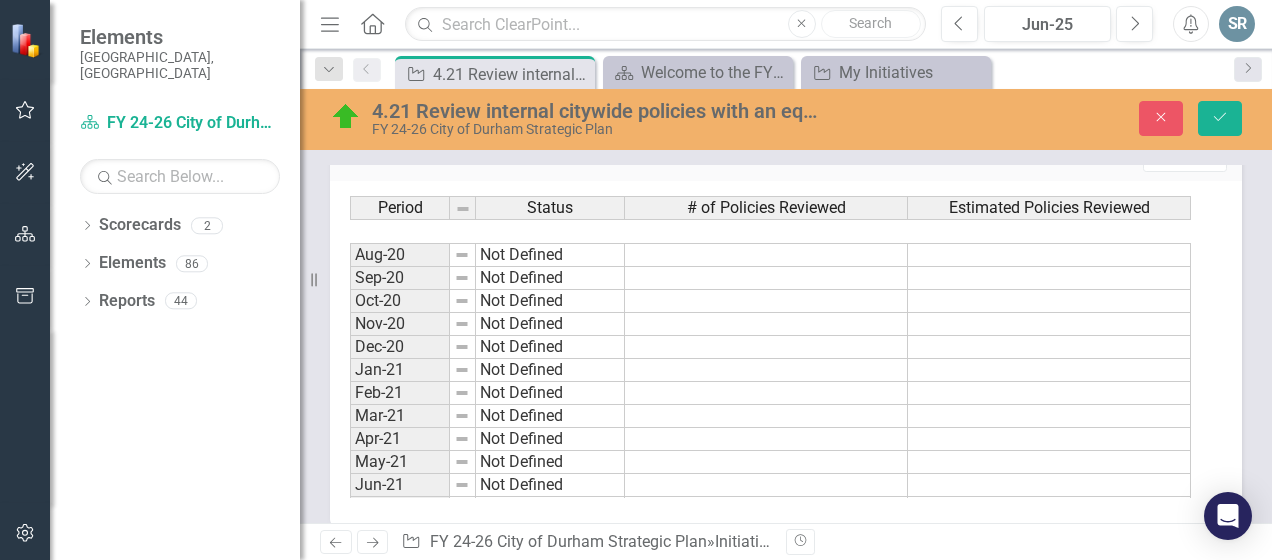 scroll, scrollTop: 189, scrollLeft: 0, axis: vertical 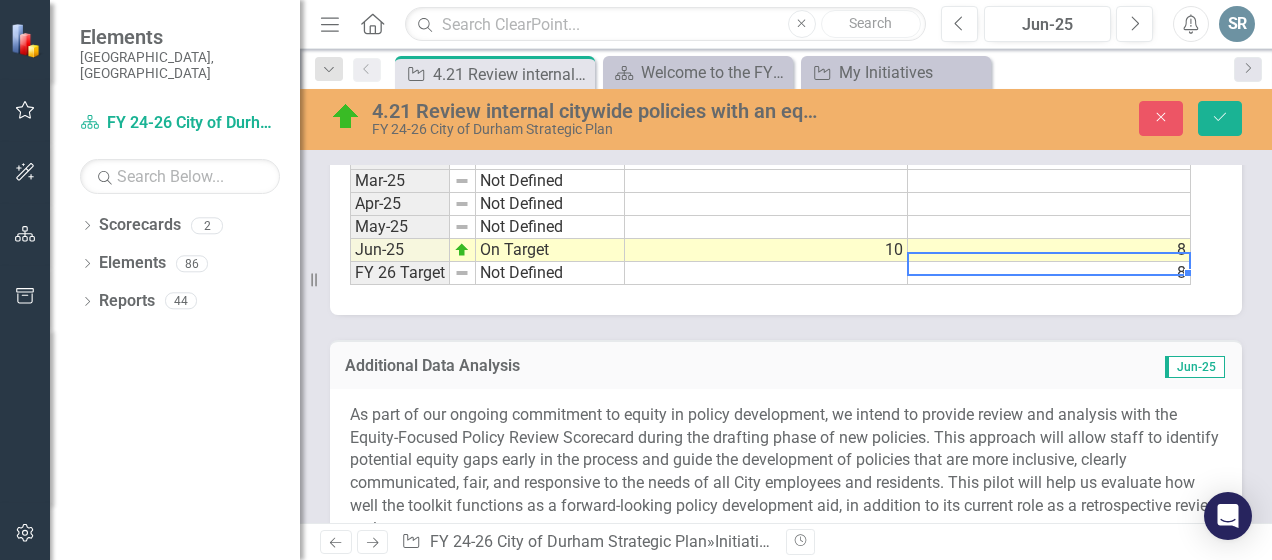 click on "8" at bounding box center (1049, 273) 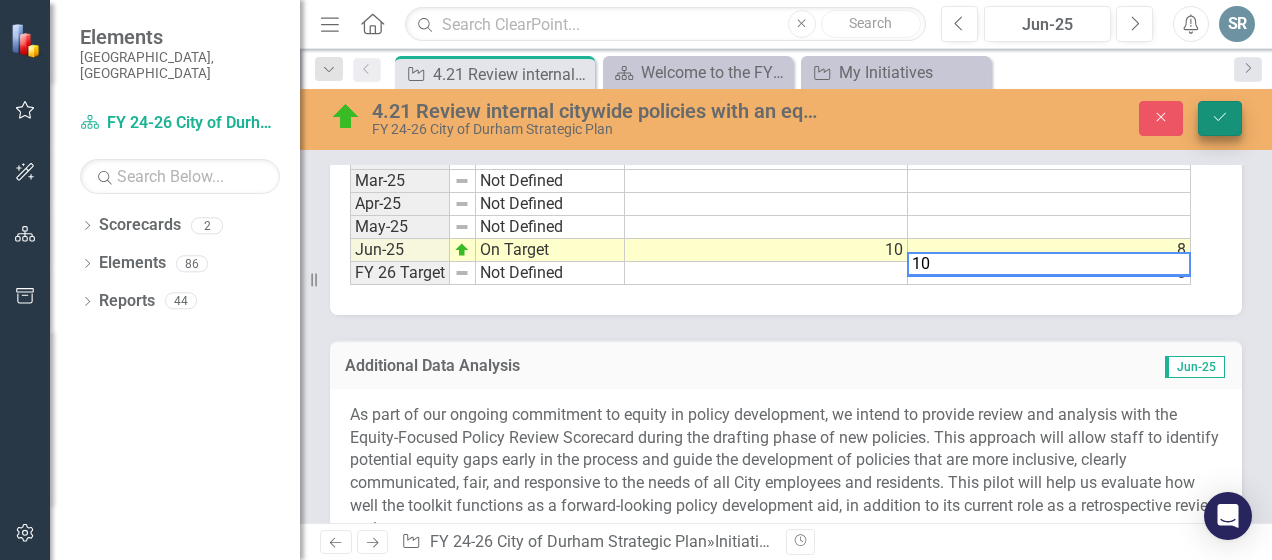 type on "10" 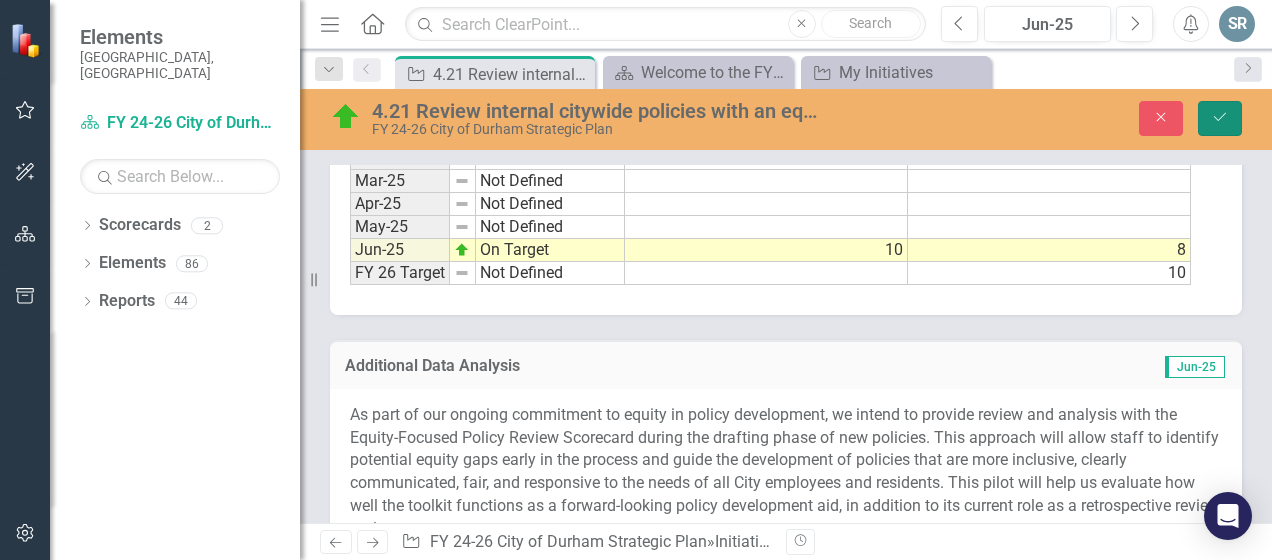 click on "Save" 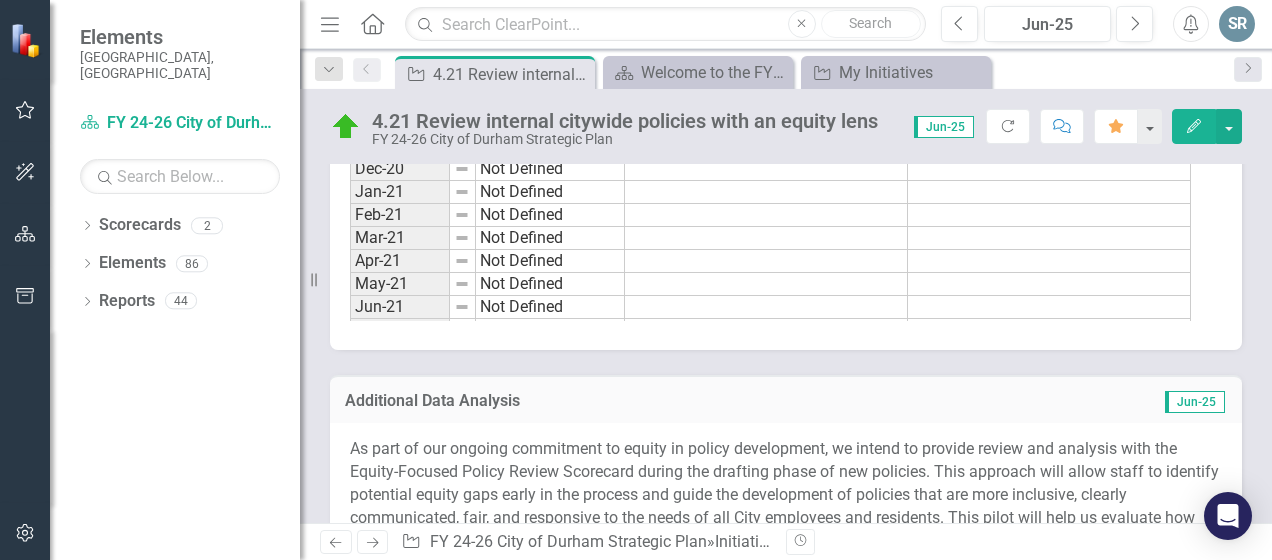 scroll, scrollTop: 3080, scrollLeft: 0, axis: vertical 